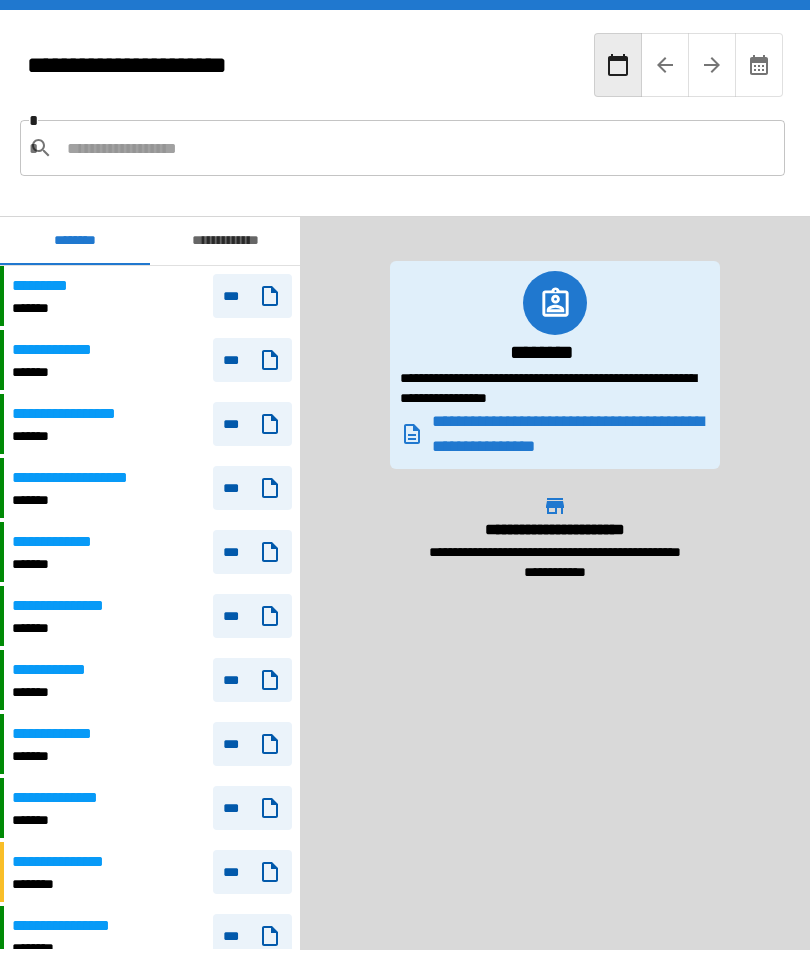 scroll, scrollTop: 64, scrollLeft: 0, axis: vertical 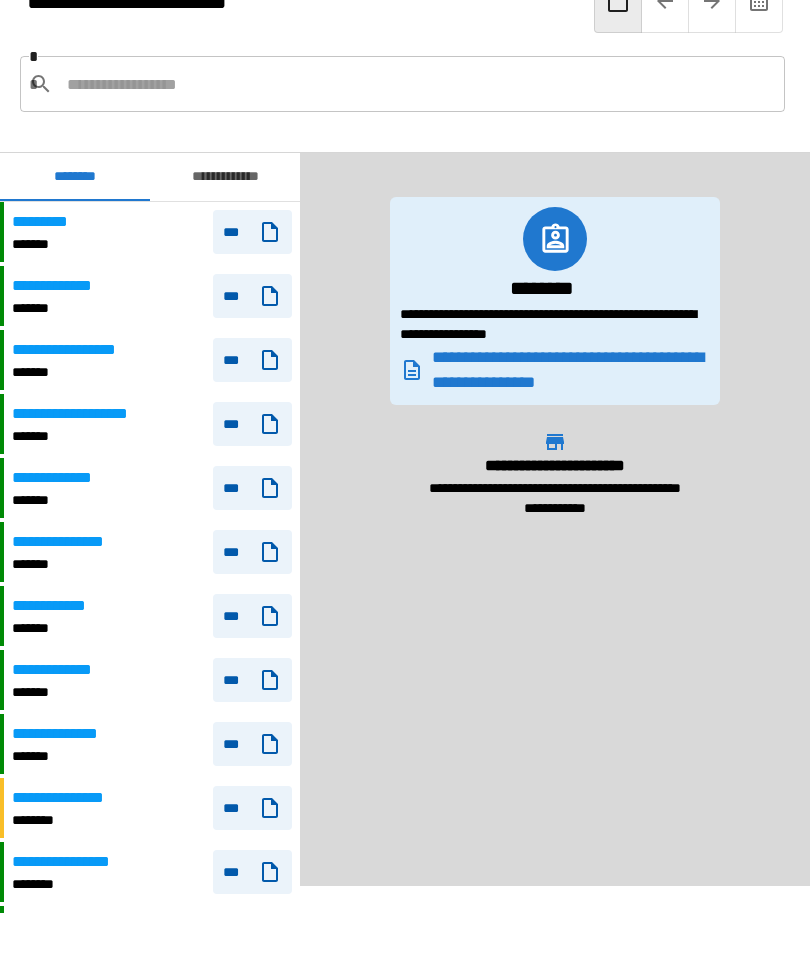 click at bounding box center (712, 1) 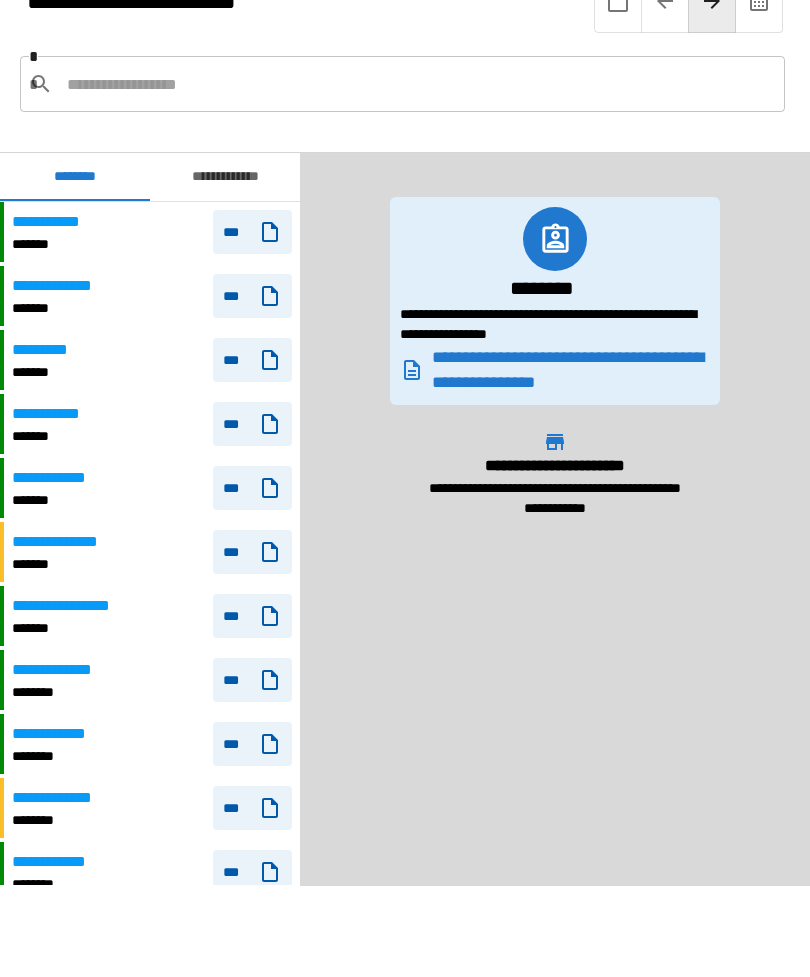 click at bounding box center (665, 1) 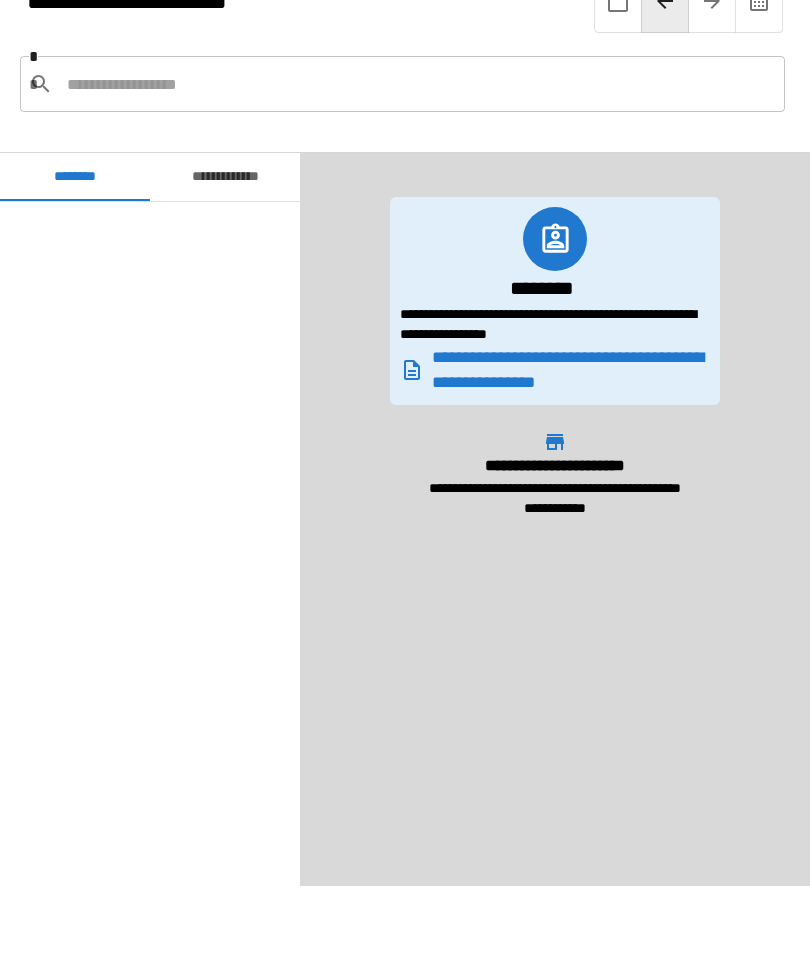 scroll, scrollTop: 960, scrollLeft: 0, axis: vertical 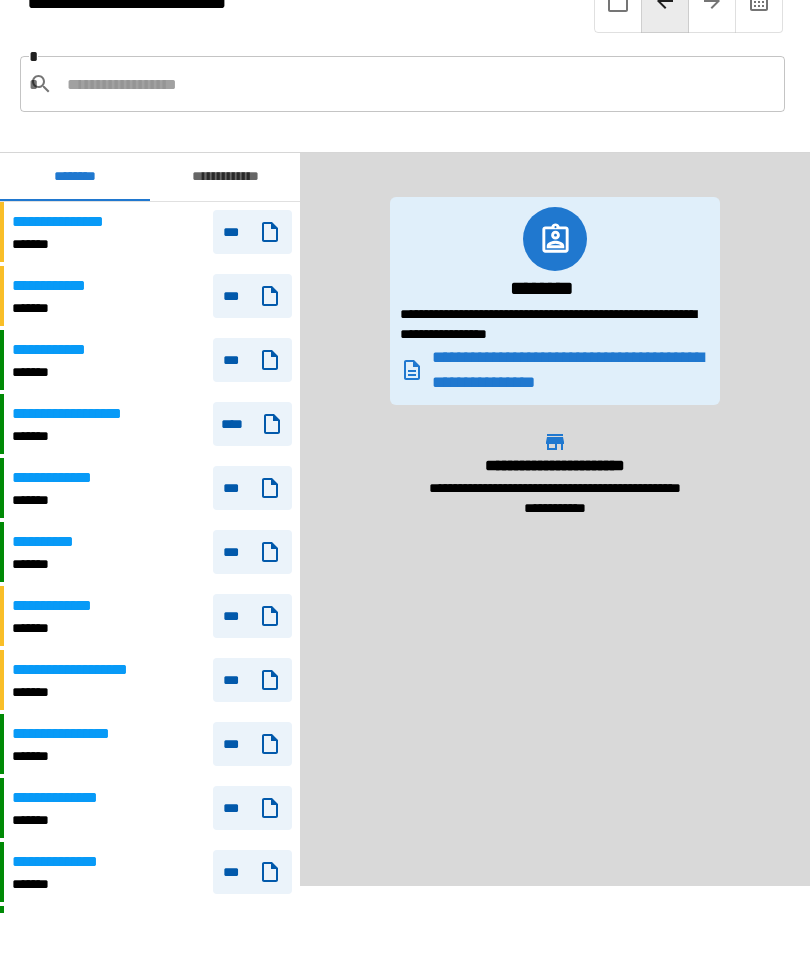 click at bounding box center [418, 84] 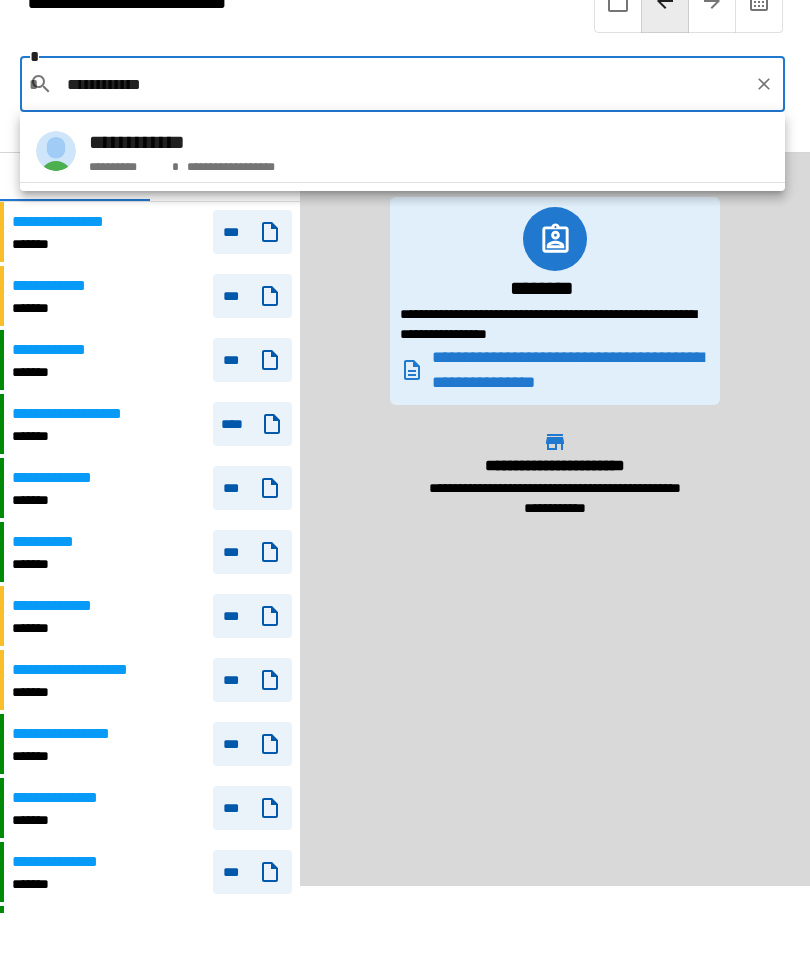 click on "**********" at bounding box center [402, 151] 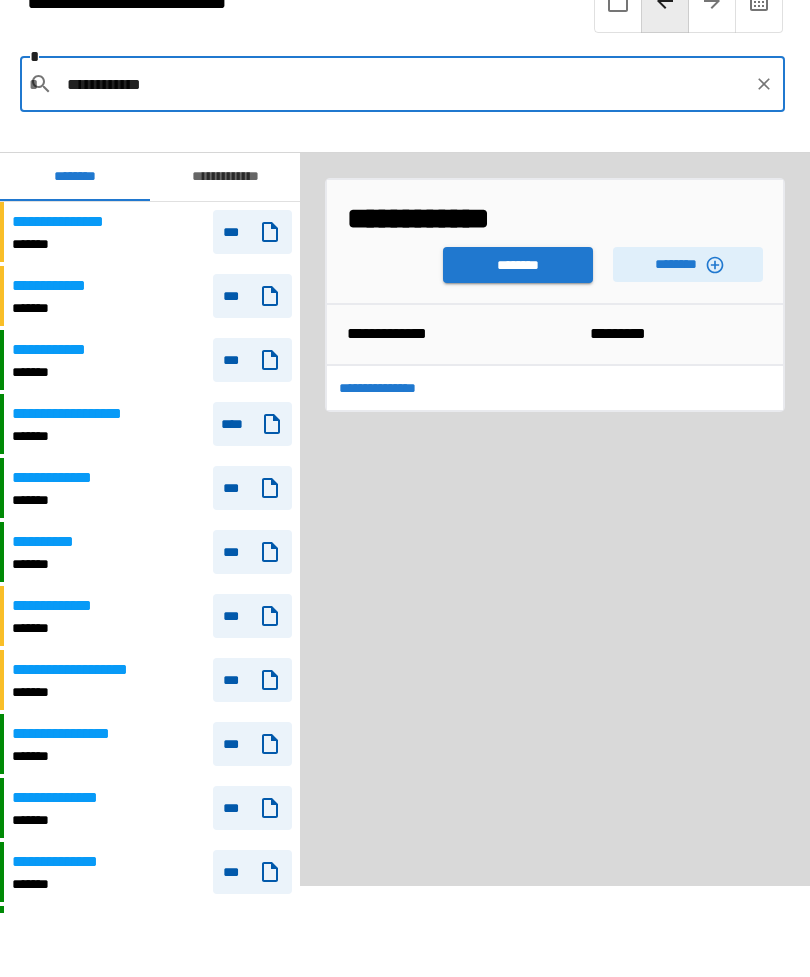 click on "**********" at bounding box center (389, 388) 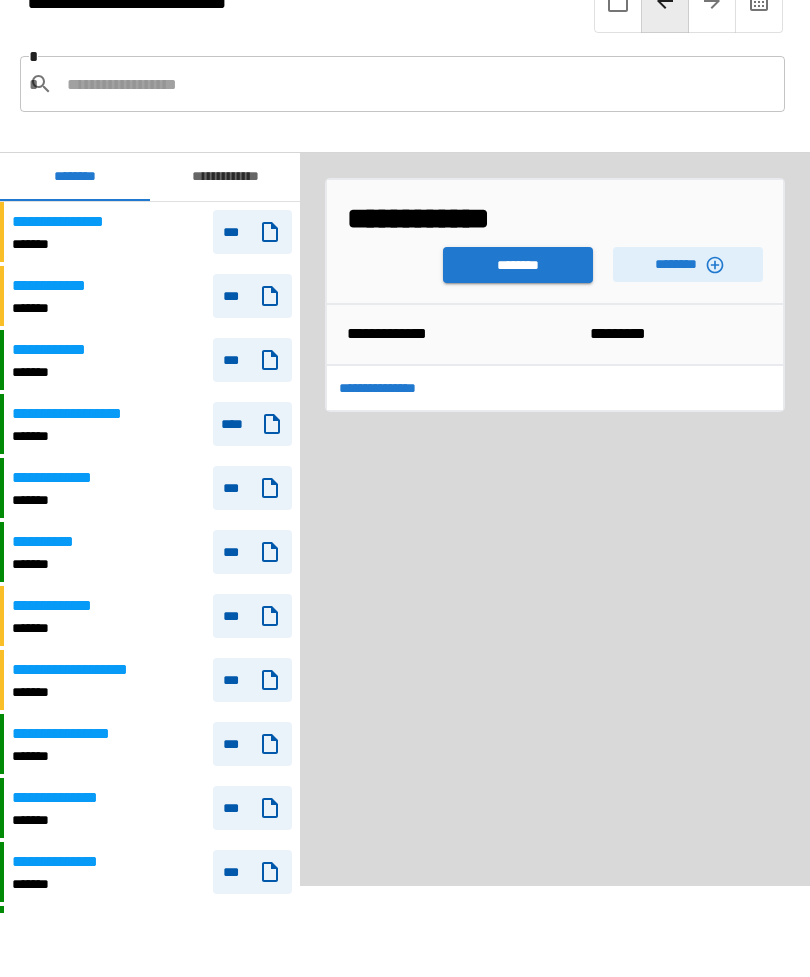 click on "**********" at bounding box center [389, 388] 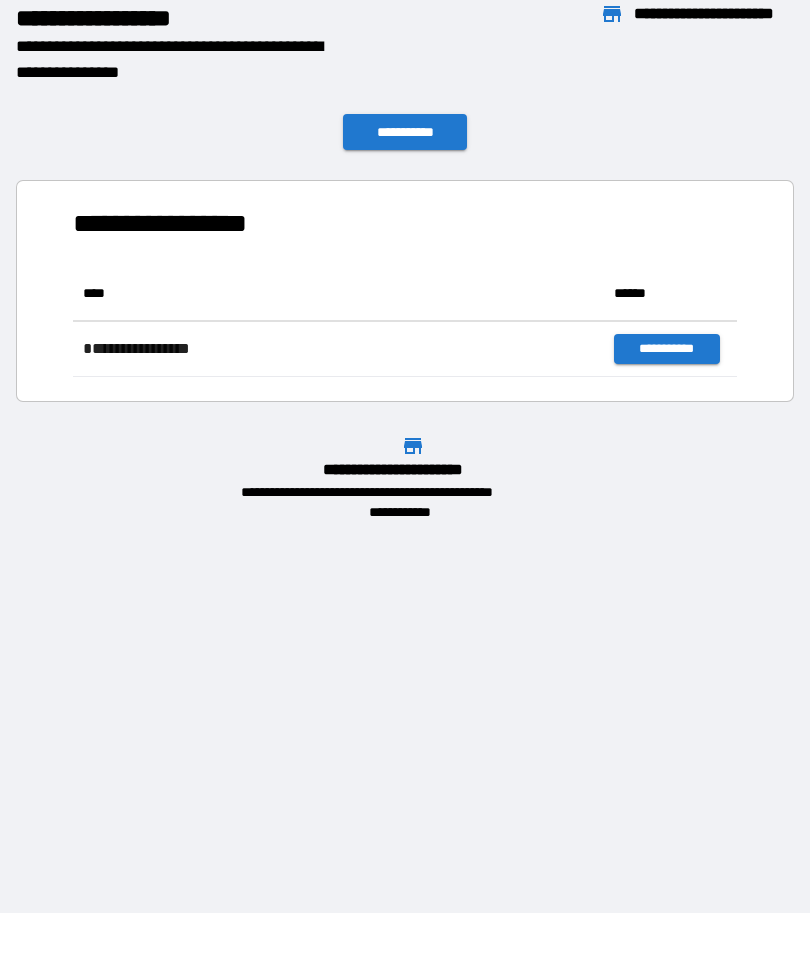 scroll, scrollTop: 111, scrollLeft: 664, axis: both 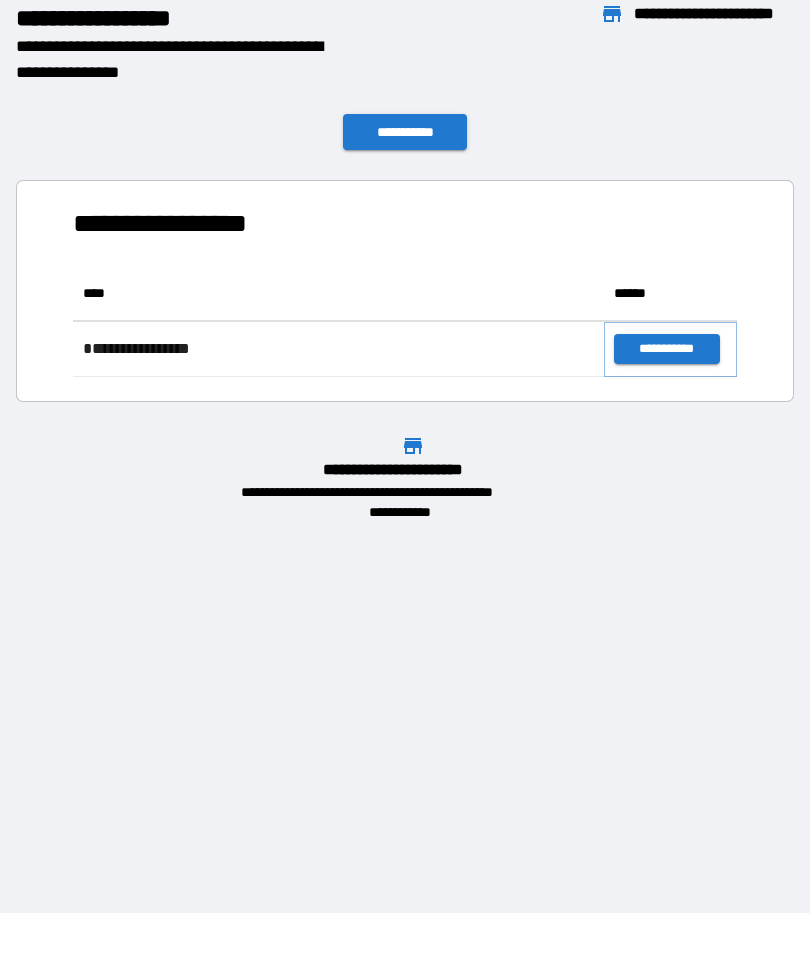 click on "**********" at bounding box center [666, 349] 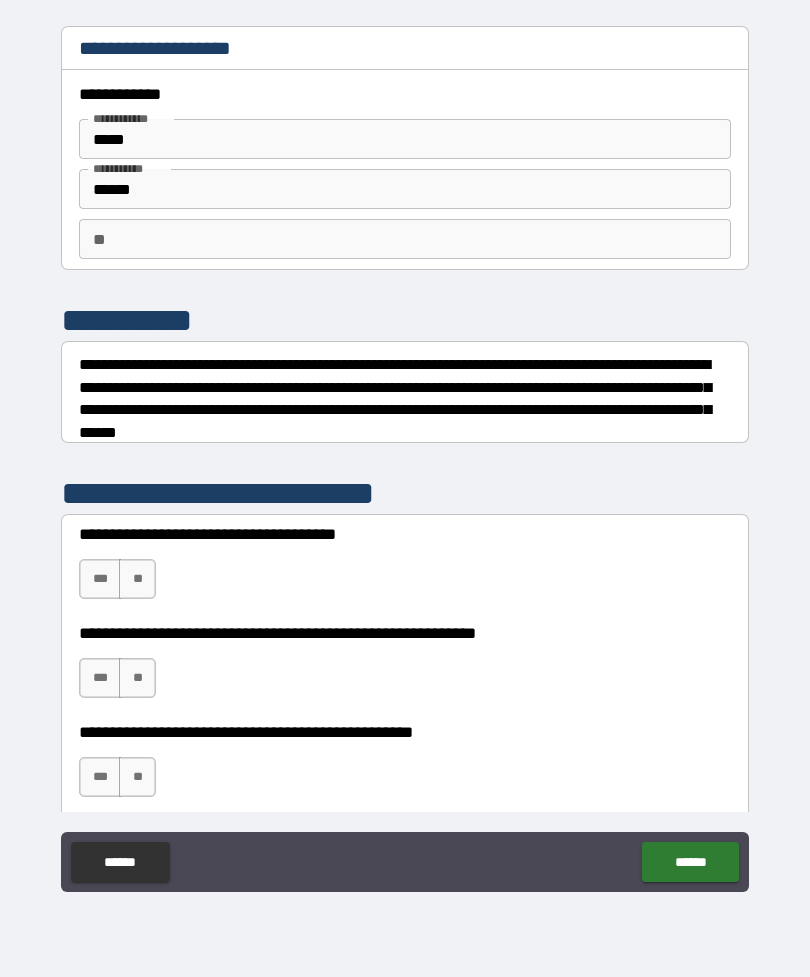 click on "**" at bounding box center (137, 579) 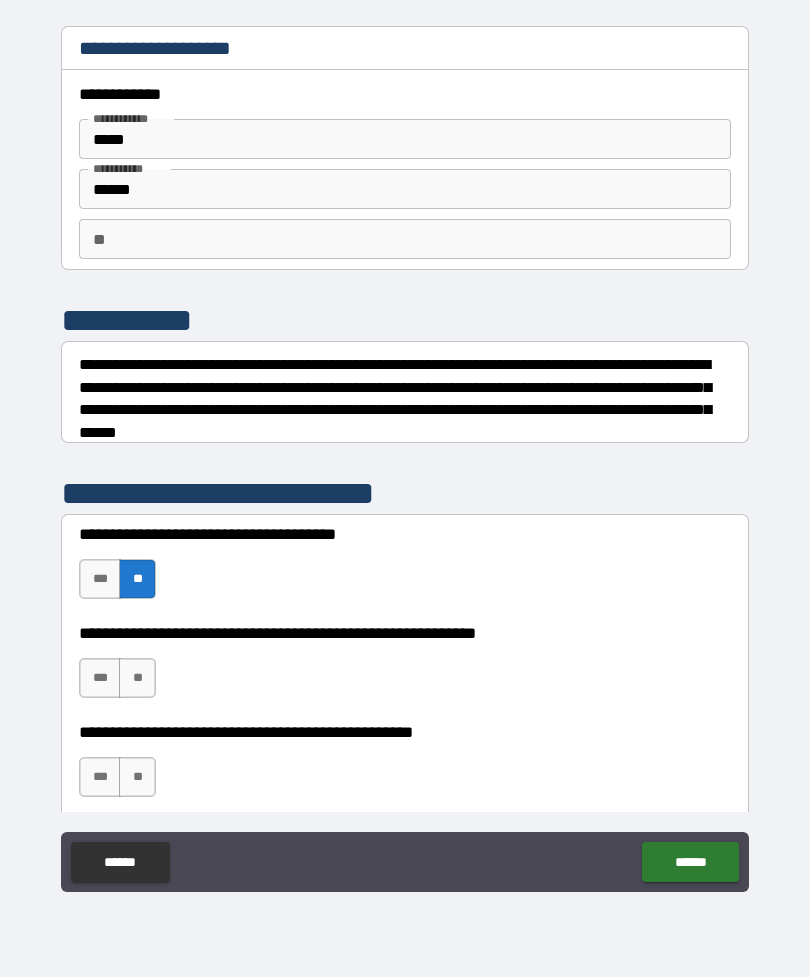click on "**" at bounding box center (137, 678) 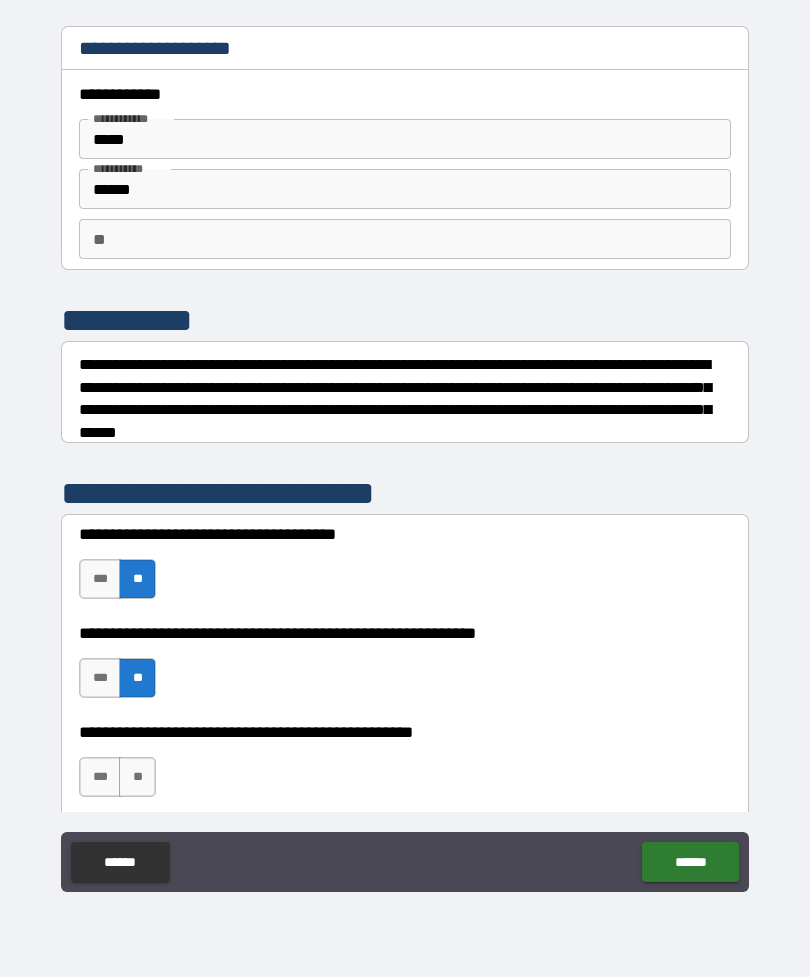 click on "**" at bounding box center (137, 777) 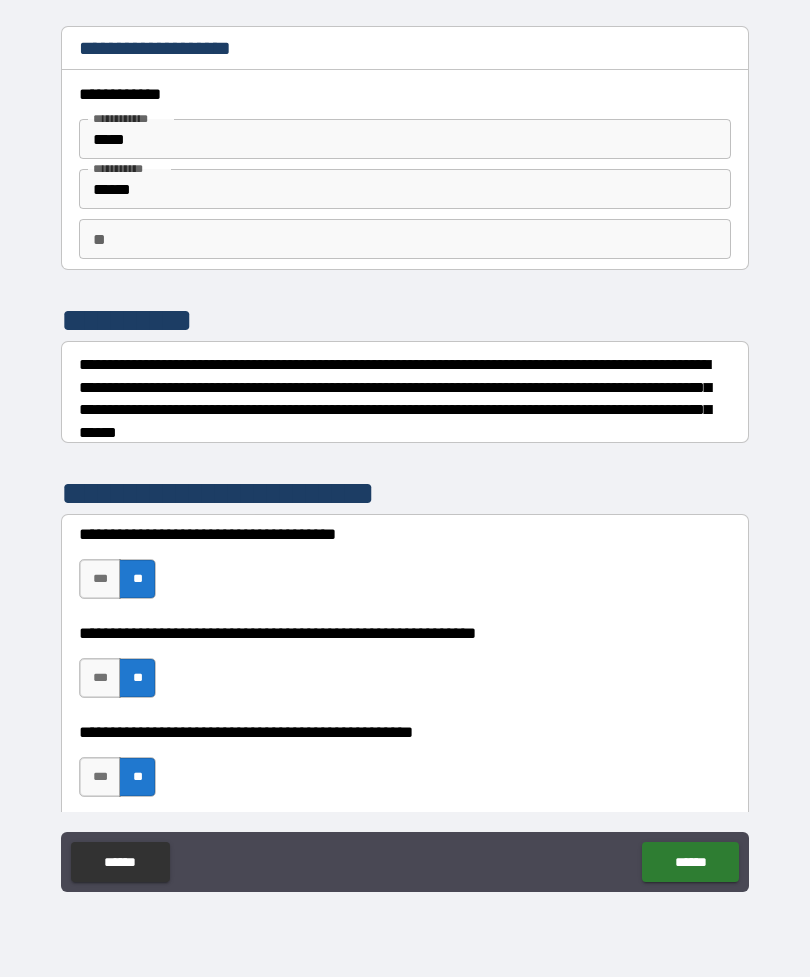 click on "******" at bounding box center [690, 862] 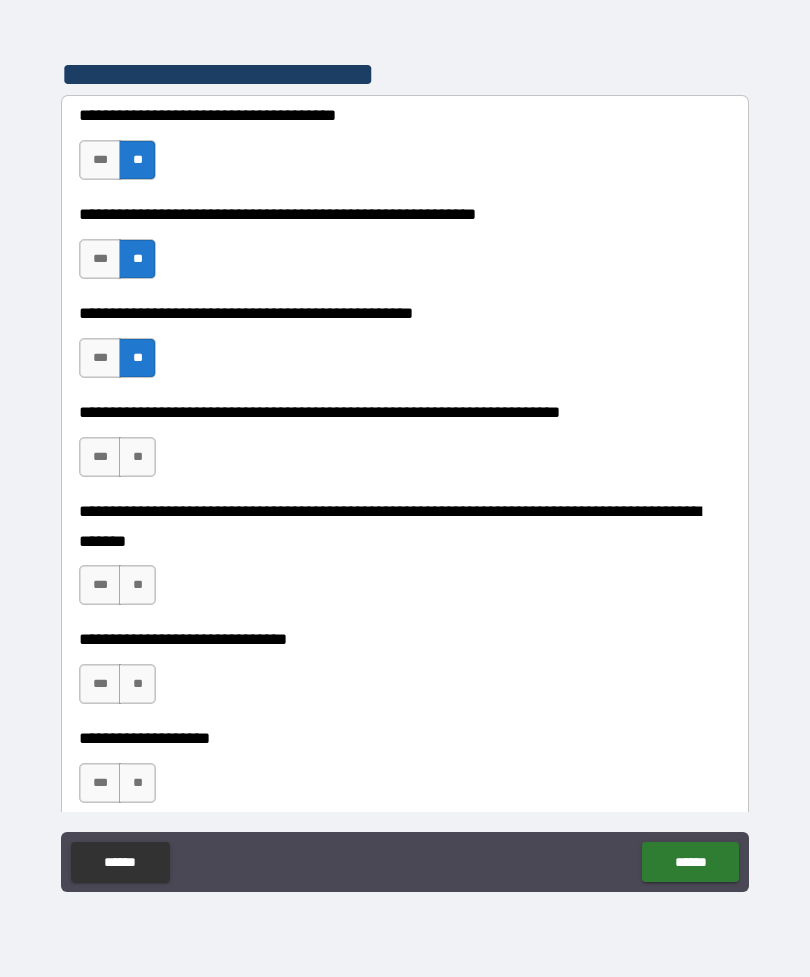 scroll, scrollTop: 420, scrollLeft: 0, axis: vertical 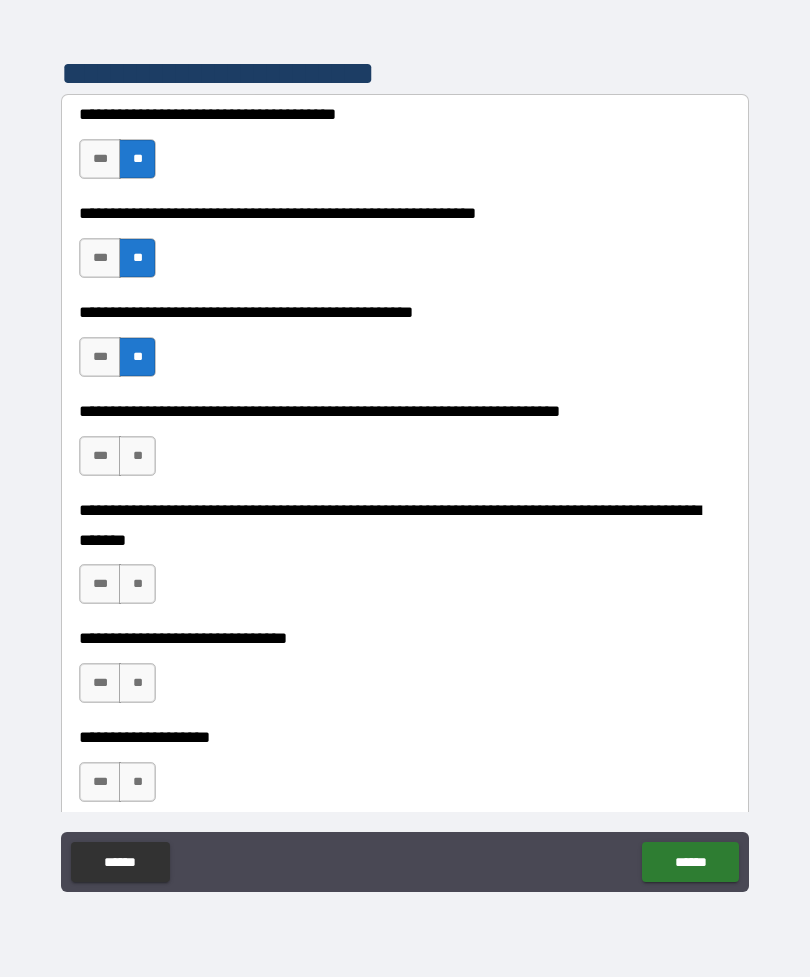 click on "***" at bounding box center [100, 456] 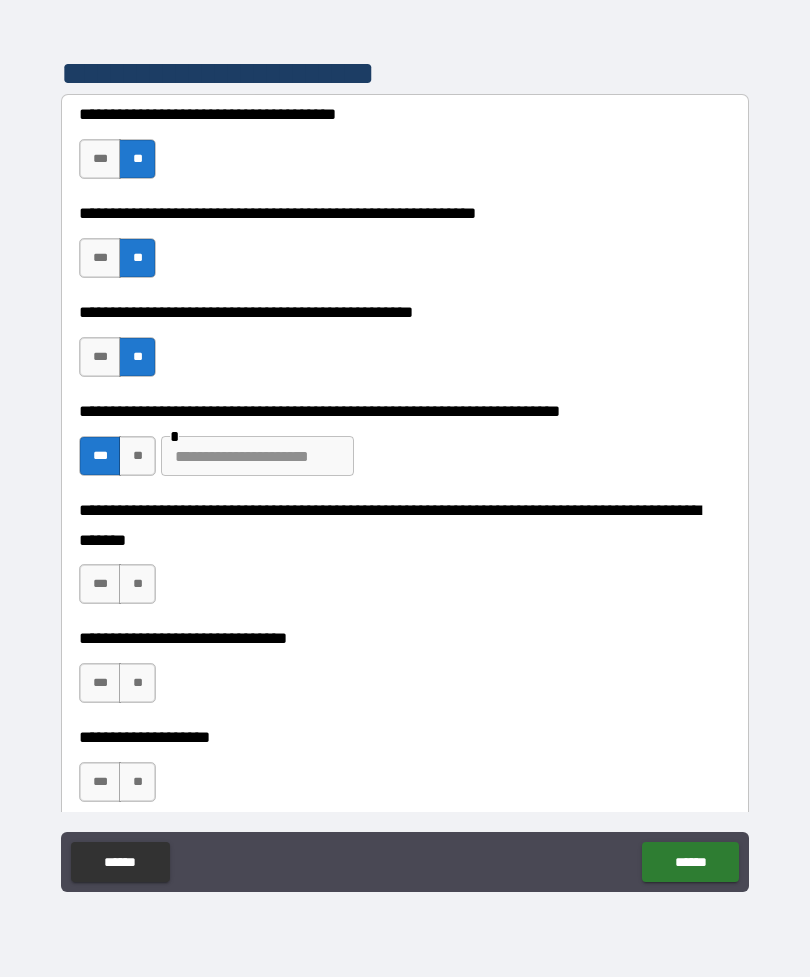 click at bounding box center (257, 456) 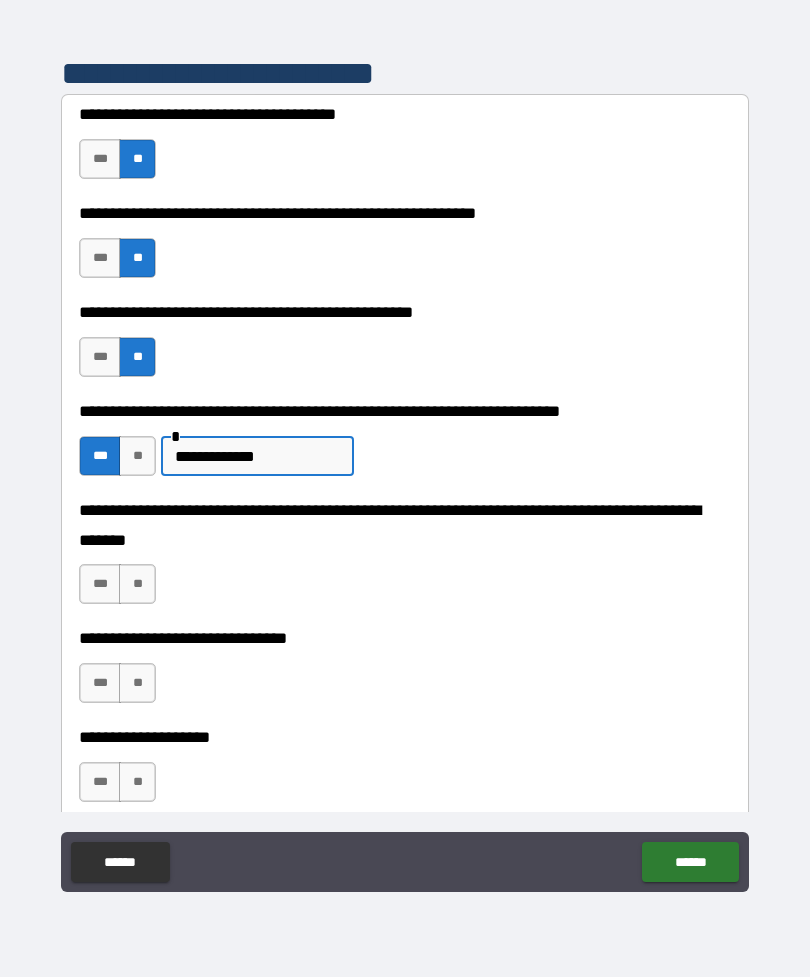type on "**********" 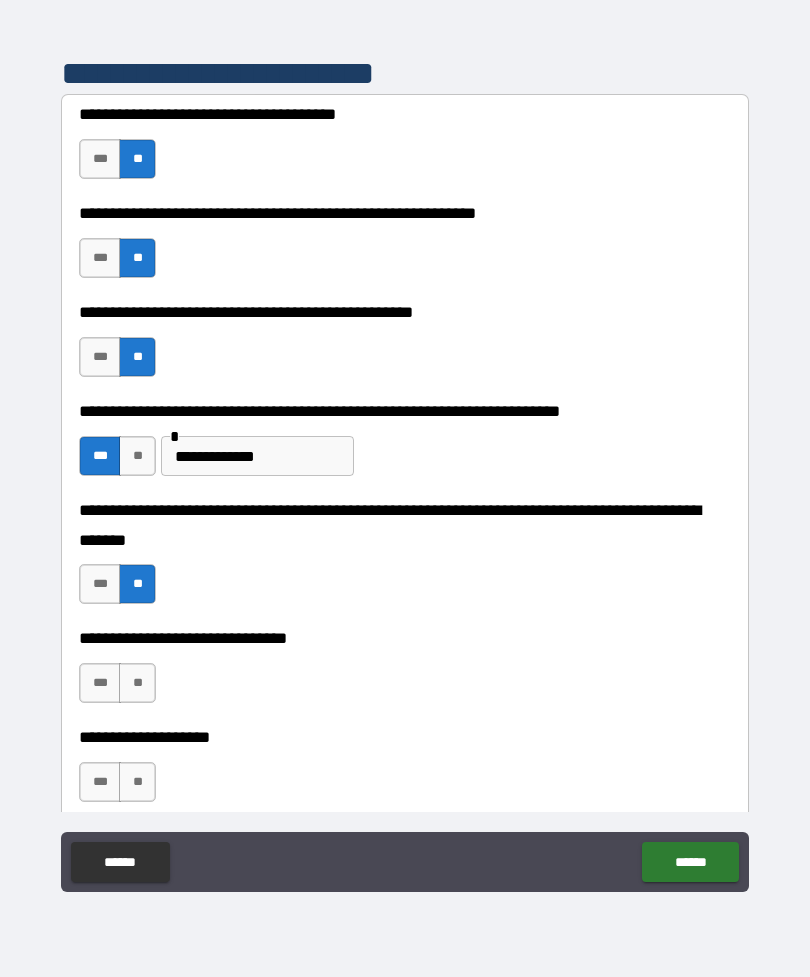 click on "**" at bounding box center (137, 683) 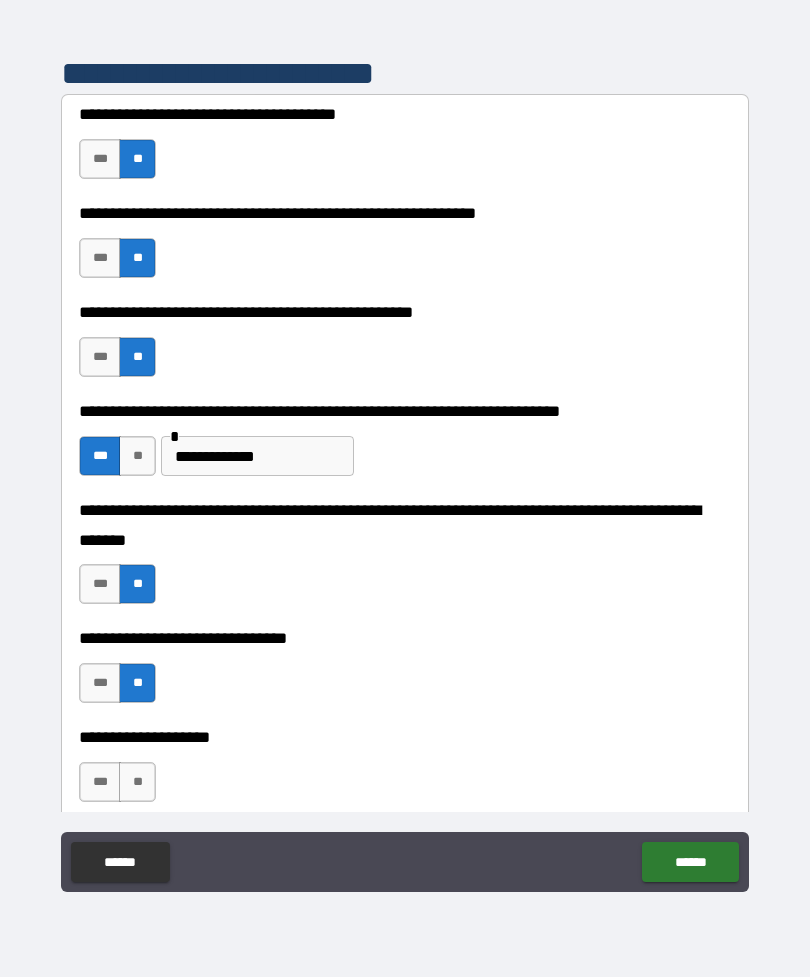 click on "**" at bounding box center (137, 782) 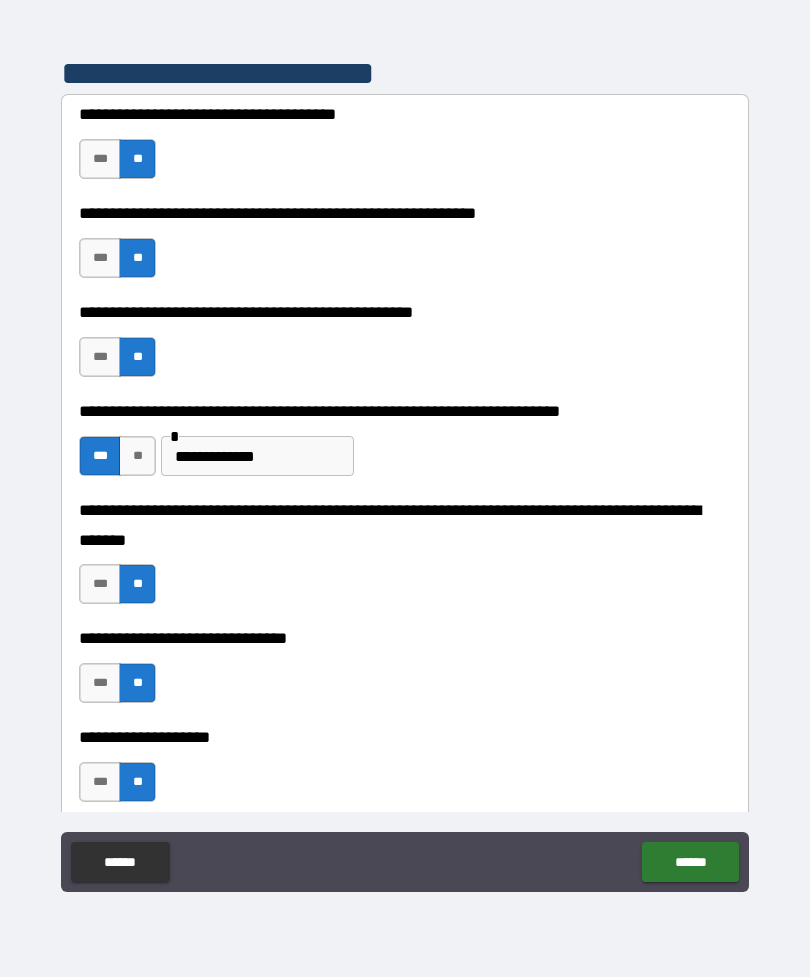 click on "******" at bounding box center (690, 862) 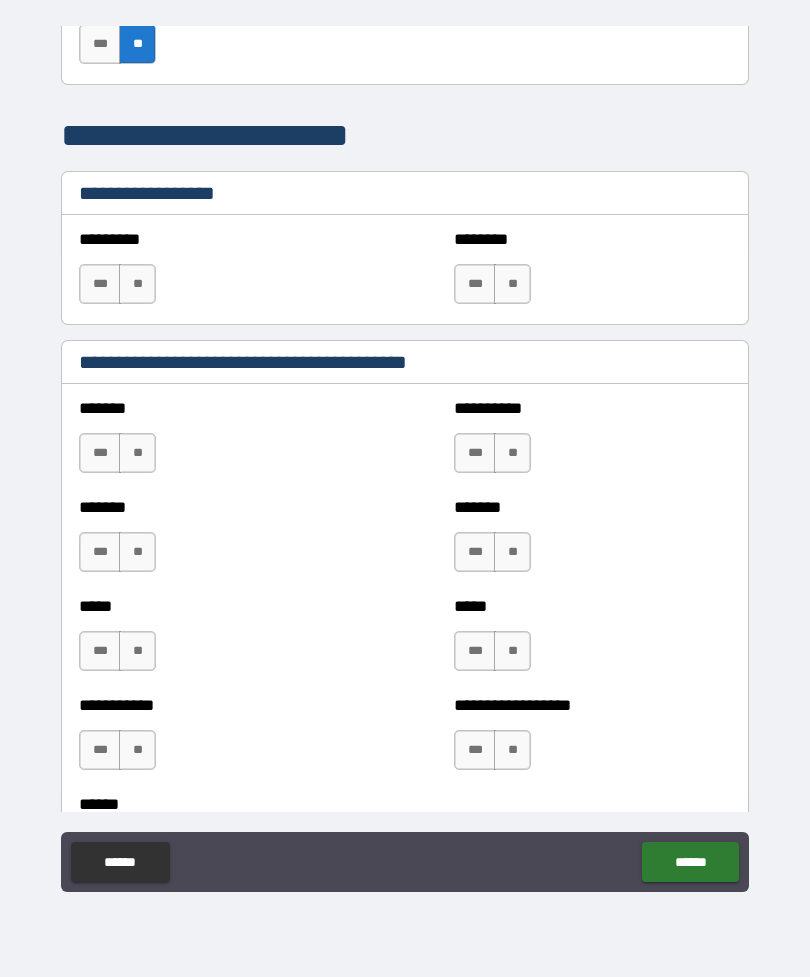 scroll, scrollTop: 1159, scrollLeft: 0, axis: vertical 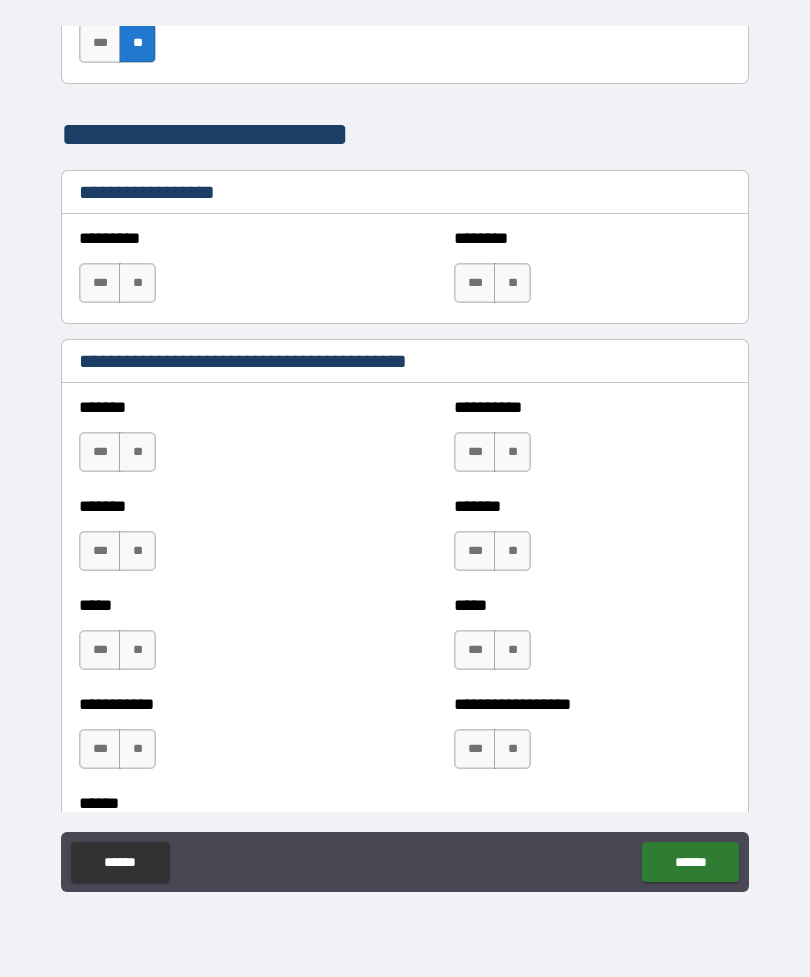 click on "**" at bounding box center [137, 452] 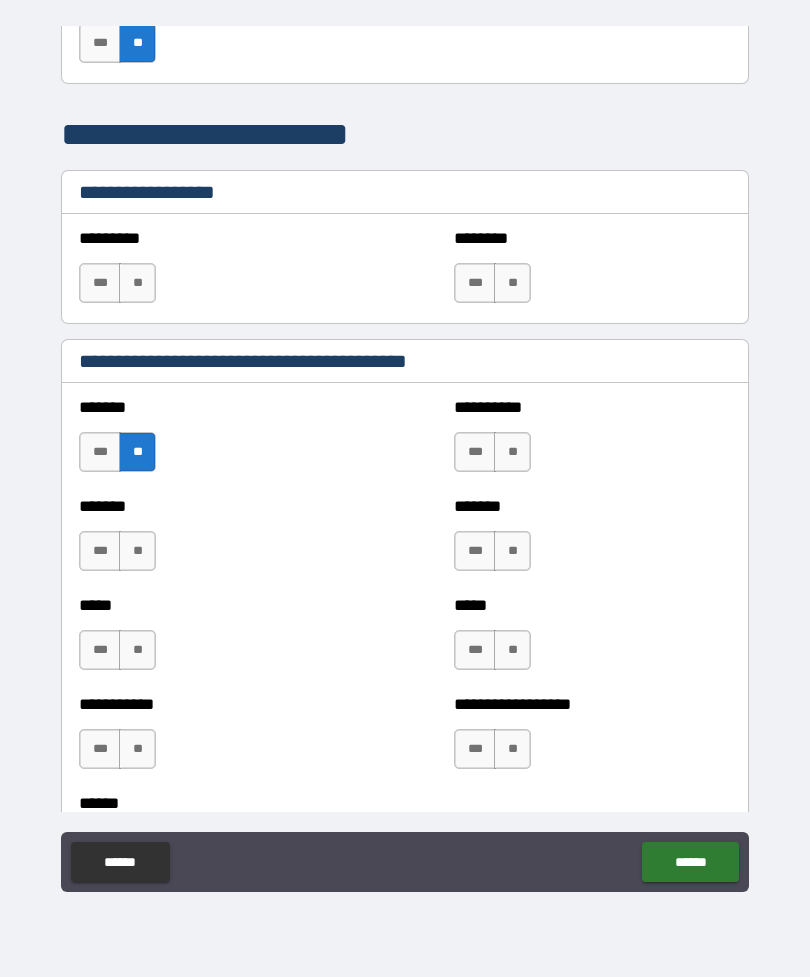 click on "**" at bounding box center [137, 551] 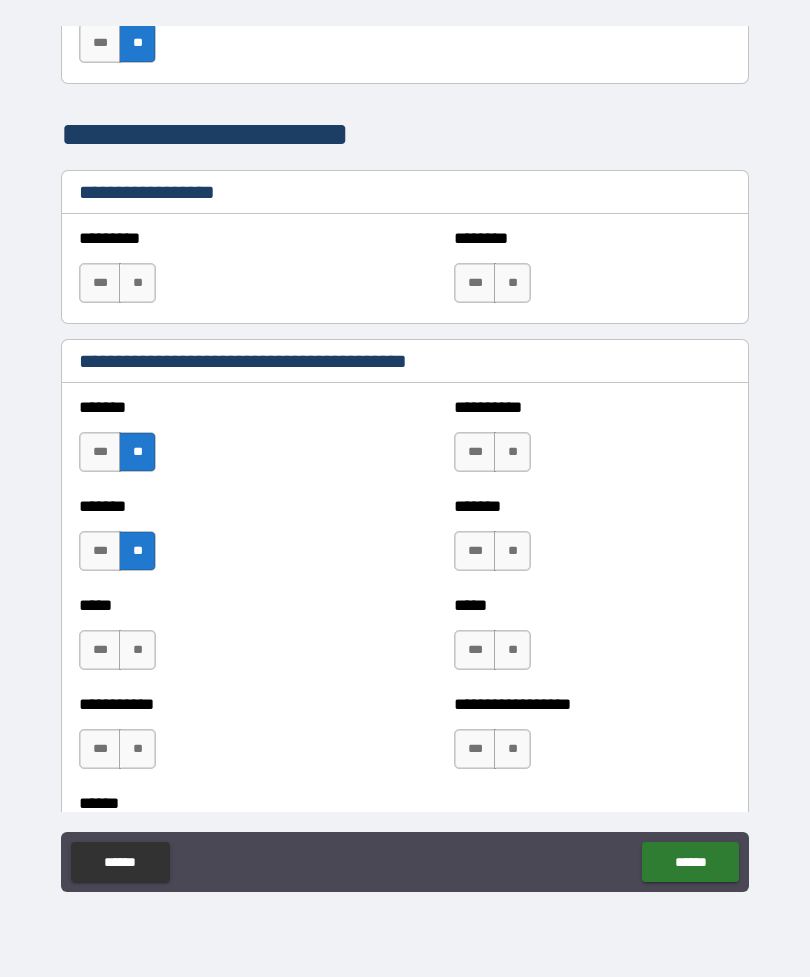 click on "**" at bounding box center (137, 650) 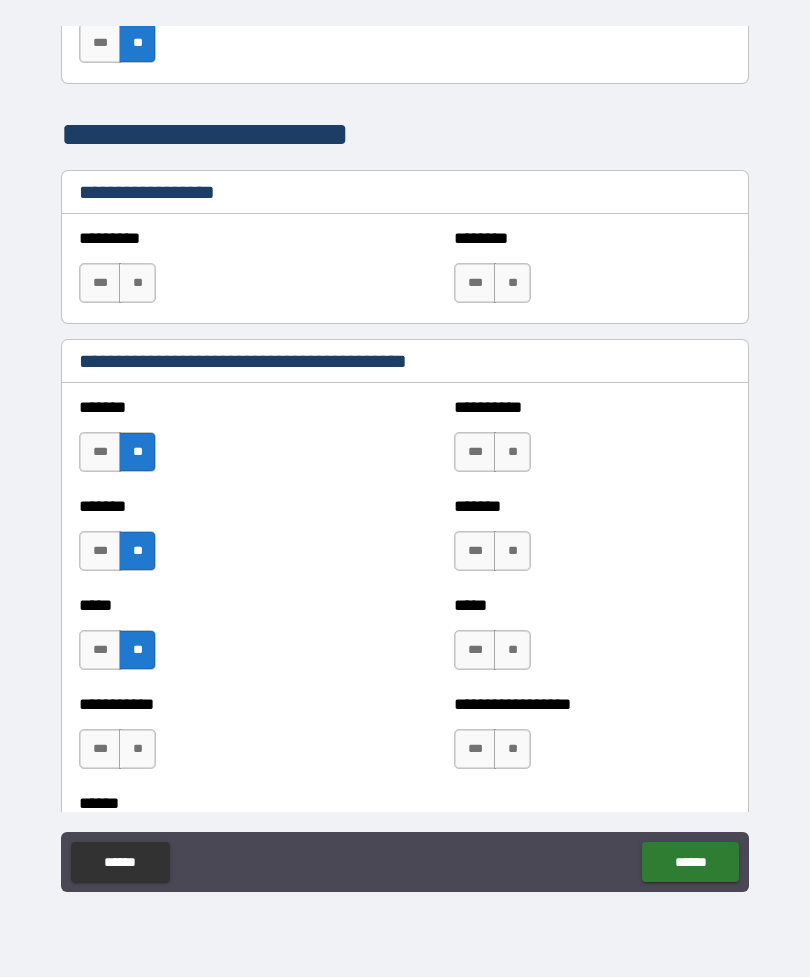 click on "**" at bounding box center [137, 749] 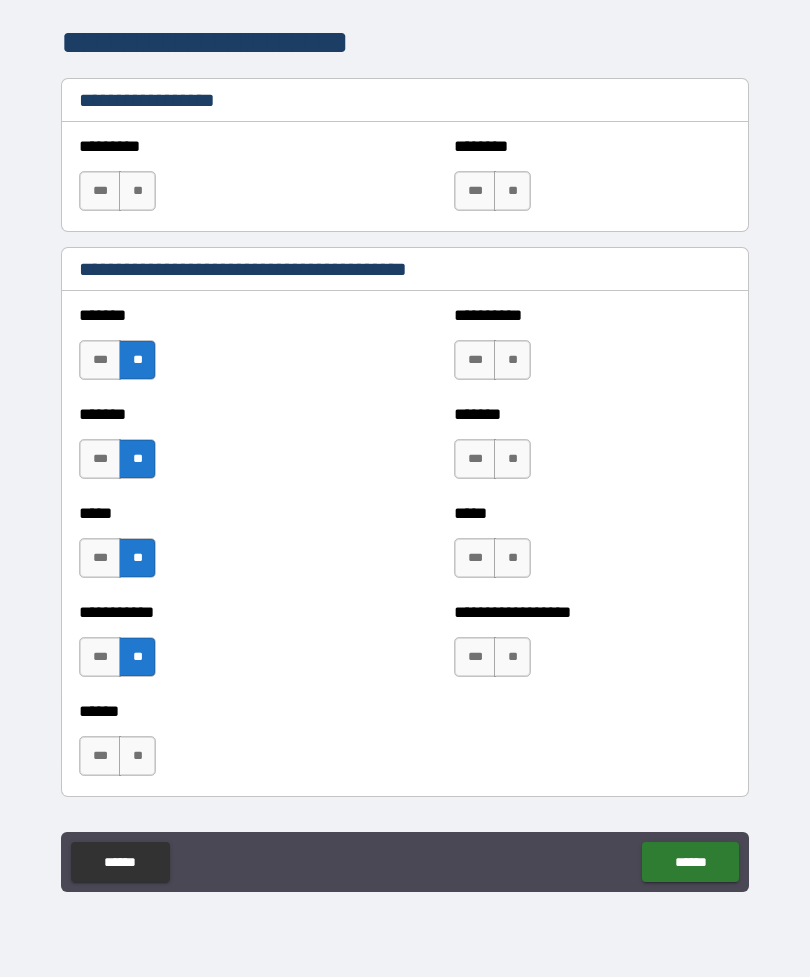 scroll, scrollTop: 1252, scrollLeft: 0, axis: vertical 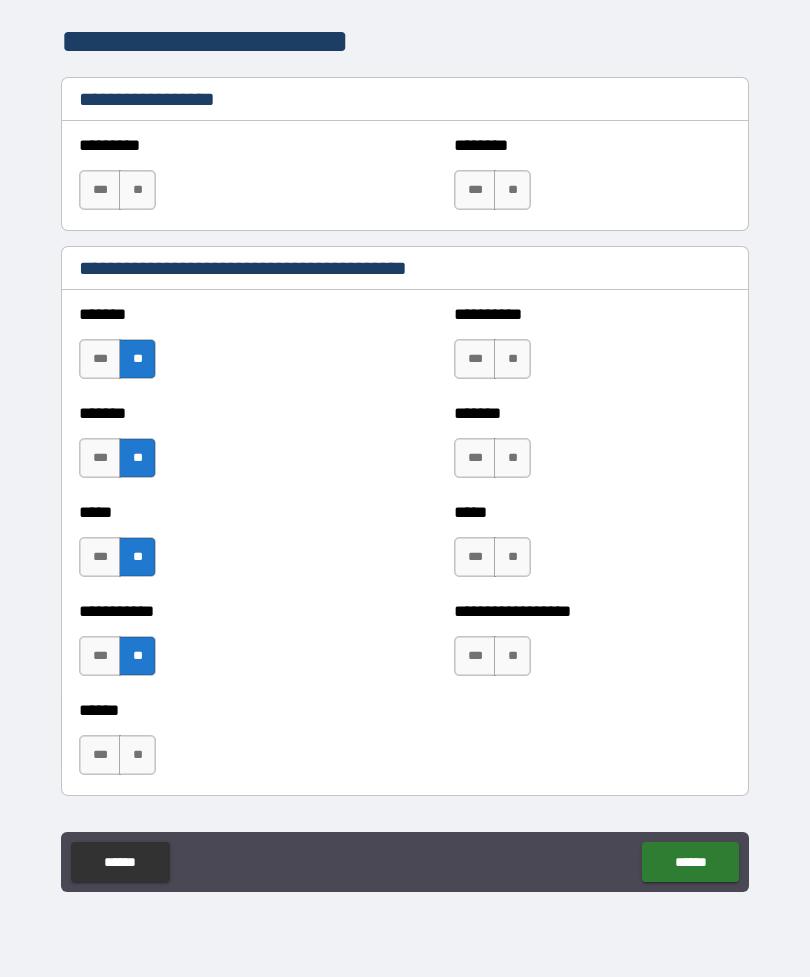 click on "**" at bounding box center (512, 359) 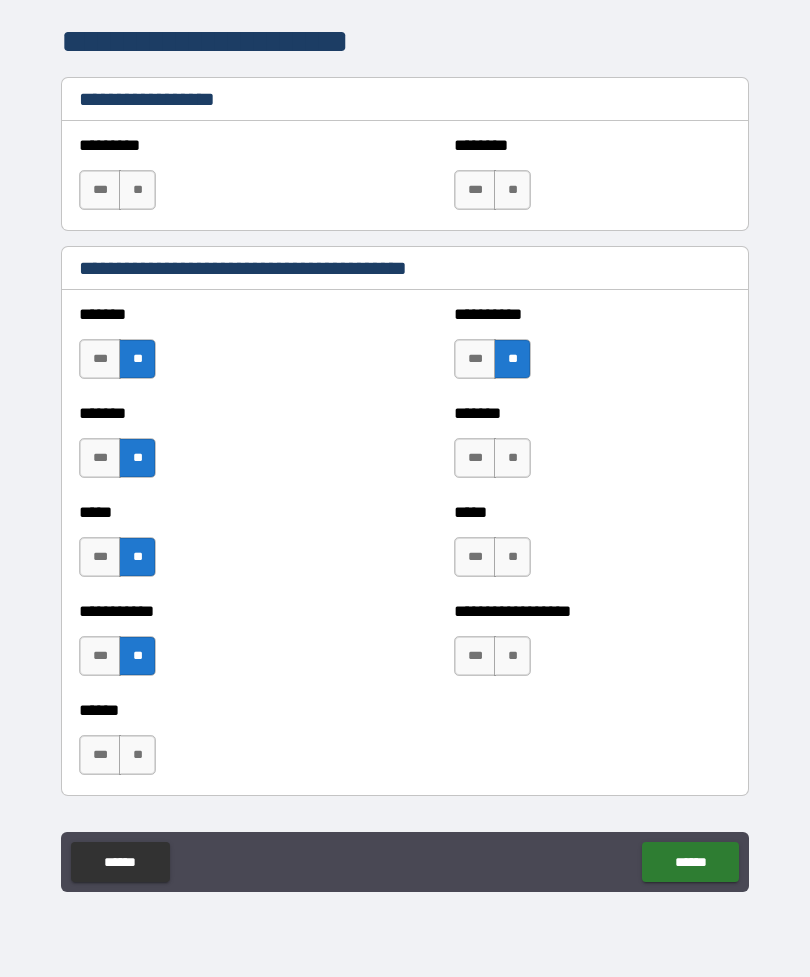 click on "**" at bounding box center (512, 458) 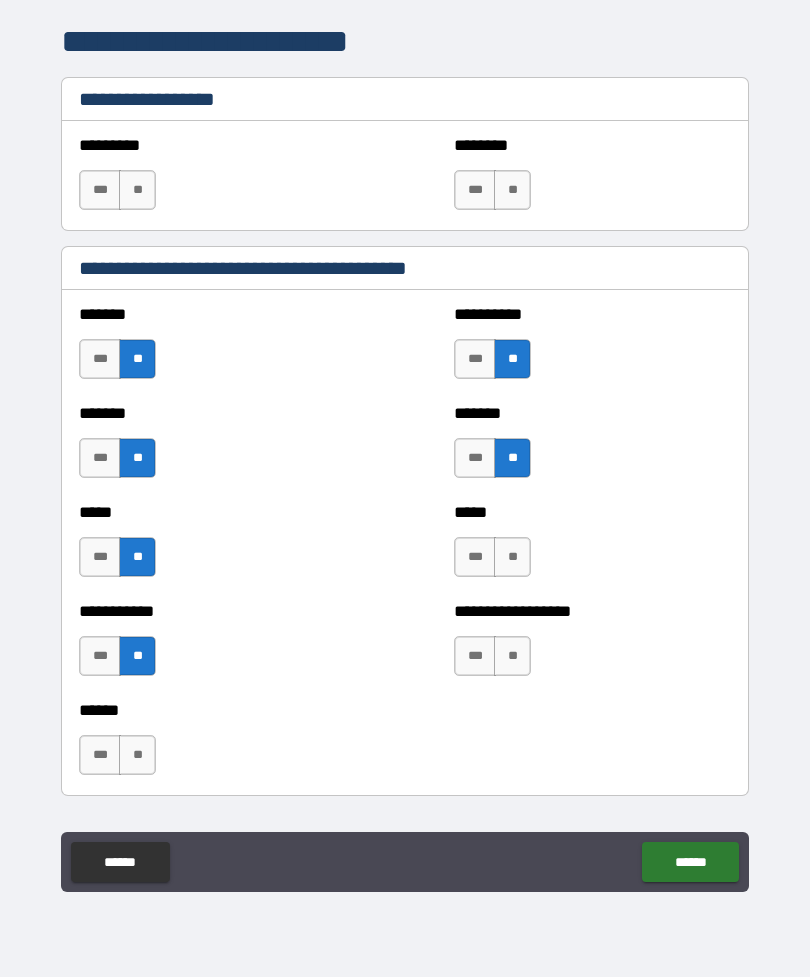 click on "**" at bounding box center [512, 557] 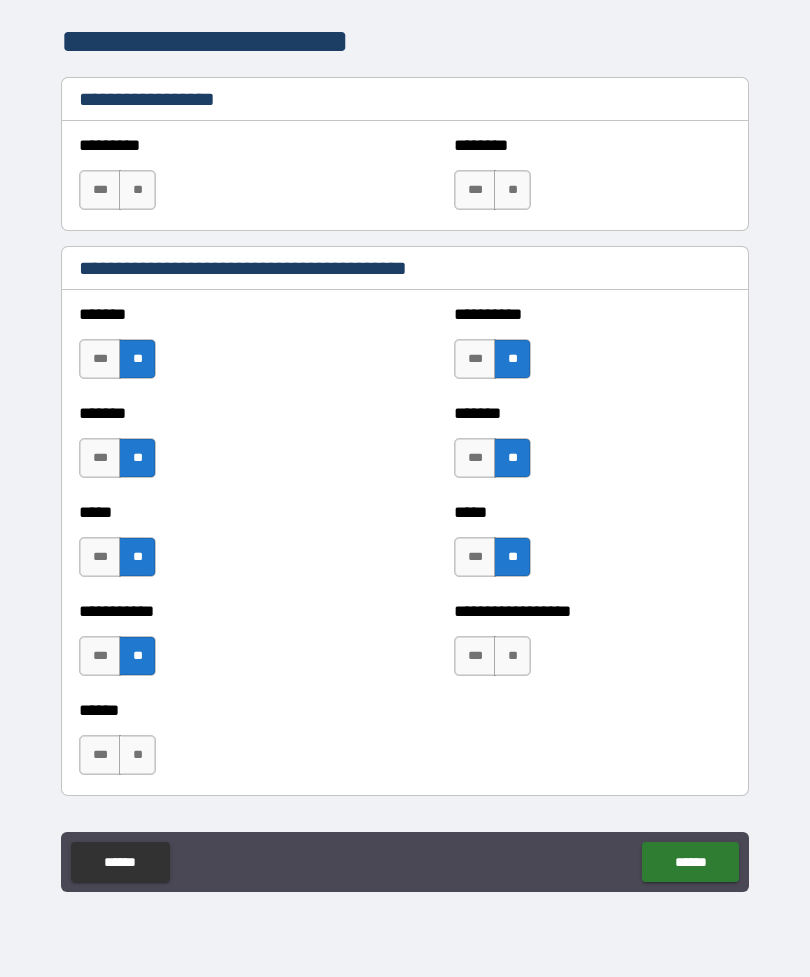 click on "**" at bounding box center (512, 656) 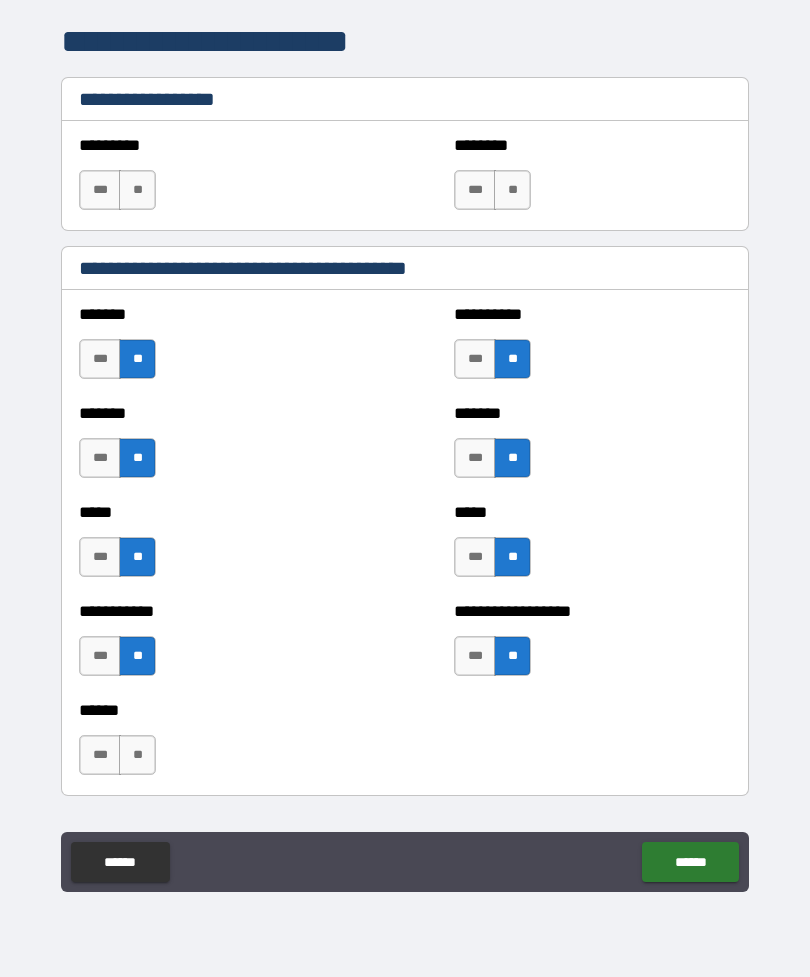 click on "**" at bounding box center (137, 755) 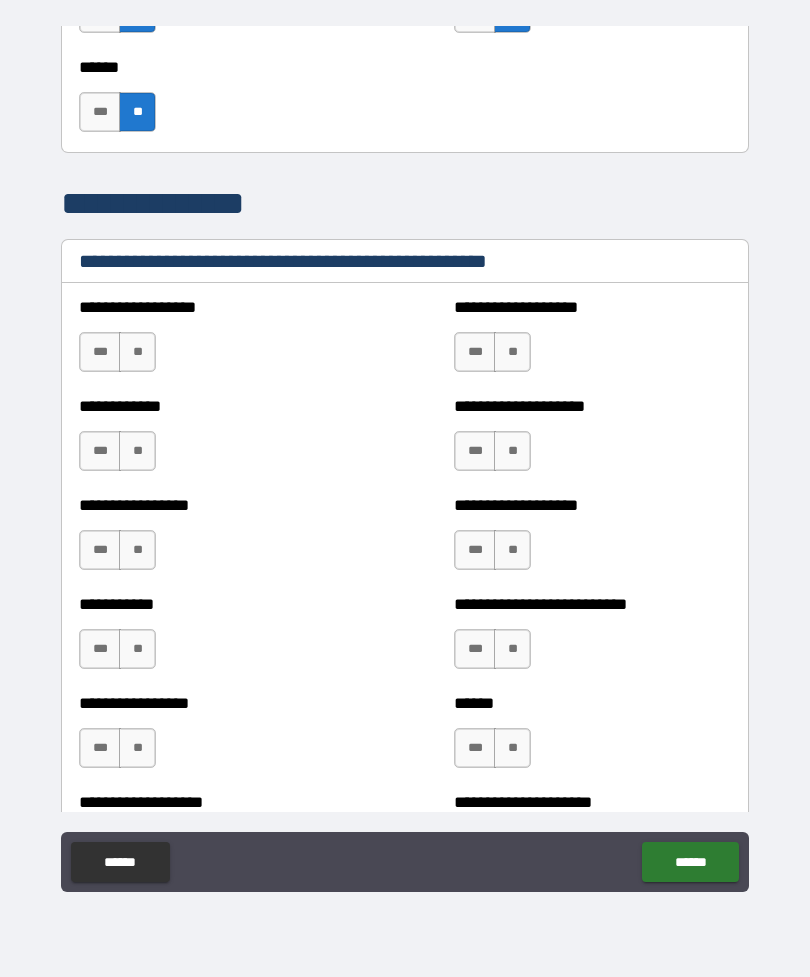 scroll, scrollTop: 1899, scrollLeft: 0, axis: vertical 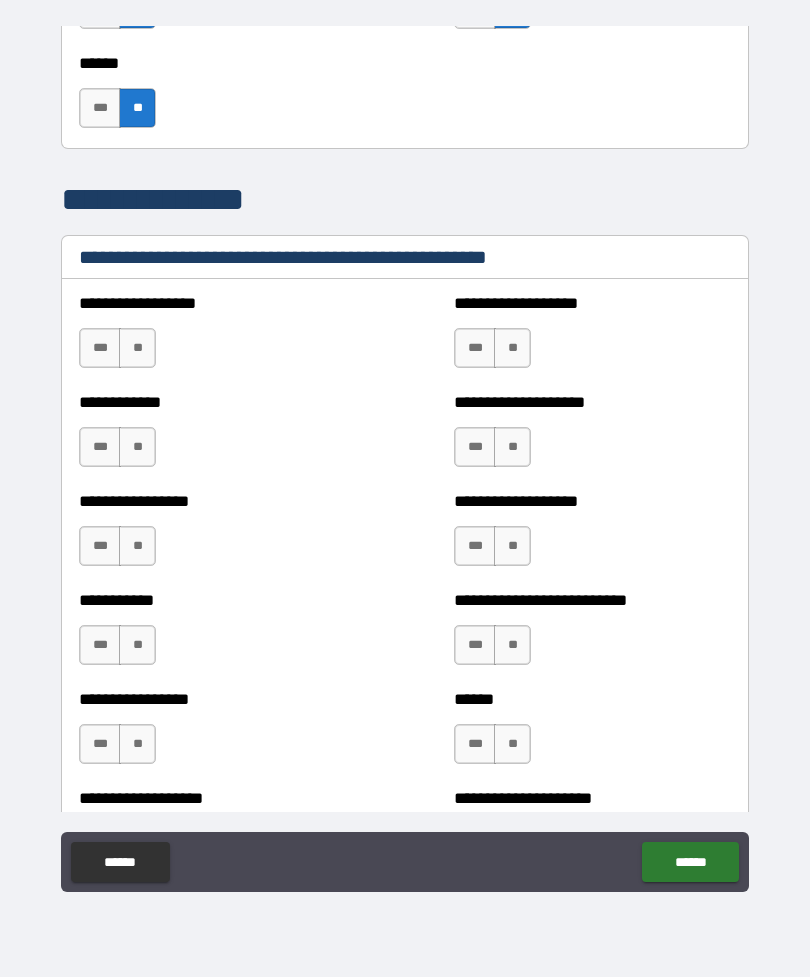click on "**" at bounding box center [137, 348] 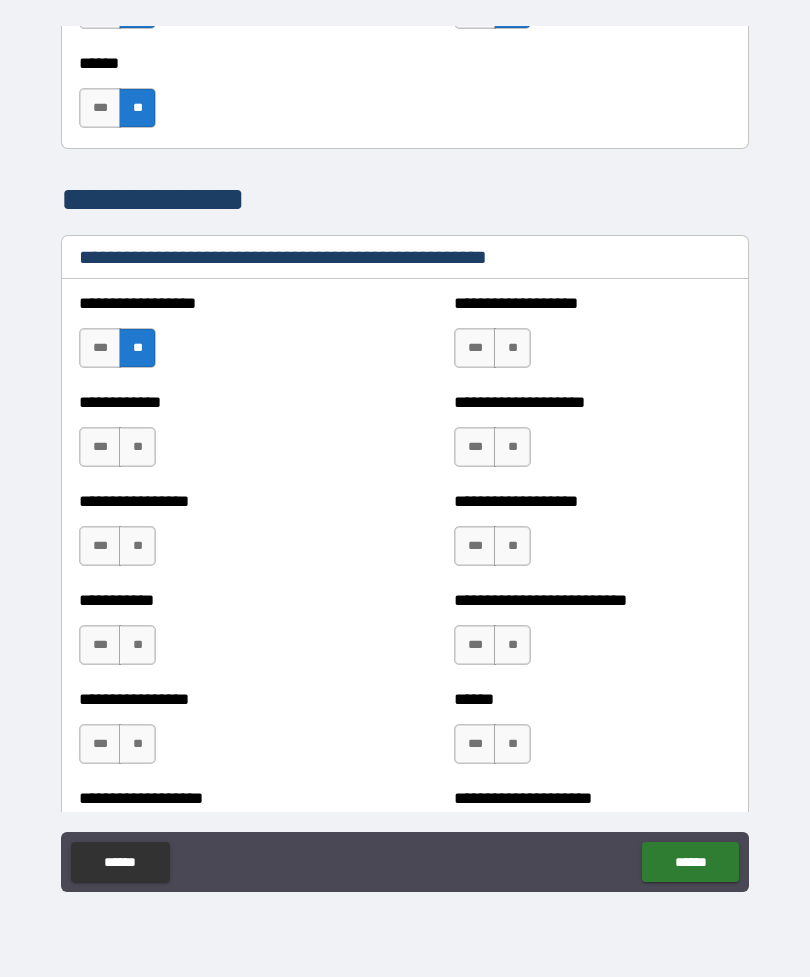 click on "**" at bounding box center (137, 447) 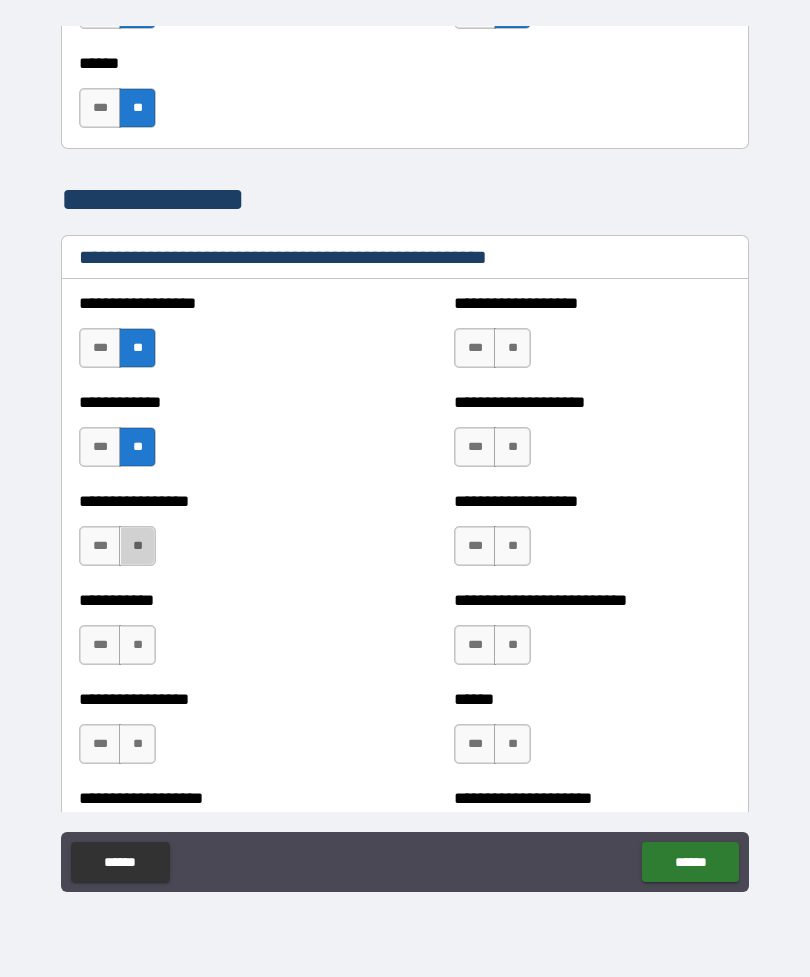 click on "**" at bounding box center [137, 546] 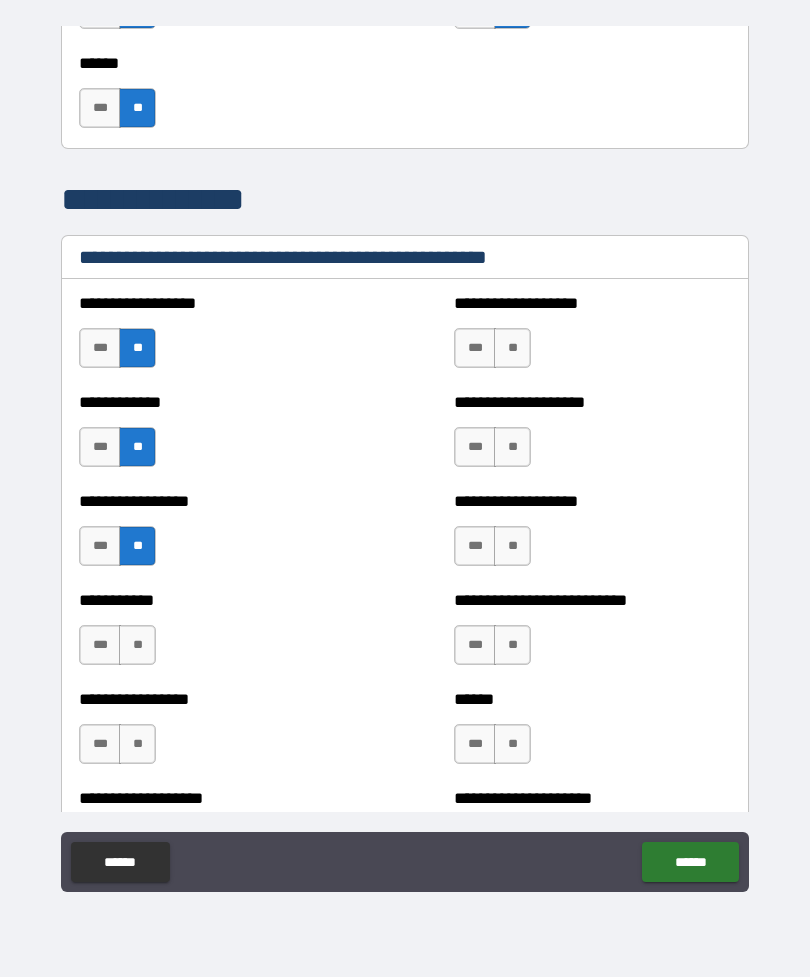 click on "**" at bounding box center (137, 645) 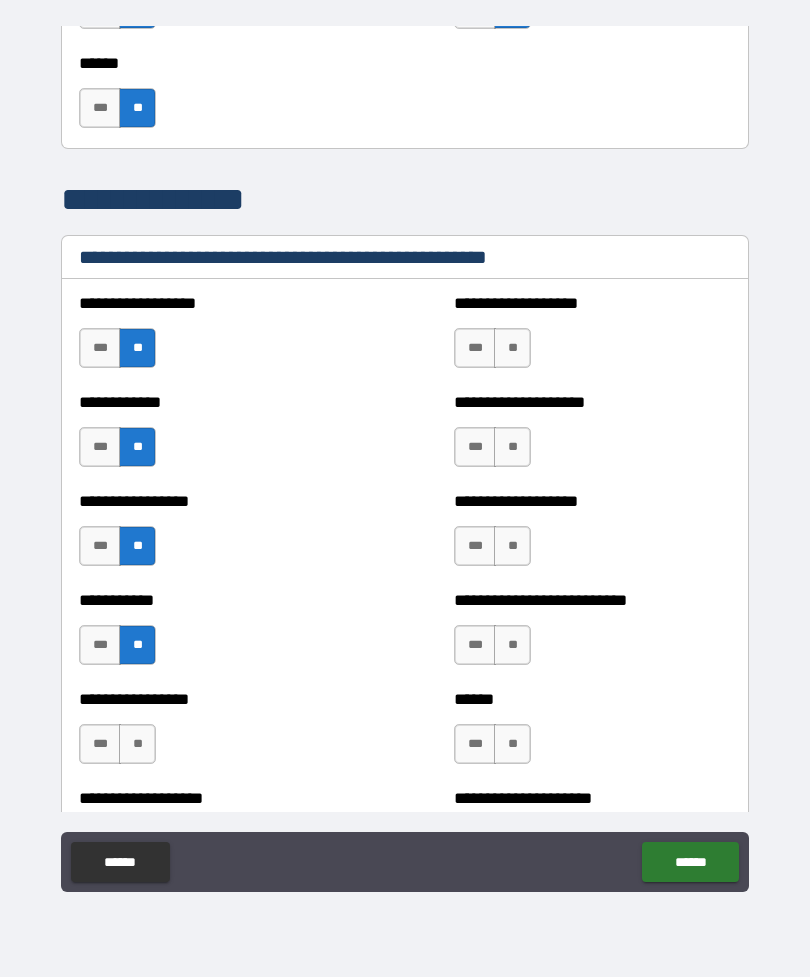 click on "**" at bounding box center (137, 744) 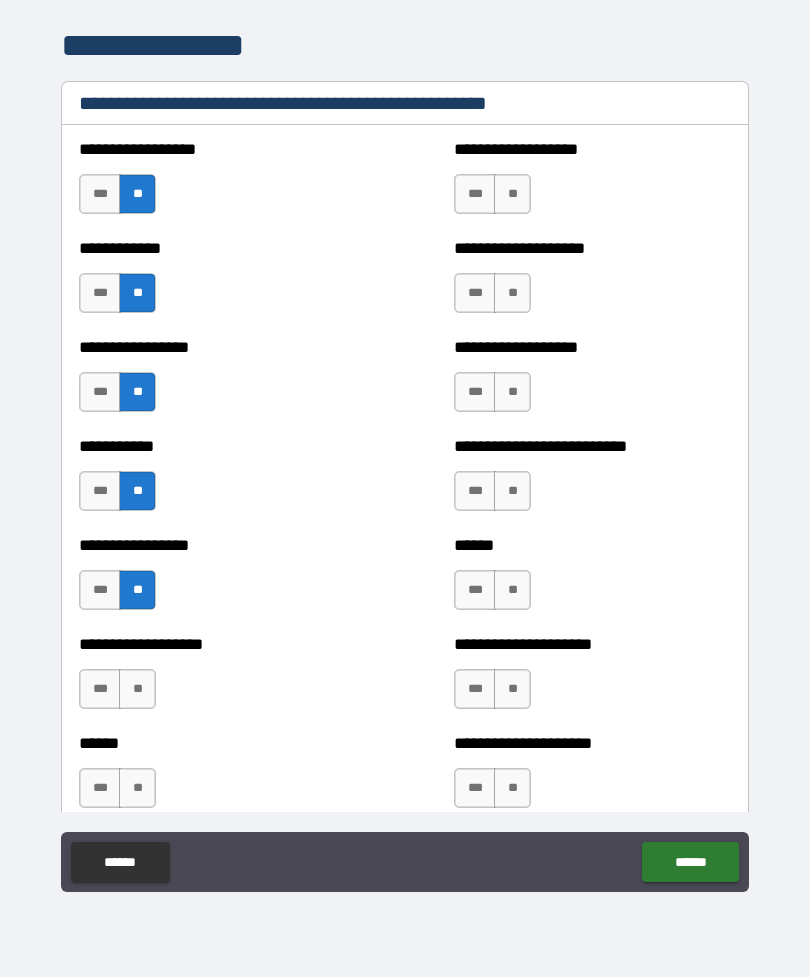 scroll, scrollTop: 2051, scrollLeft: 0, axis: vertical 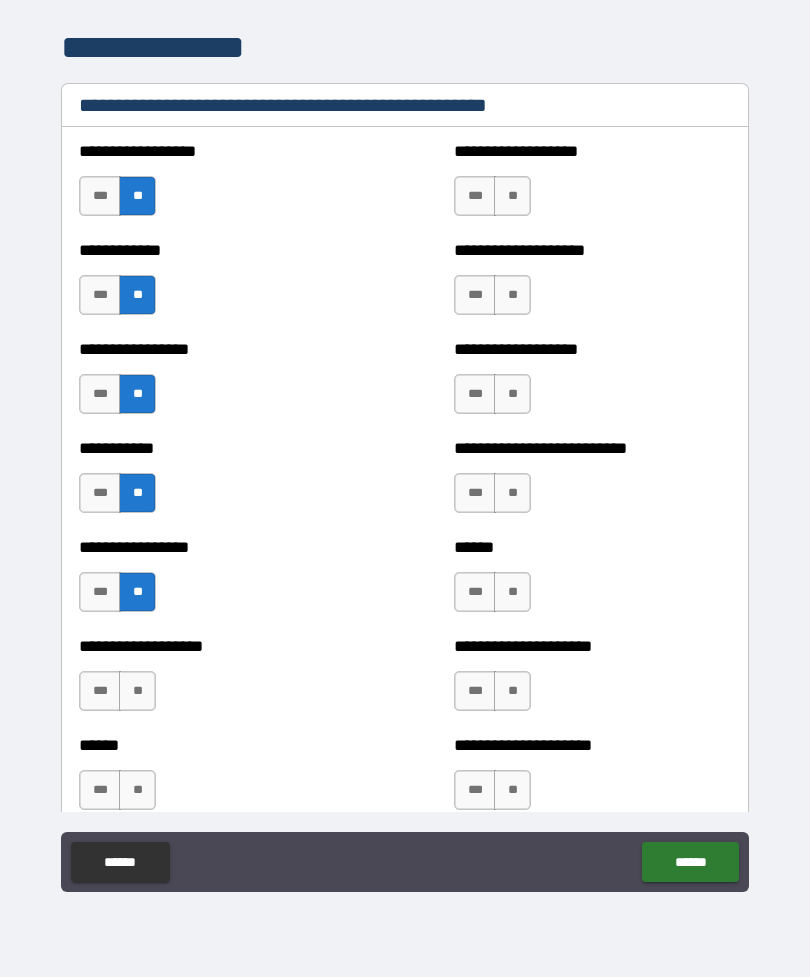 click on "**" at bounding box center (137, 691) 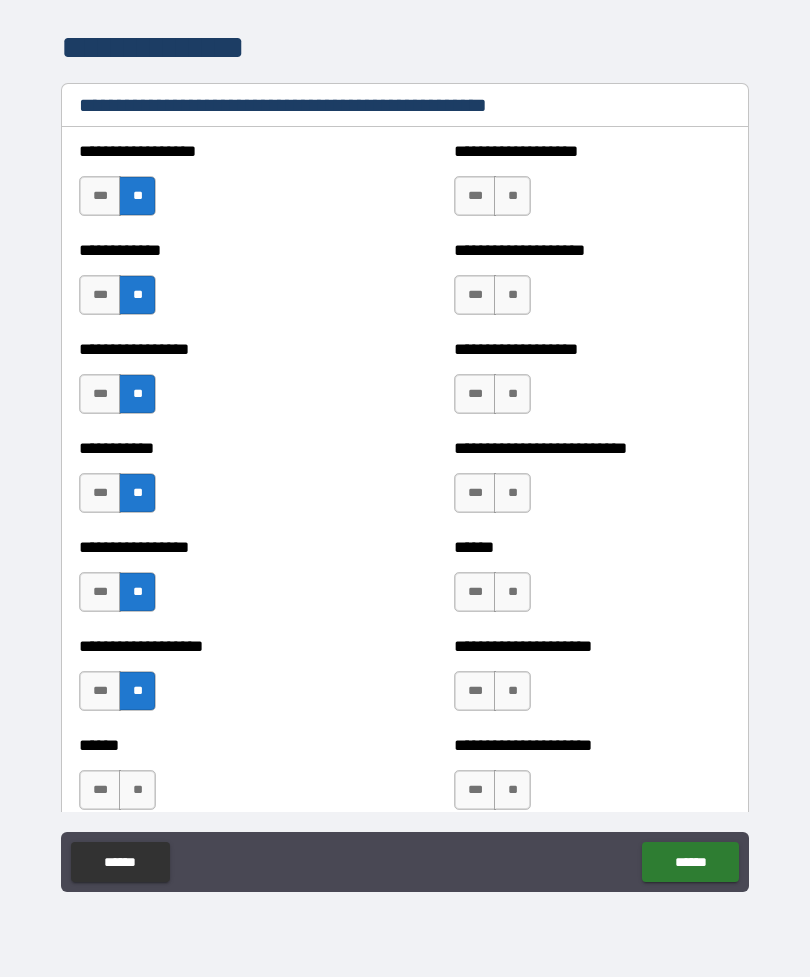 click on "**" at bounding box center [137, 790] 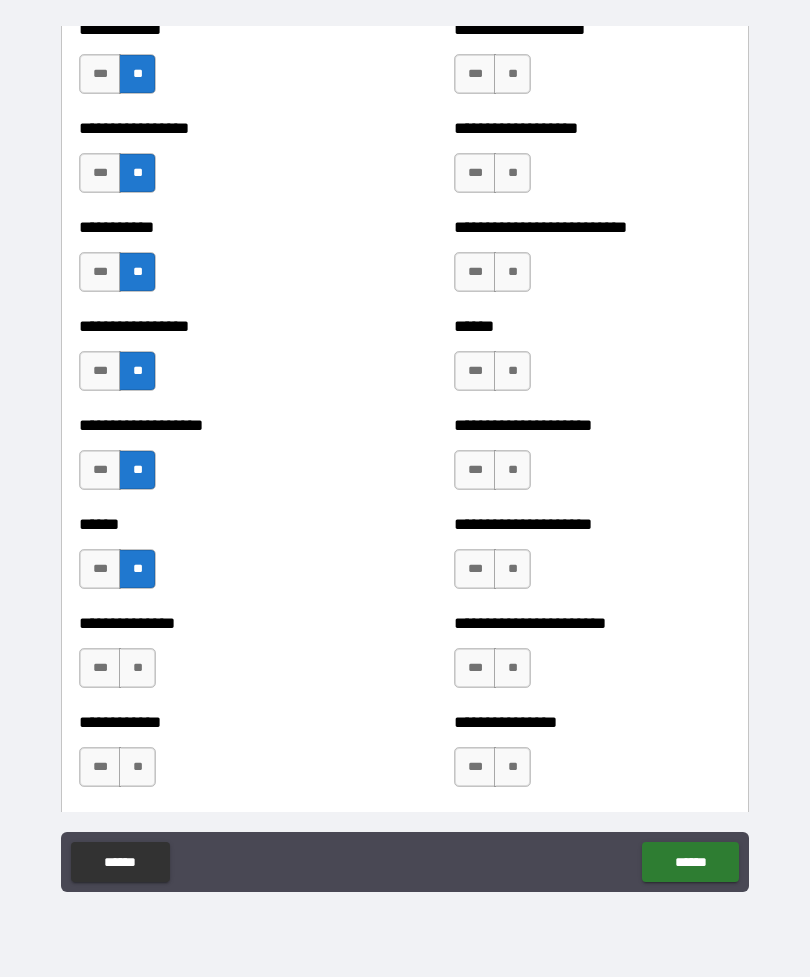 scroll, scrollTop: 2278, scrollLeft: 0, axis: vertical 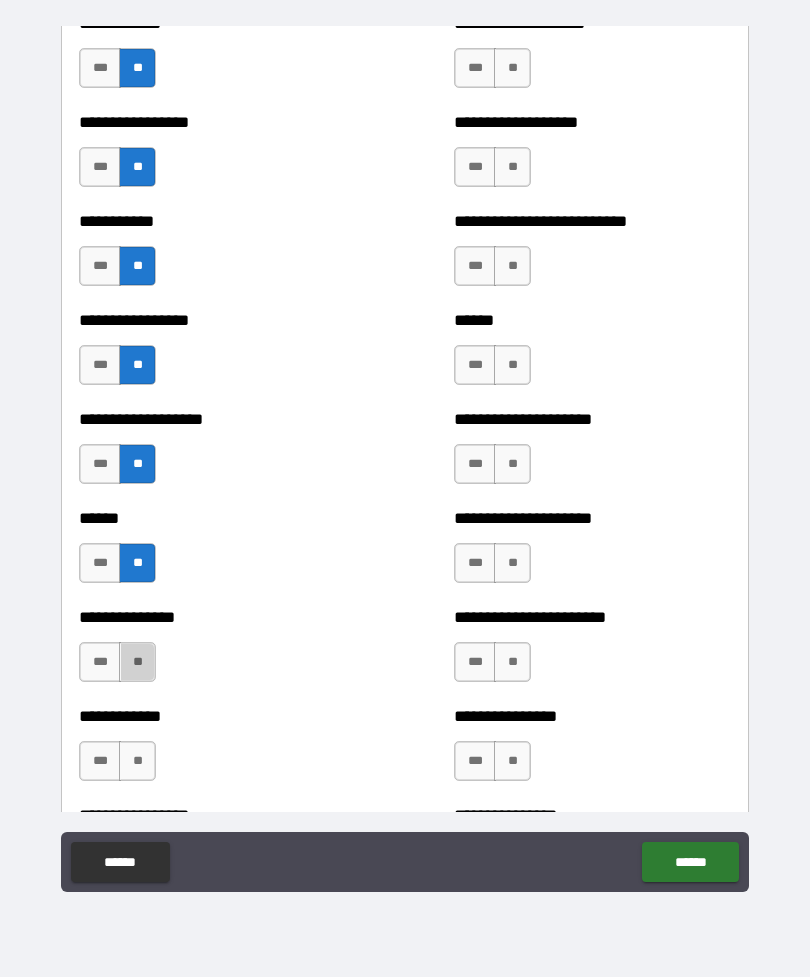 click on "**" at bounding box center [137, 662] 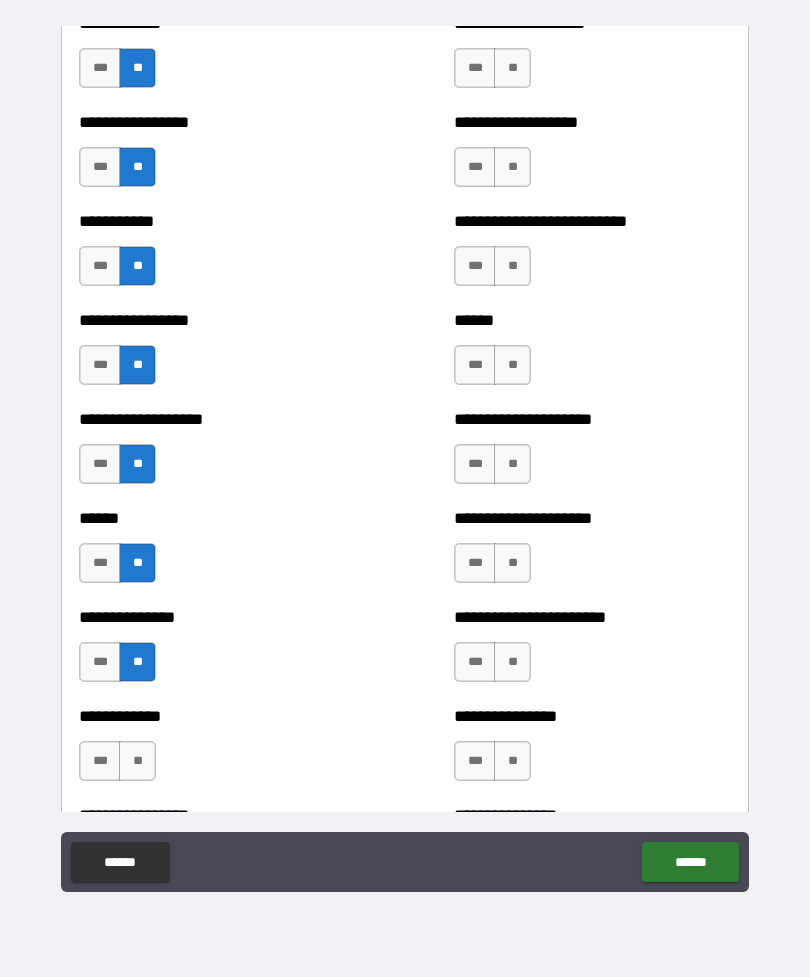 click on "**" at bounding box center (137, 761) 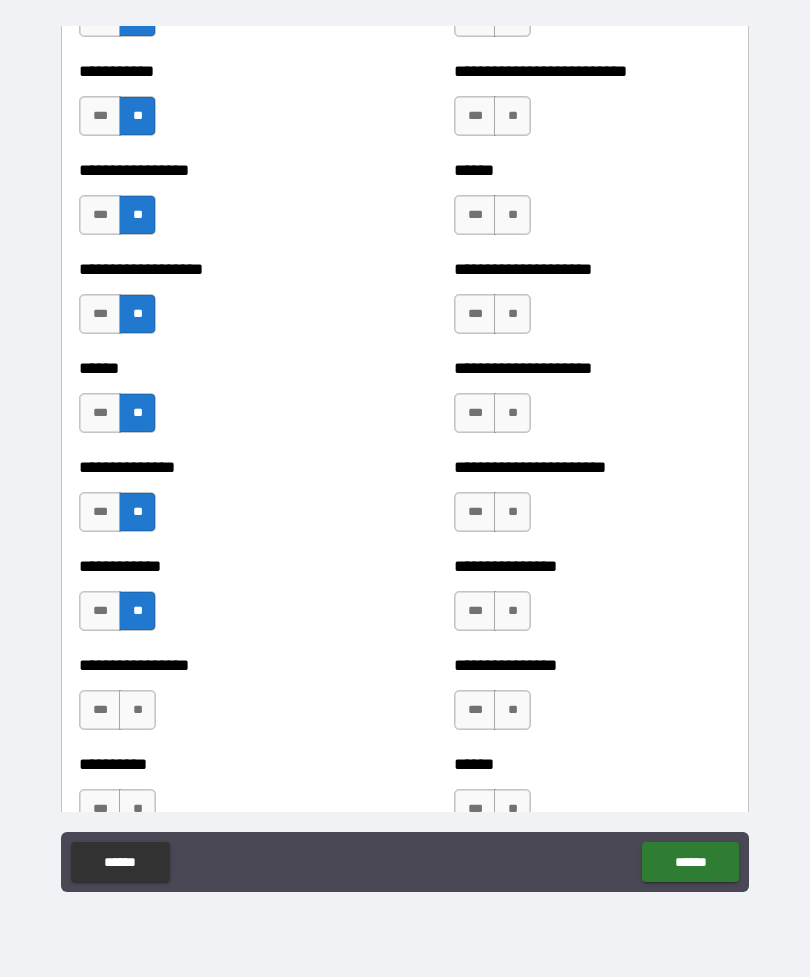 scroll, scrollTop: 2452, scrollLeft: 0, axis: vertical 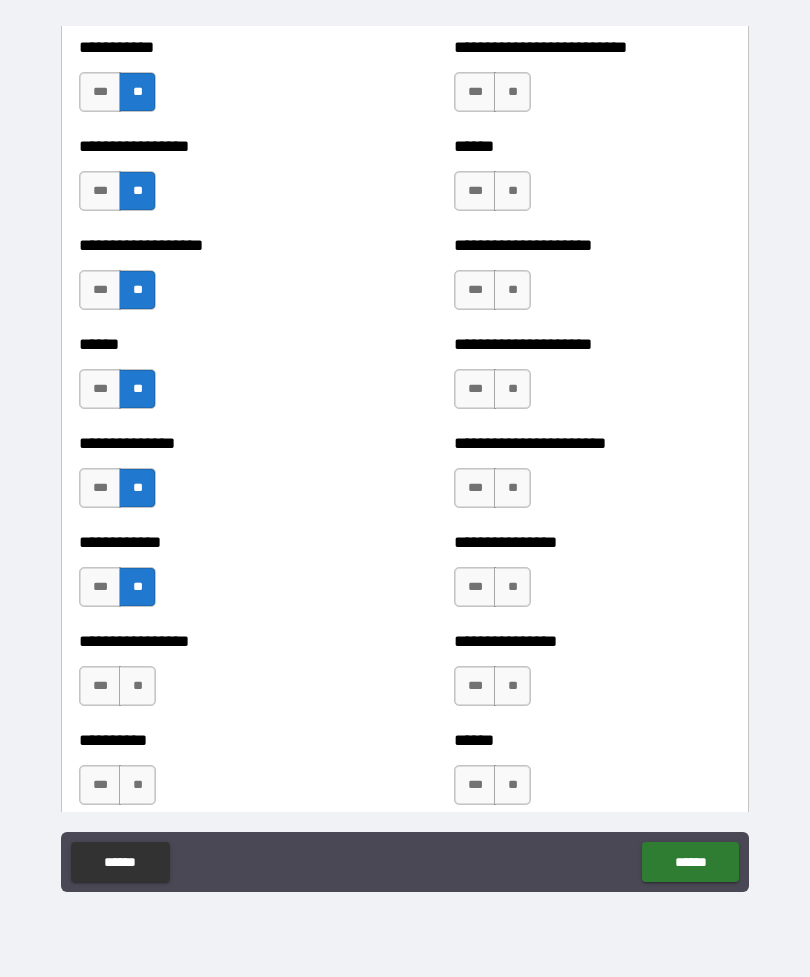 click on "**" at bounding box center [137, 686] 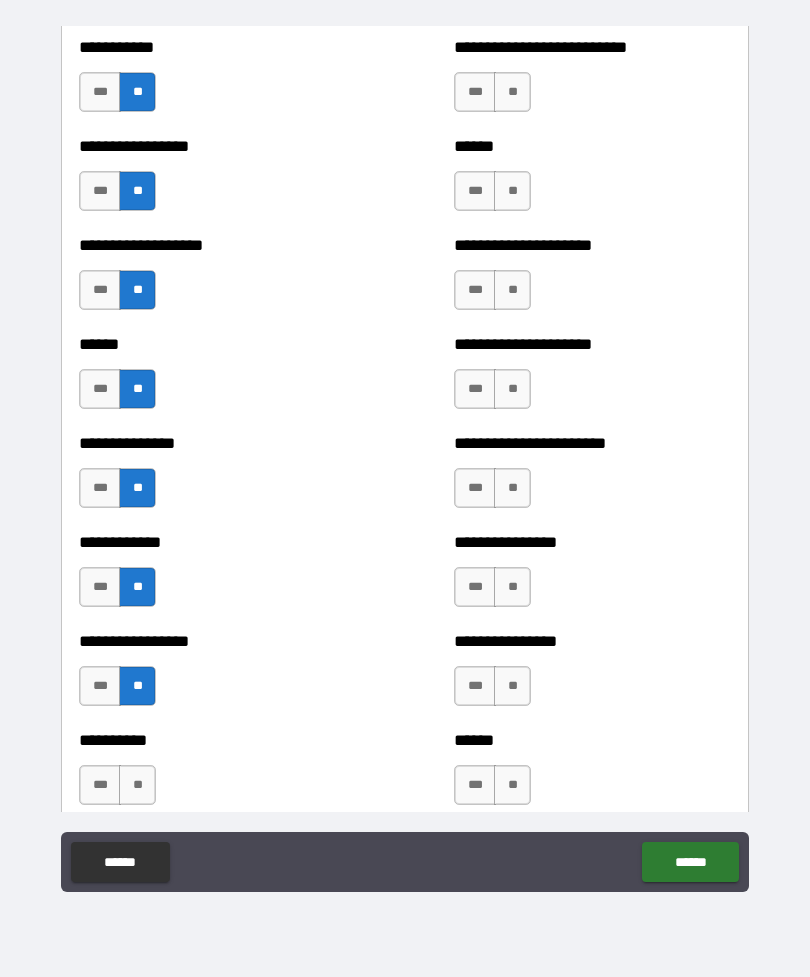 click on "**" at bounding box center (137, 785) 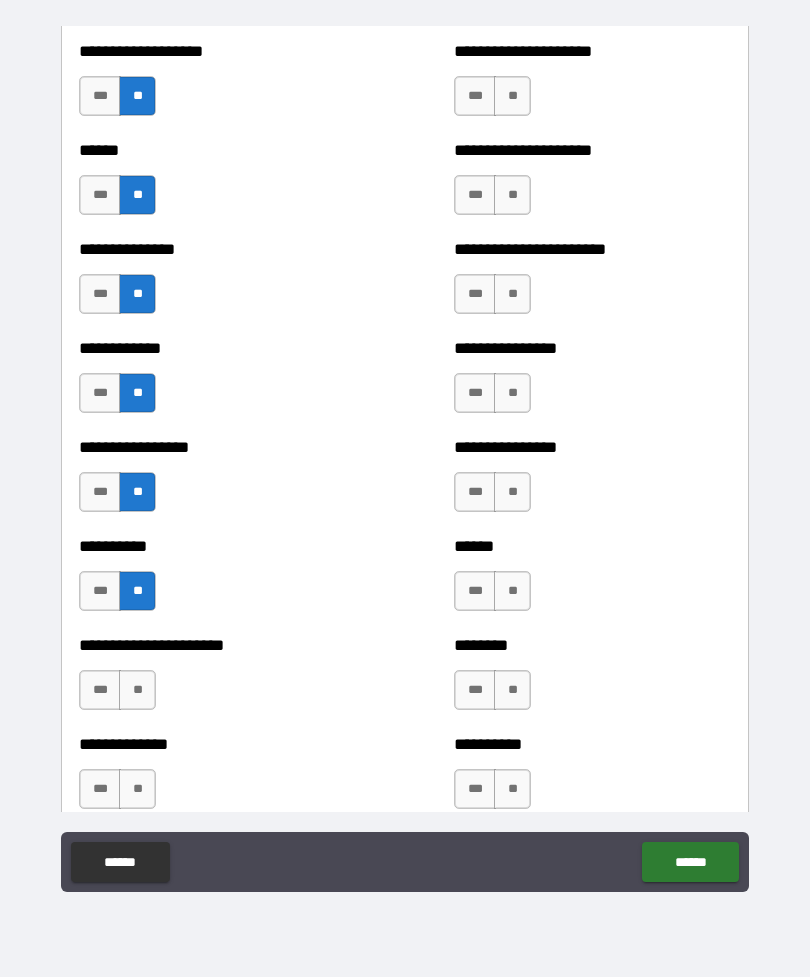 scroll, scrollTop: 2647, scrollLeft: 0, axis: vertical 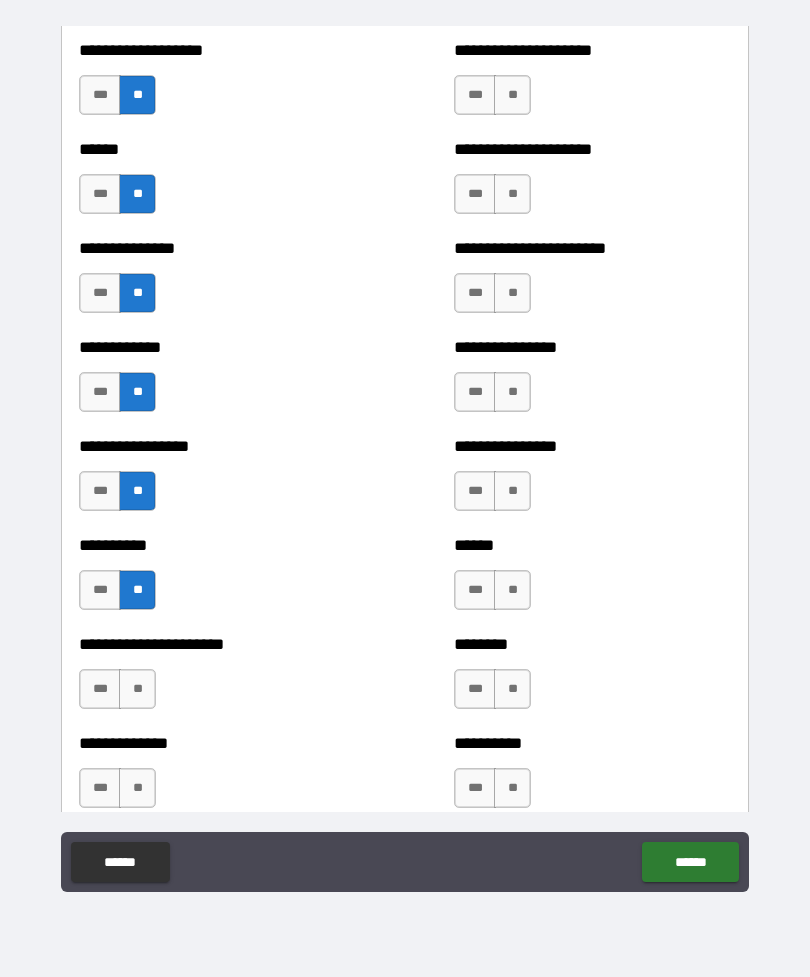 click on "**" at bounding box center (137, 689) 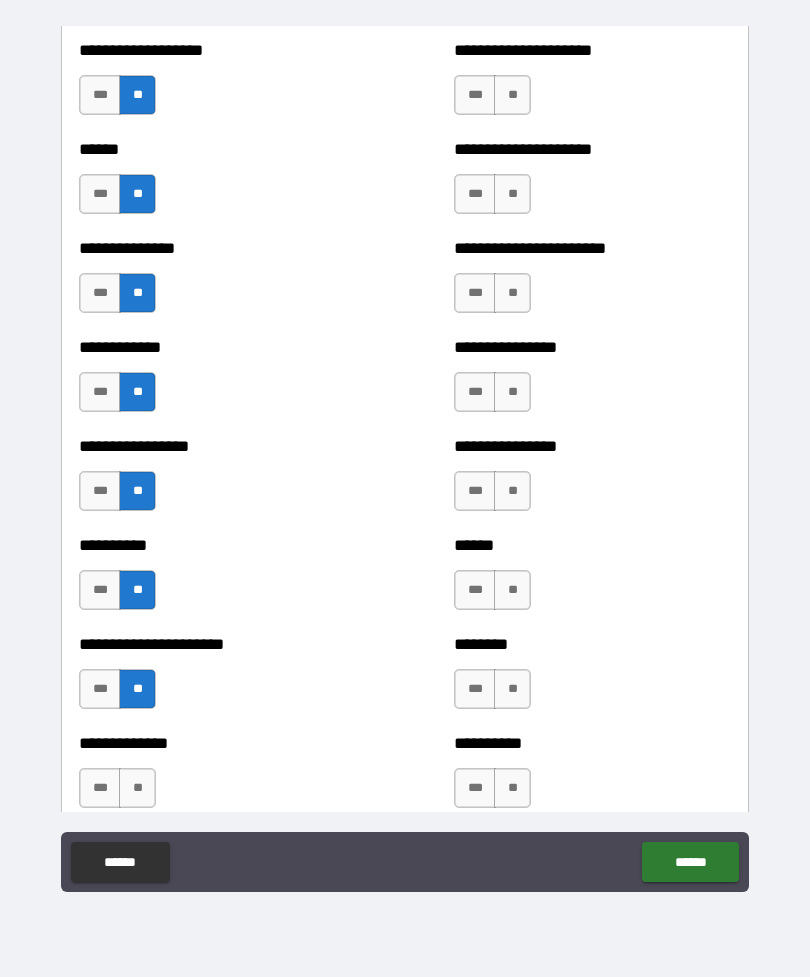 click on "**" at bounding box center (137, 788) 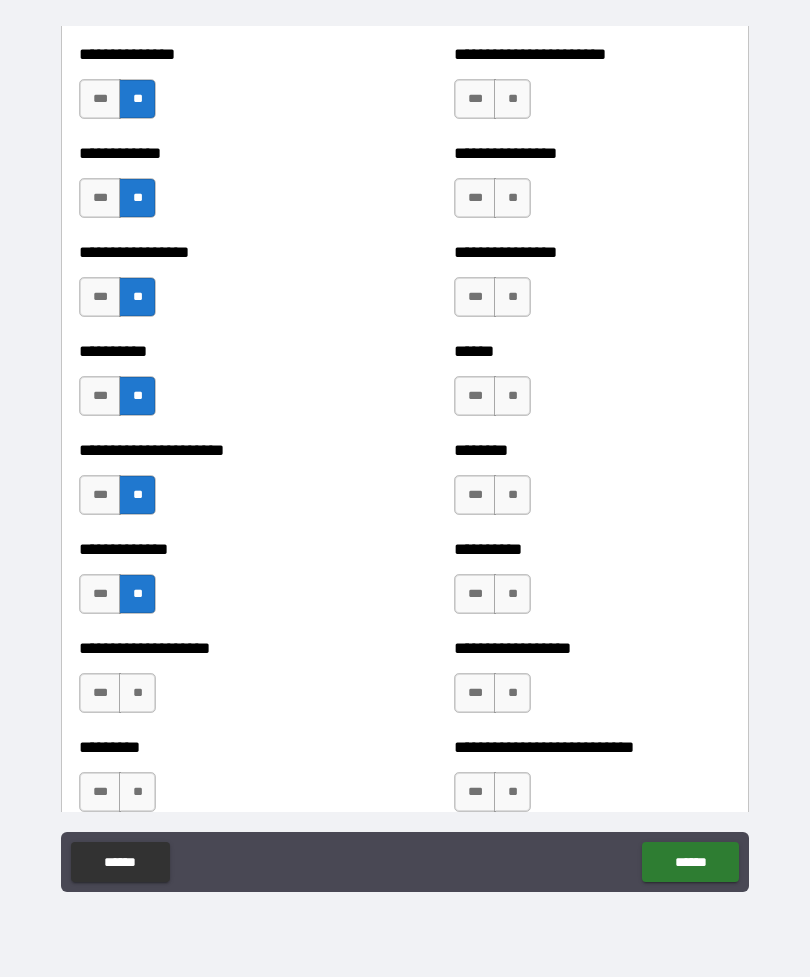 scroll, scrollTop: 2843, scrollLeft: 0, axis: vertical 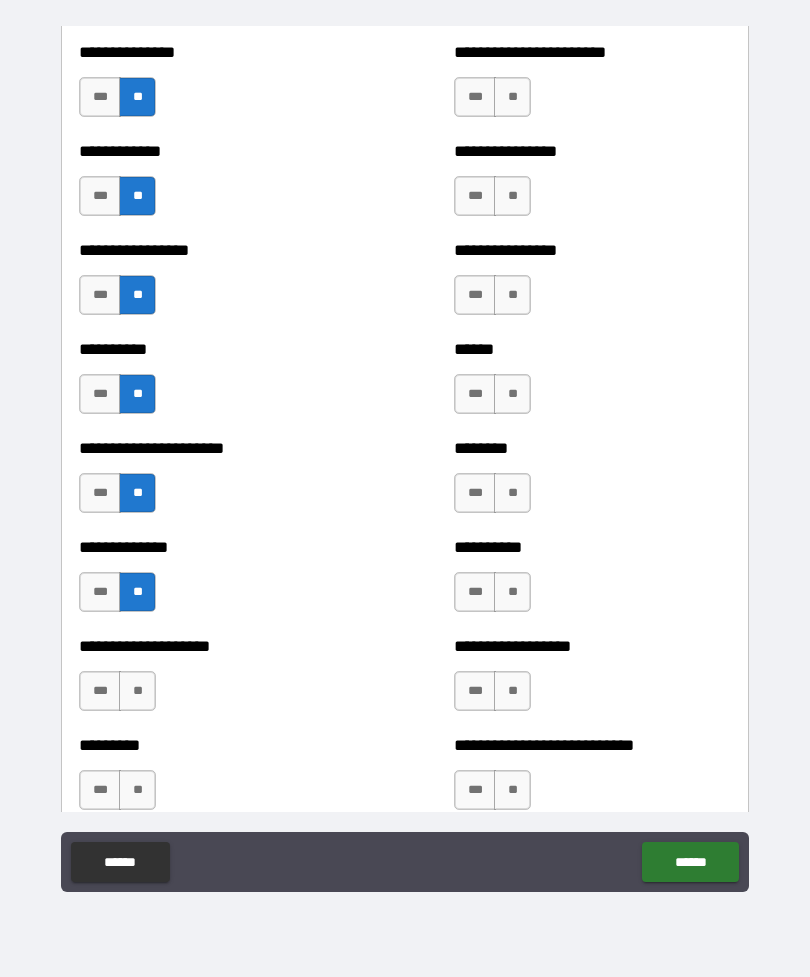 click on "**" at bounding box center [137, 691] 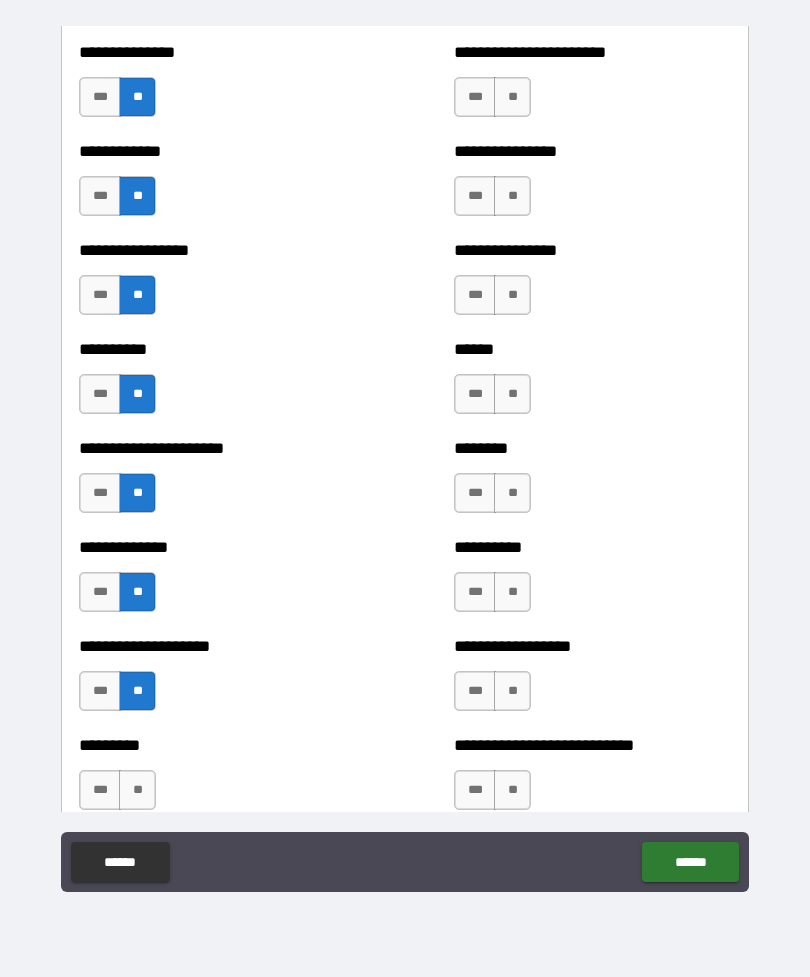 click on "**" at bounding box center (137, 790) 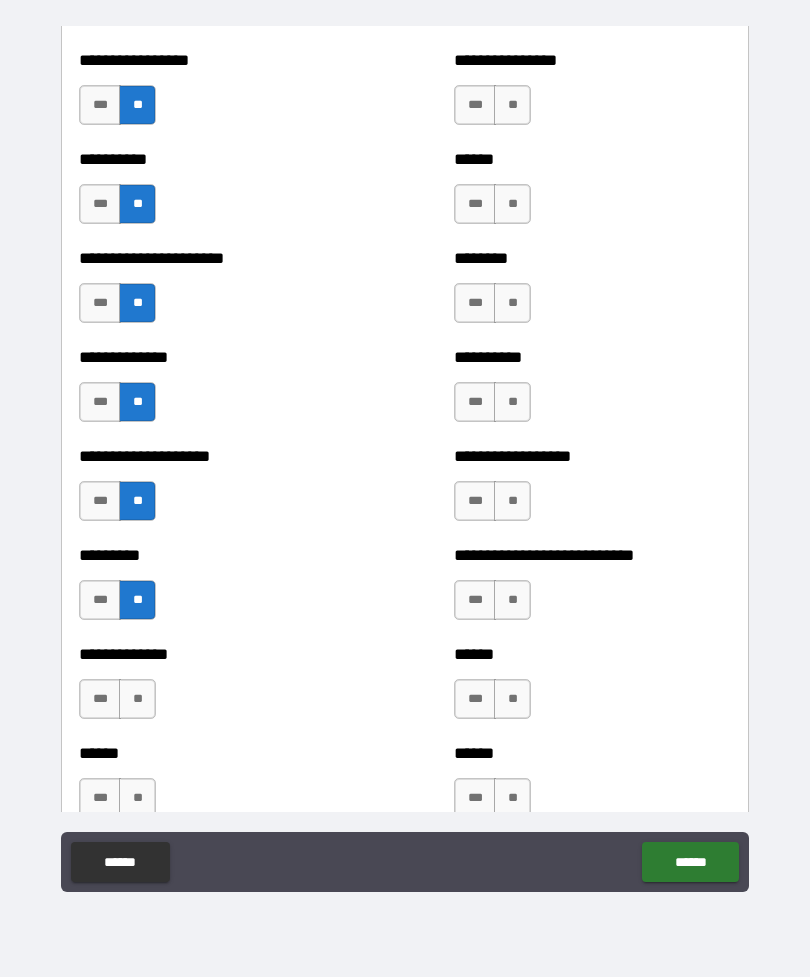 scroll, scrollTop: 3043, scrollLeft: 0, axis: vertical 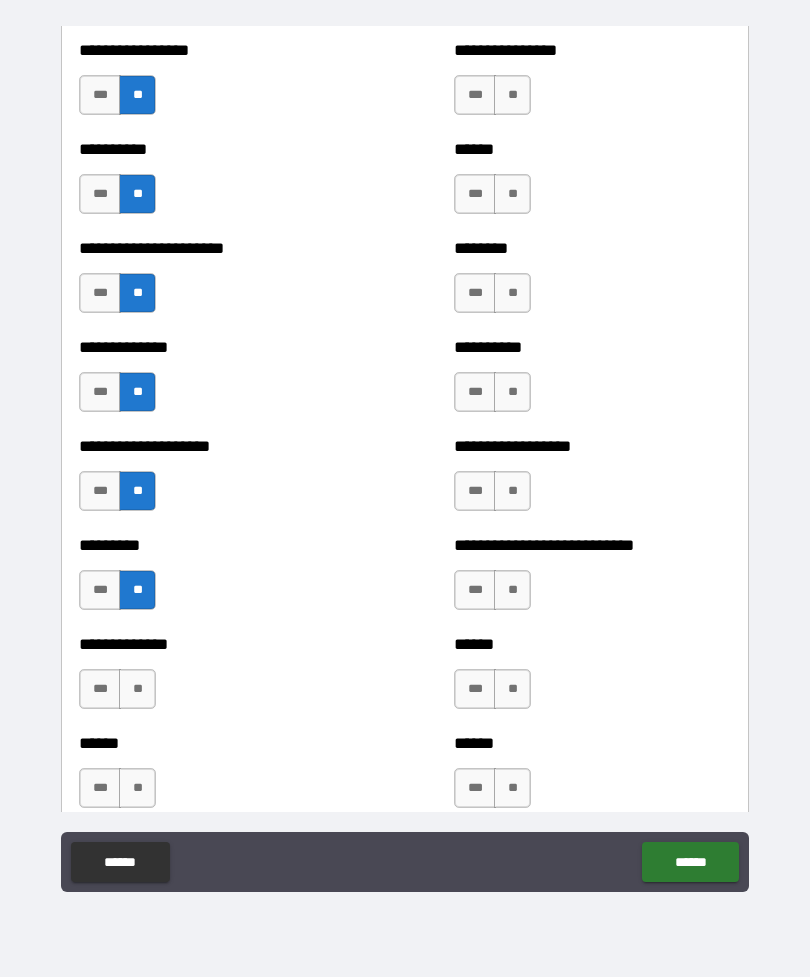 click on "**" at bounding box center [137, 689] 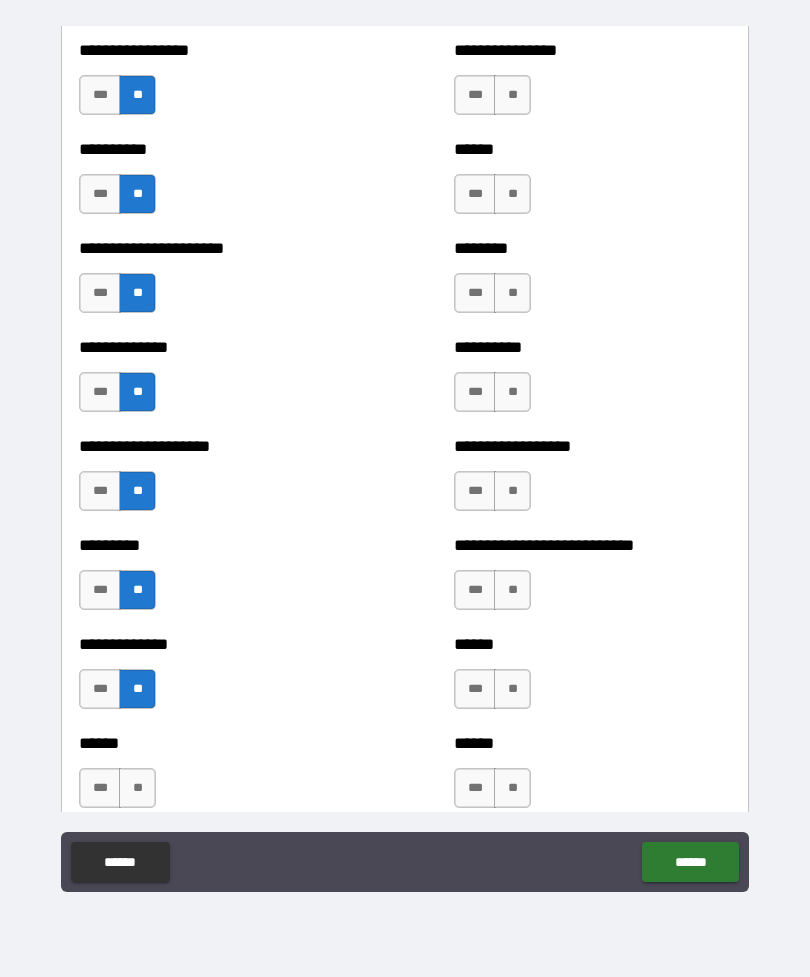 click on "**" at bounding box center [137, 788] 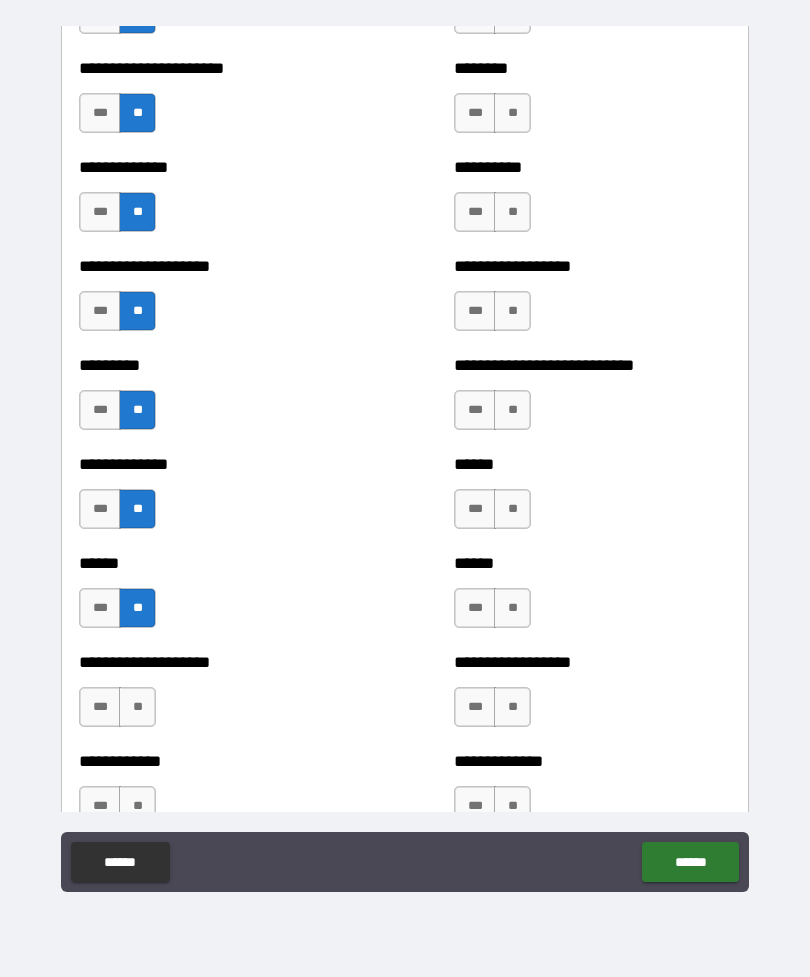 scroll, scrollTop: 3224, scrollLeft: 0, axis: vertical 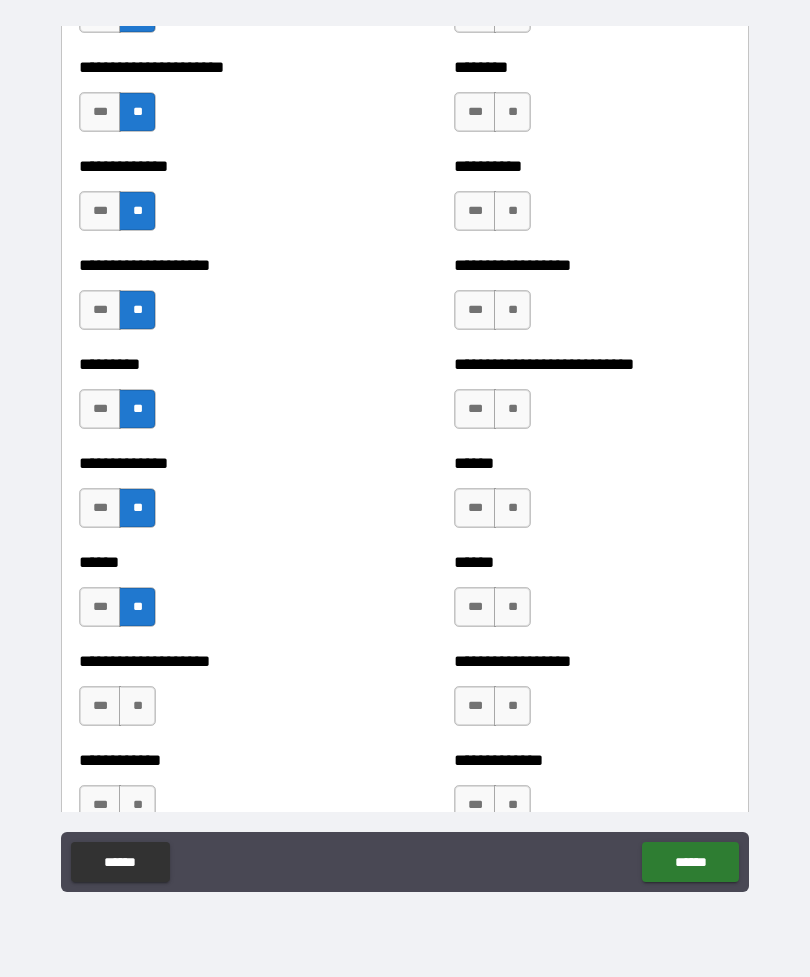 click on "**" at bounding box center [137, 706] 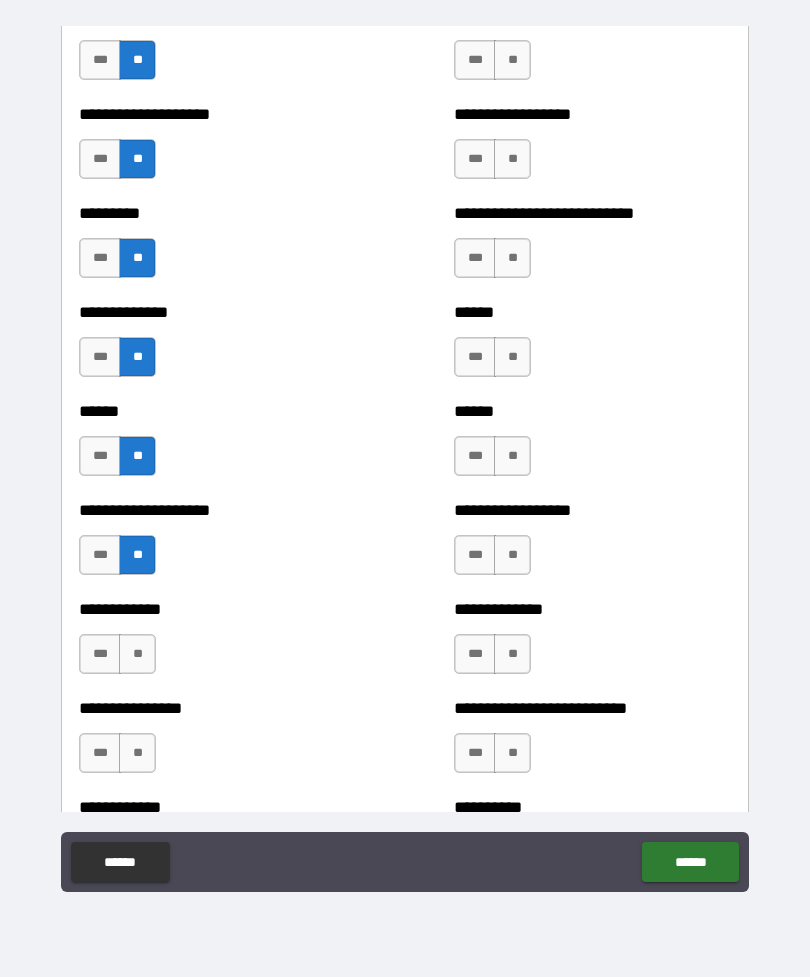 scroll, scrollTop: 3375, scrollLeft: 0, axis: vertical 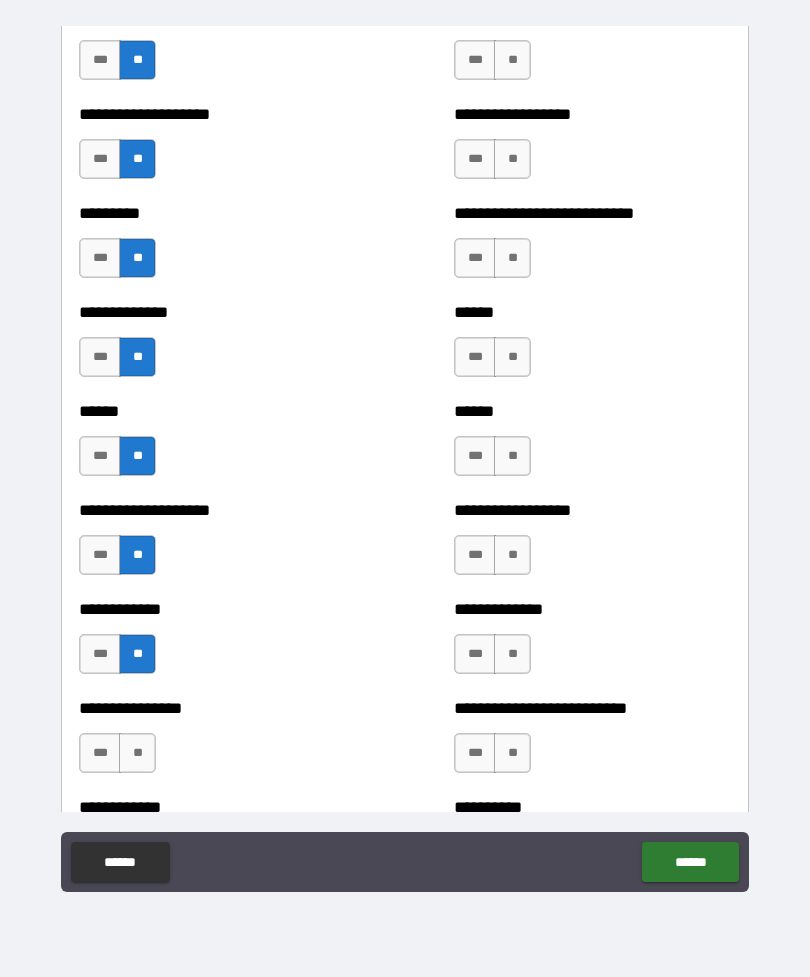 click on "**" at bounding box center [137, 753] 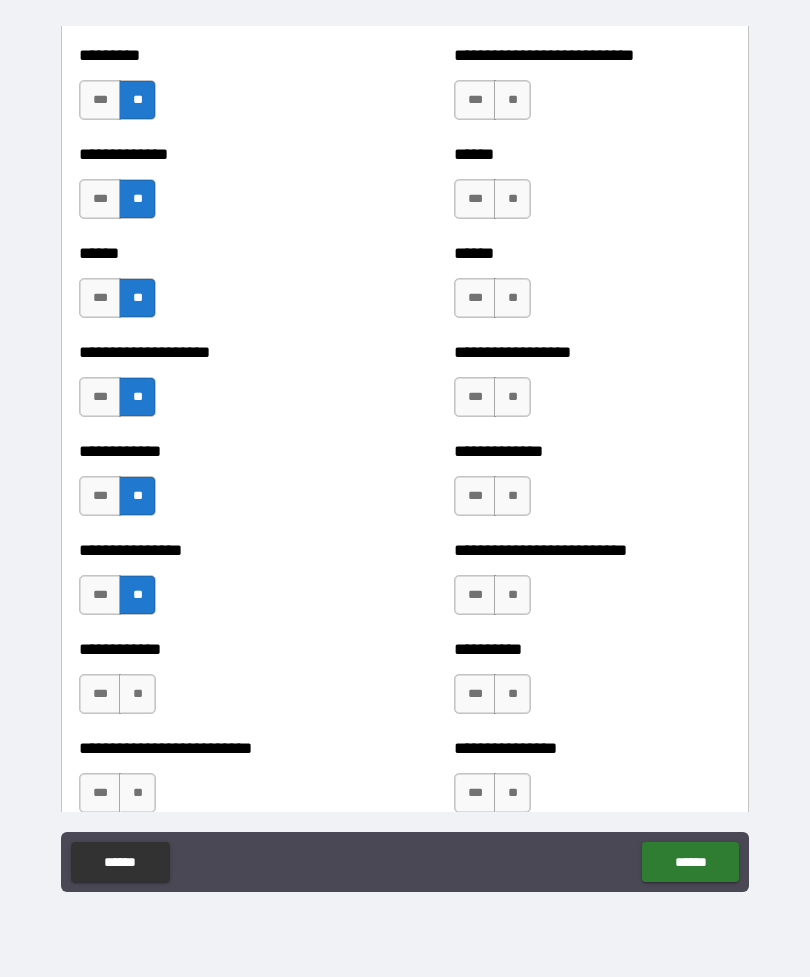 scroll, scrollTop: 3541, scrollLeft: 0, axis: vertical 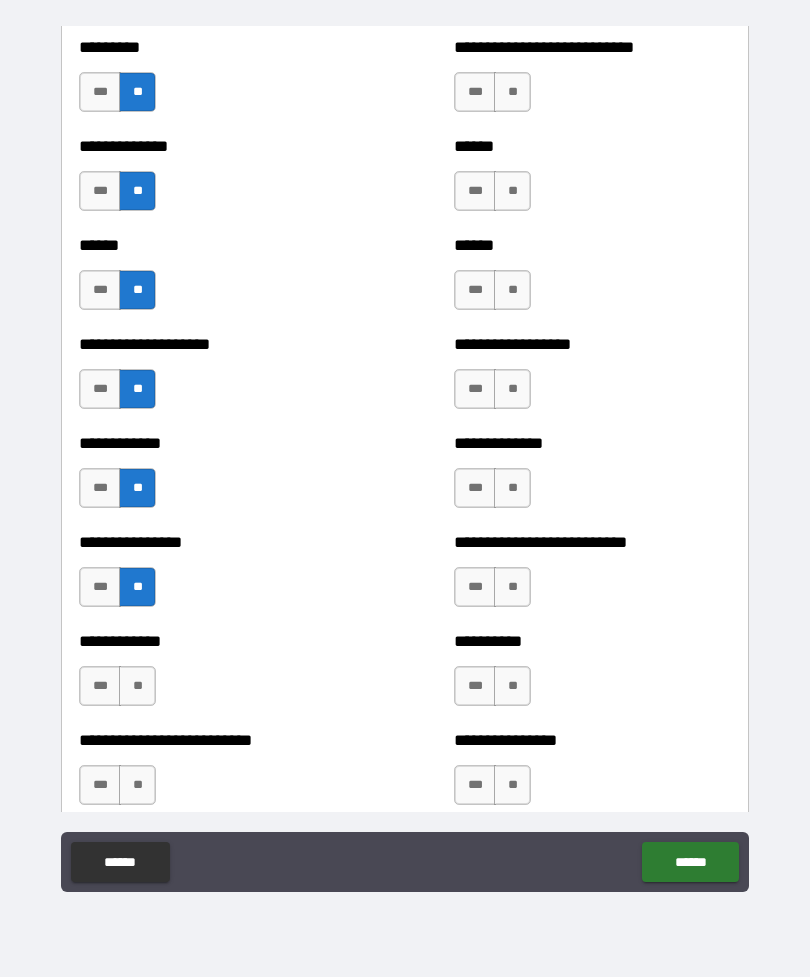 click on "**" at bounding box center [137, 686] 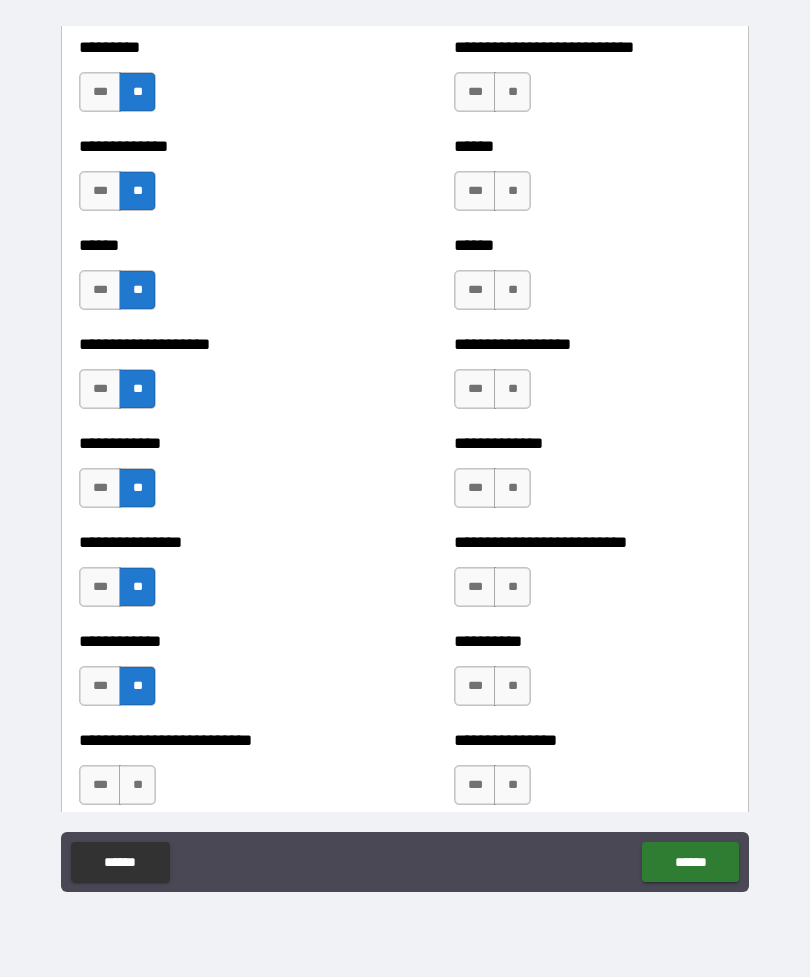 click on "**" at bounding box center (137, 785) 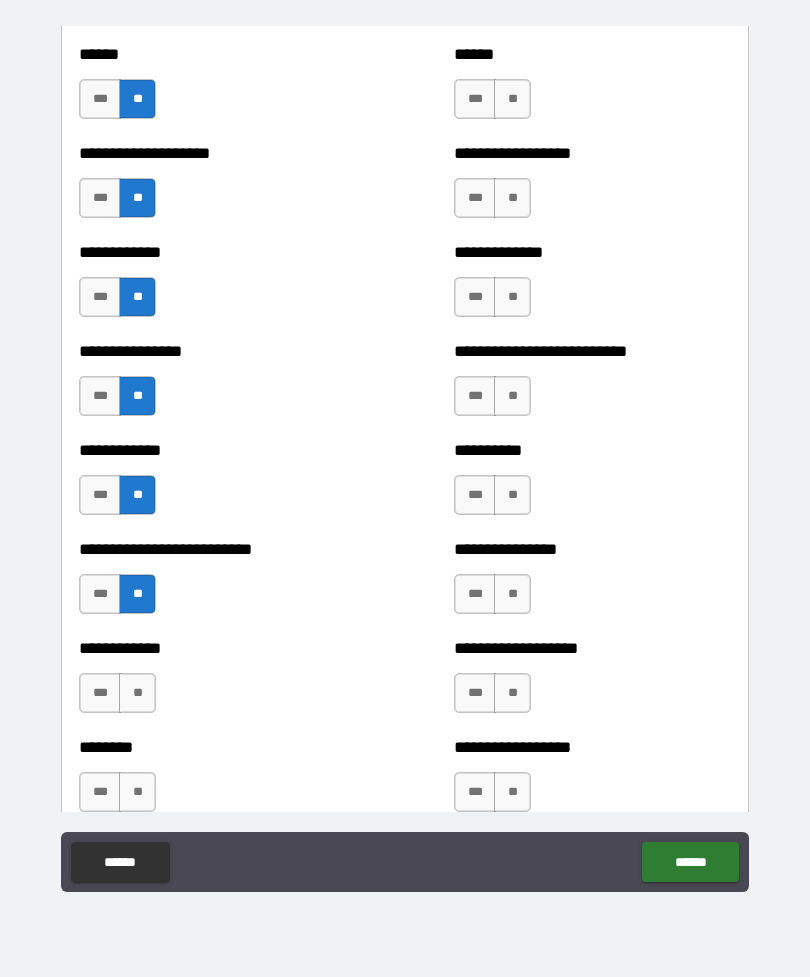 scroll, scrollTop: 3736, scrollLeft: 0, axis: vertical 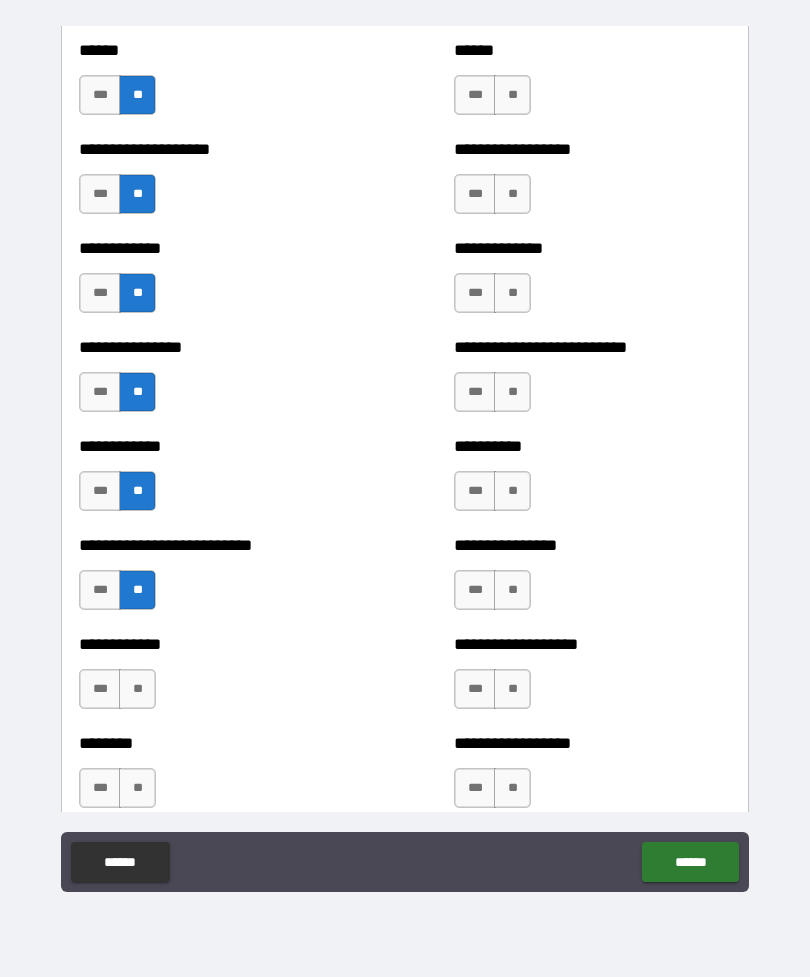click on "**" at bounding box center [137, 689] 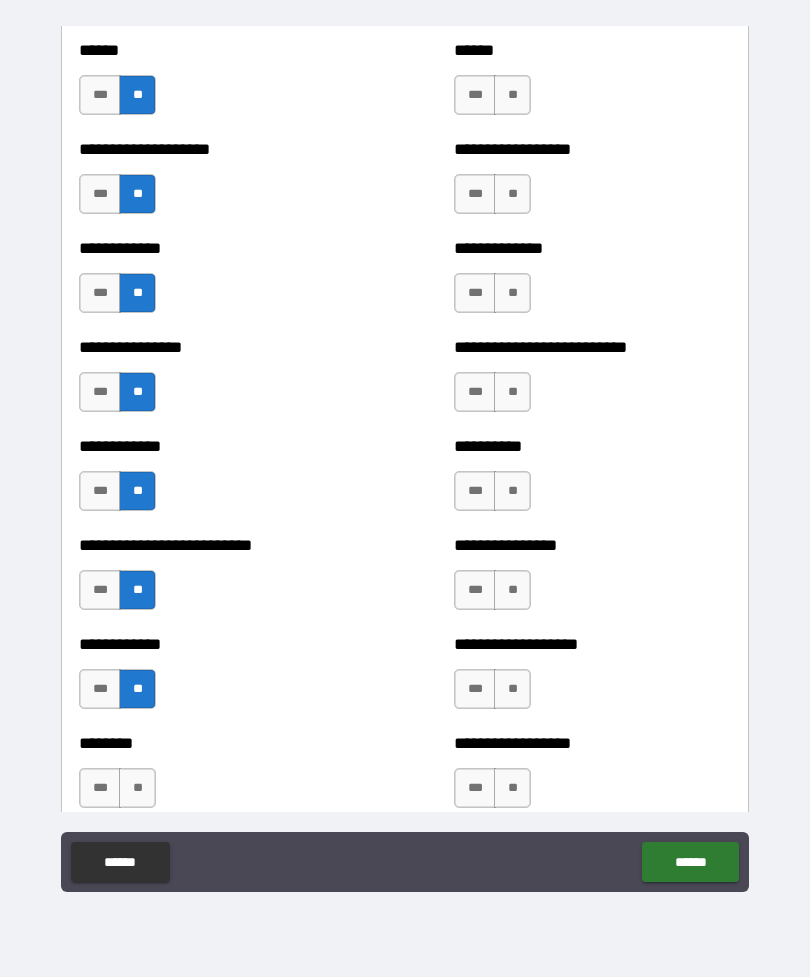 click on "**" at bounding box center [137, 788] 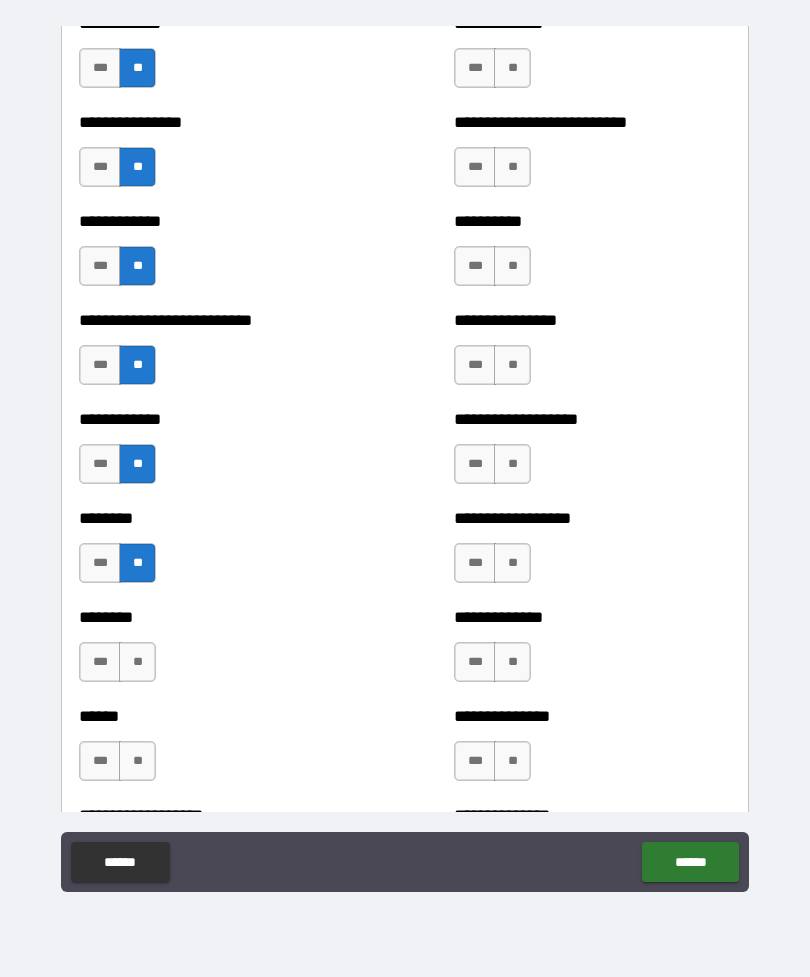 scroll, scrollTop: 3962, scrollLeft: 0, axis: vertical 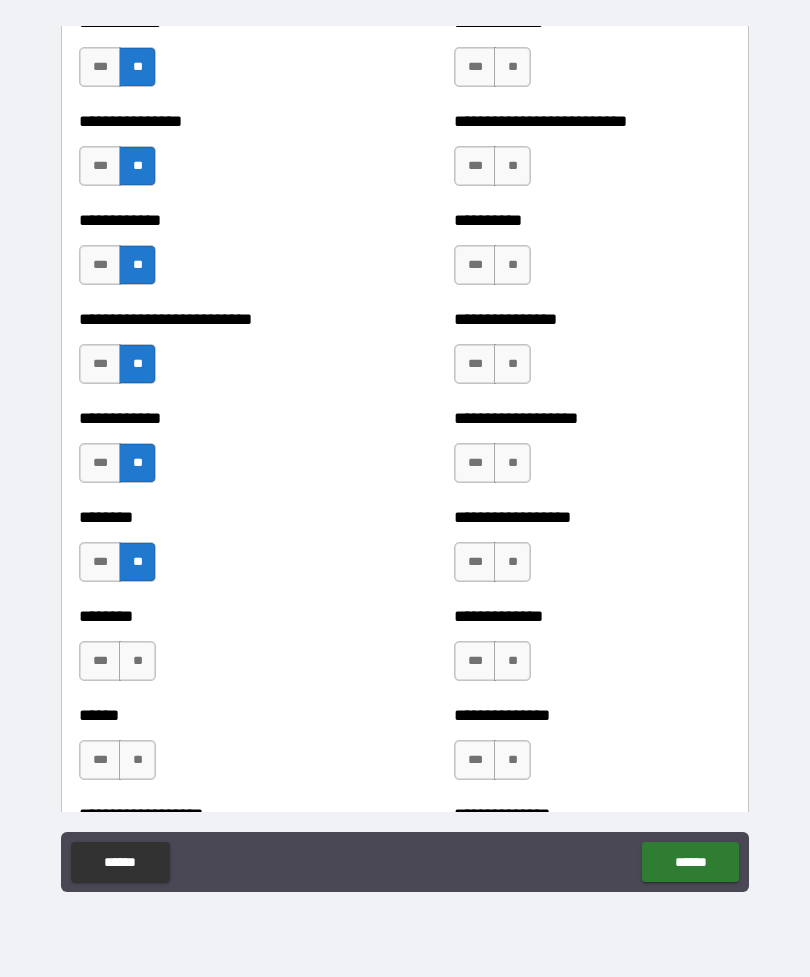 click on "**" at bounding box center [137, 661] 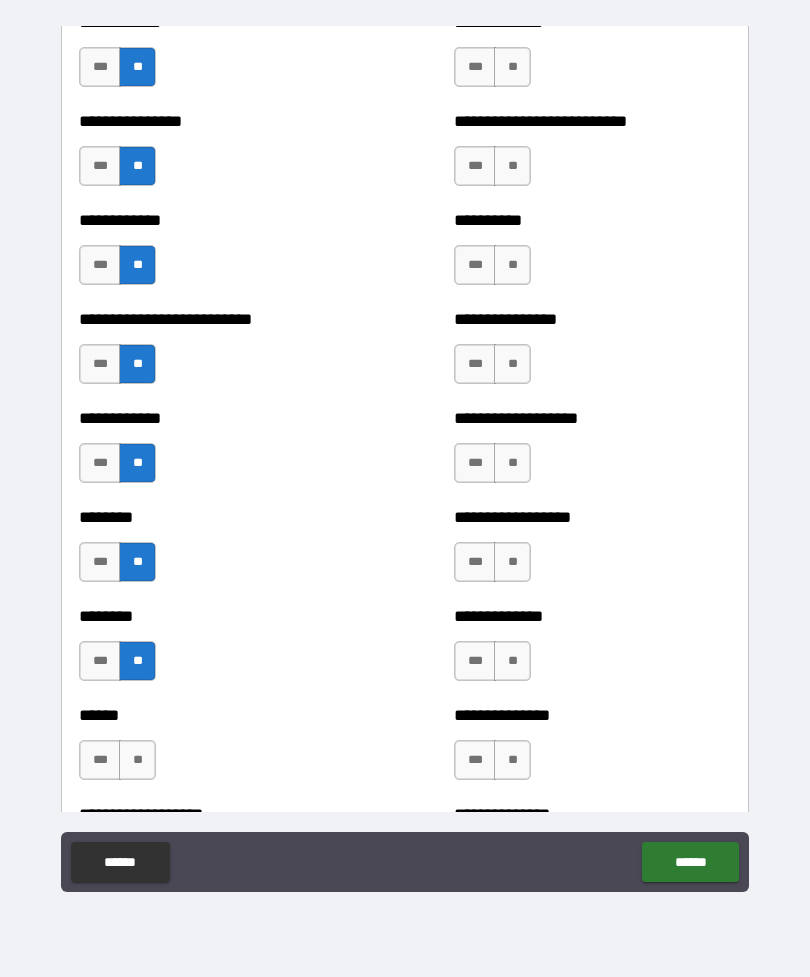 click on "**" at bounding box center (137, 760) 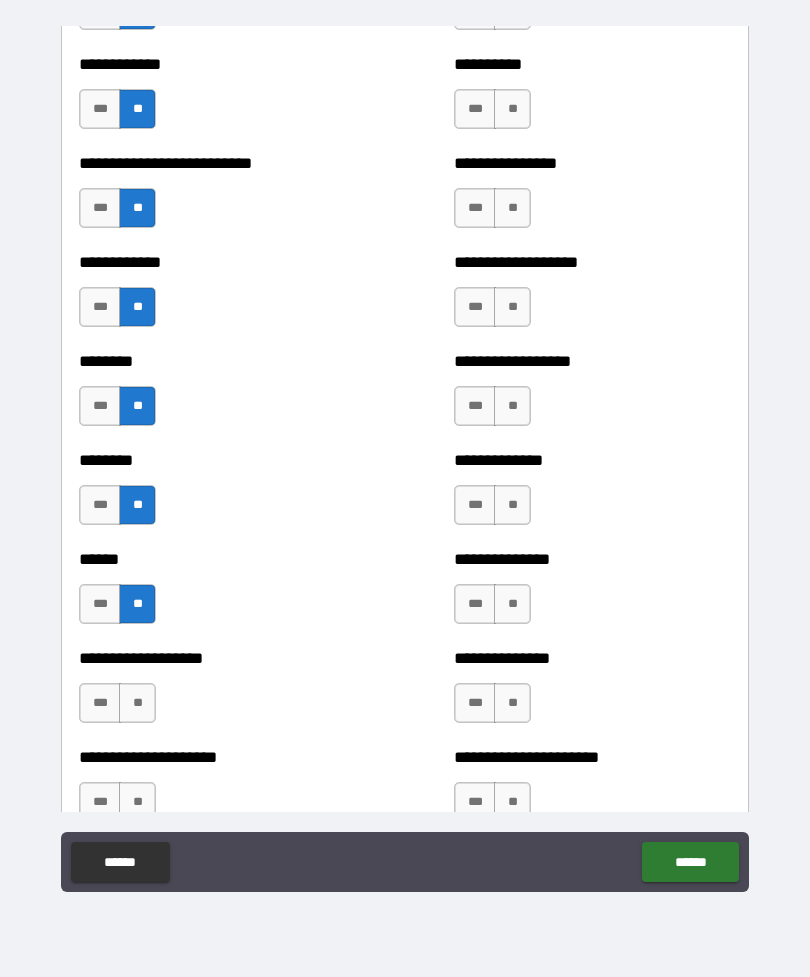 scroll, scrollTop: 4144, scrollLeft: 0, axis: vertical 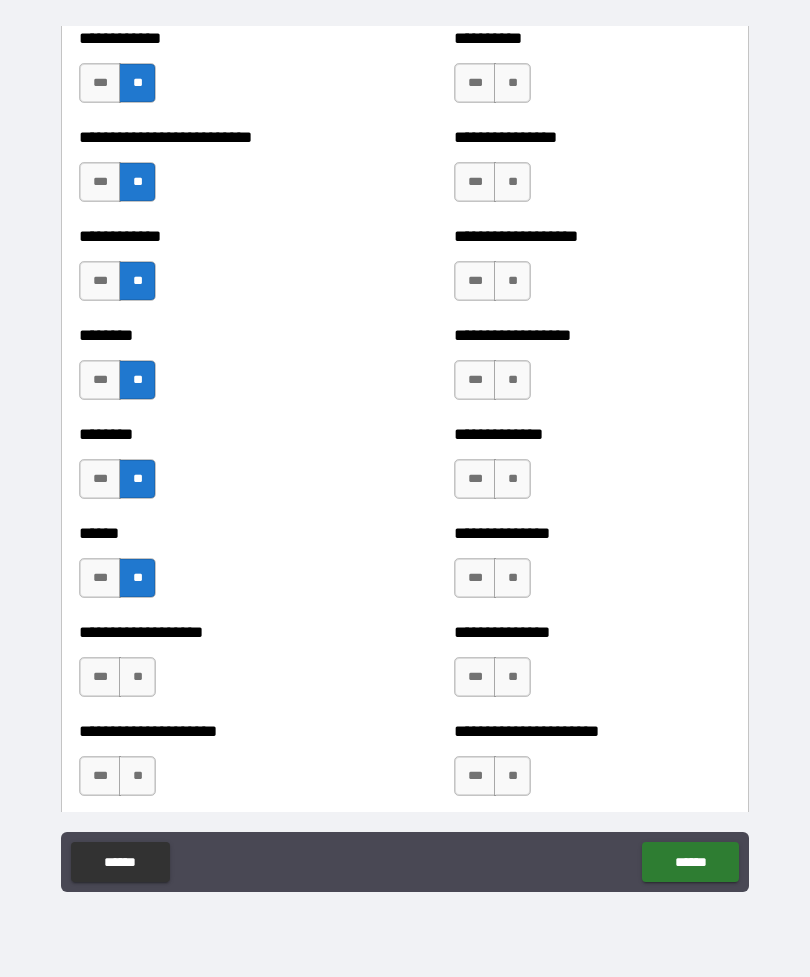 click on "**" at bounding box center (137, 677) 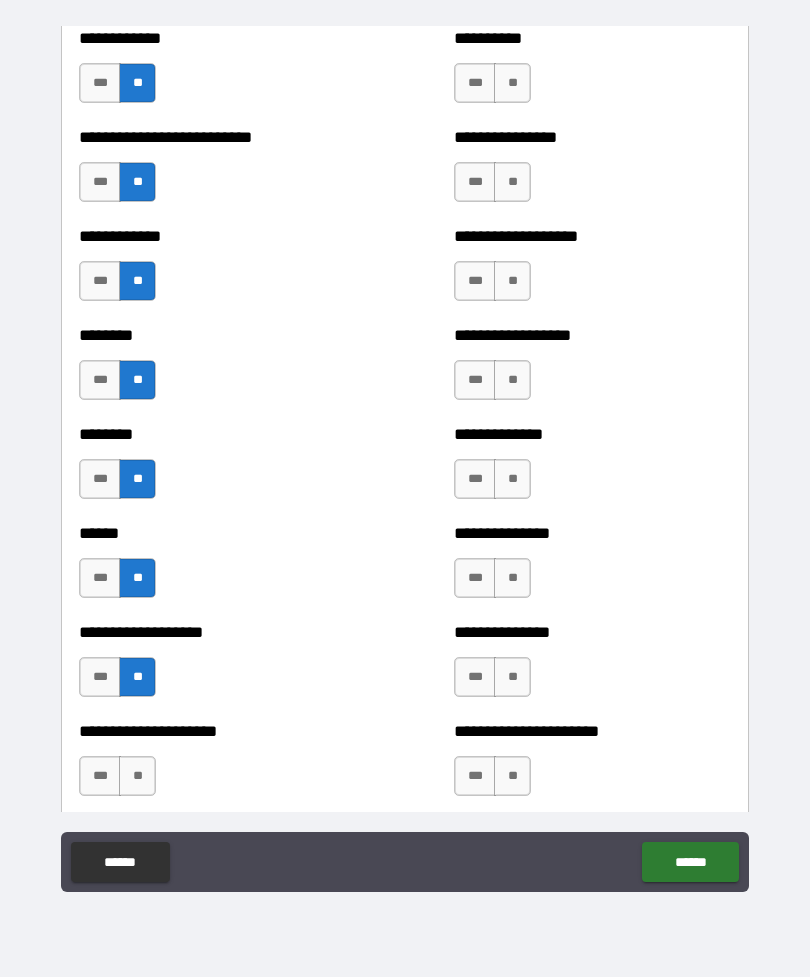 click on "**" at bounding box center [137, 776] 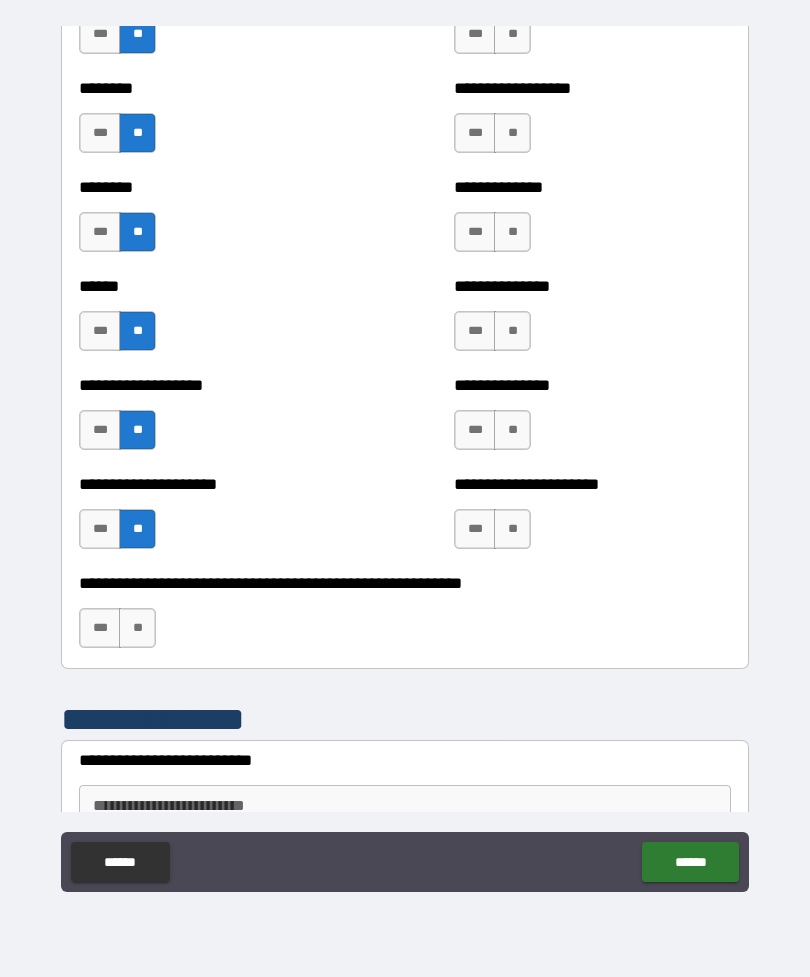 scroll, scrollTop: 4395, scrollLeft: 0, axis: vertical 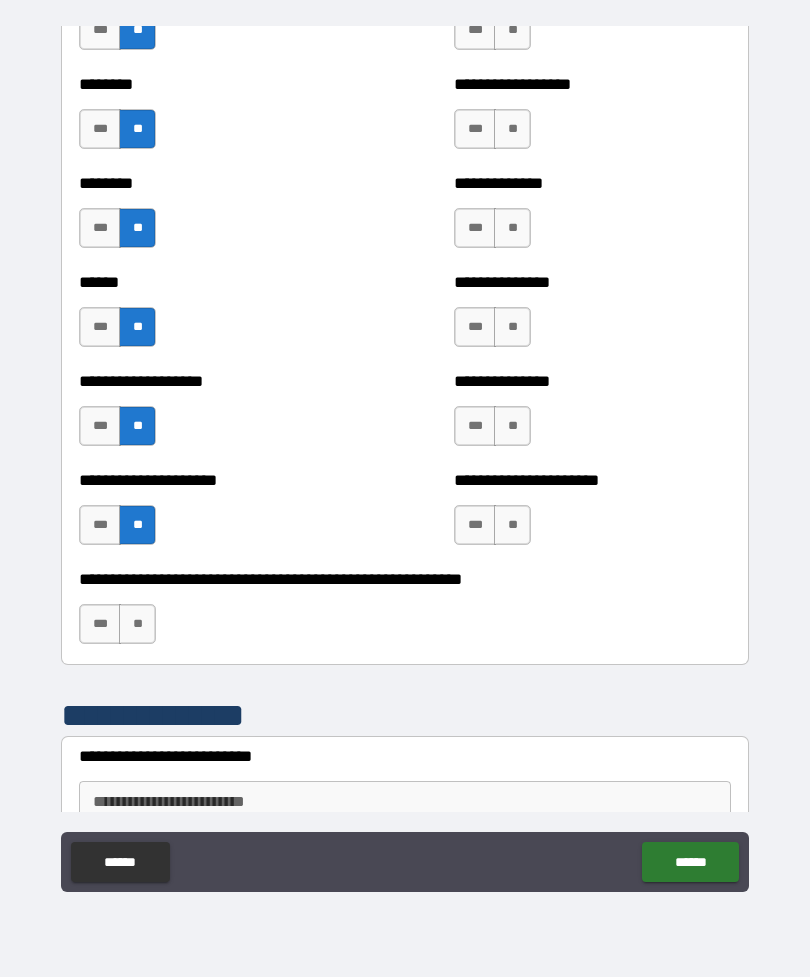 click on "**" at bounding box center [137, 624] 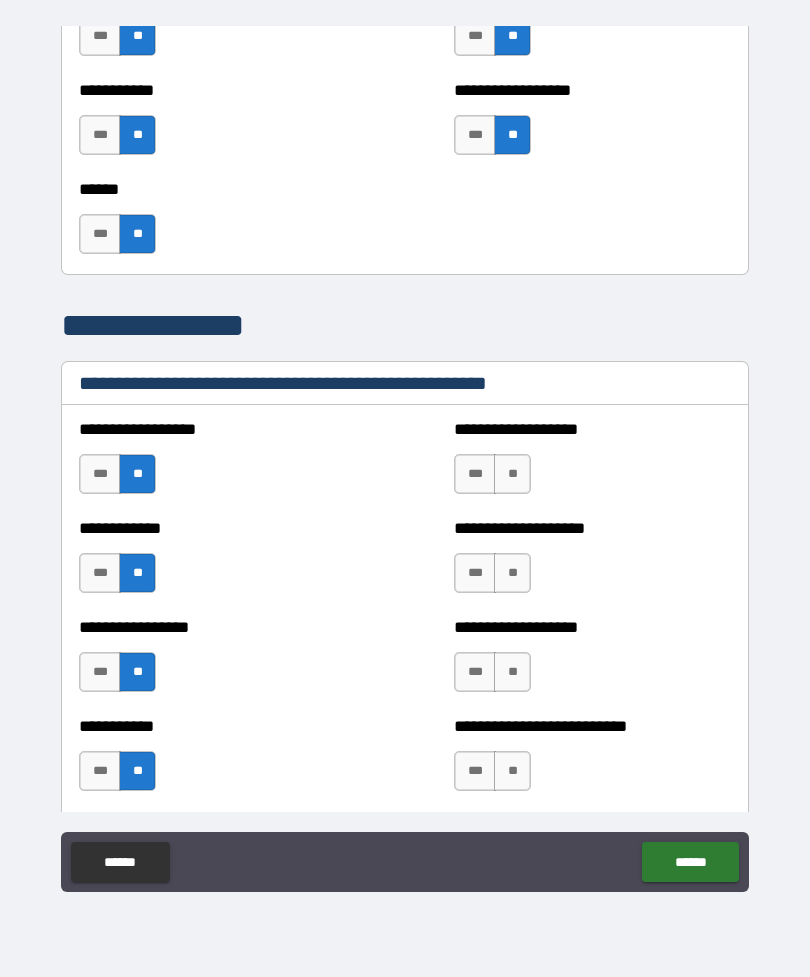 scroll, scrollTop: 1792, scrollLeft: 0, axis: vertical 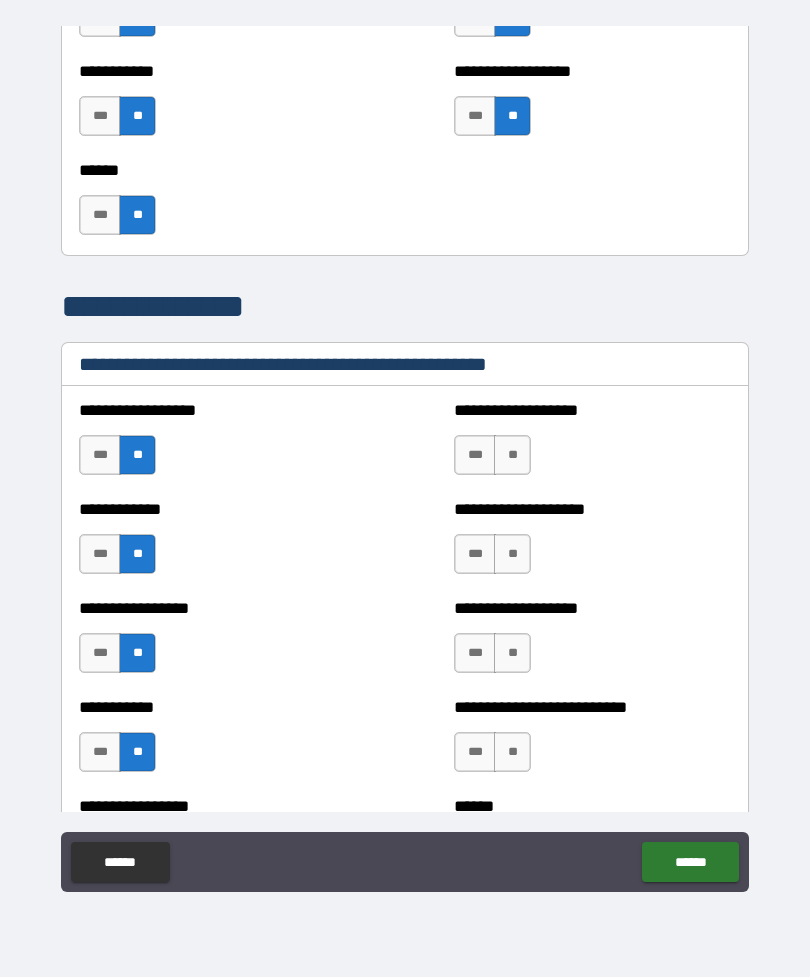 click on "**" at bounding box center (512, 455) 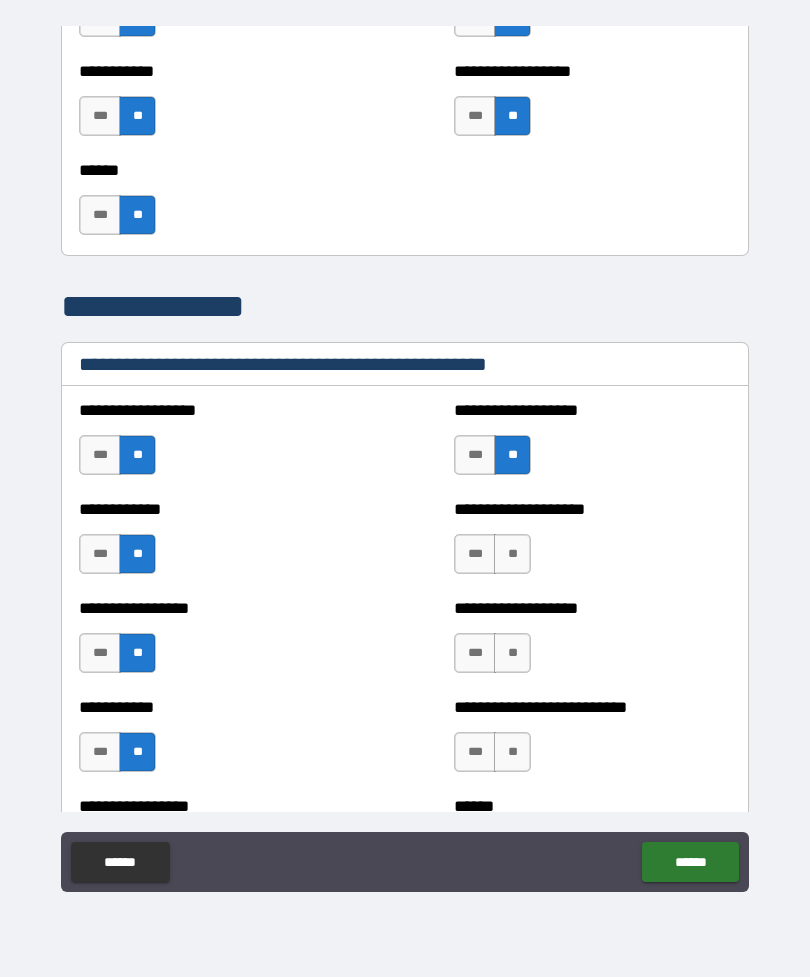 click on "**" at bounding box center (512, 554) 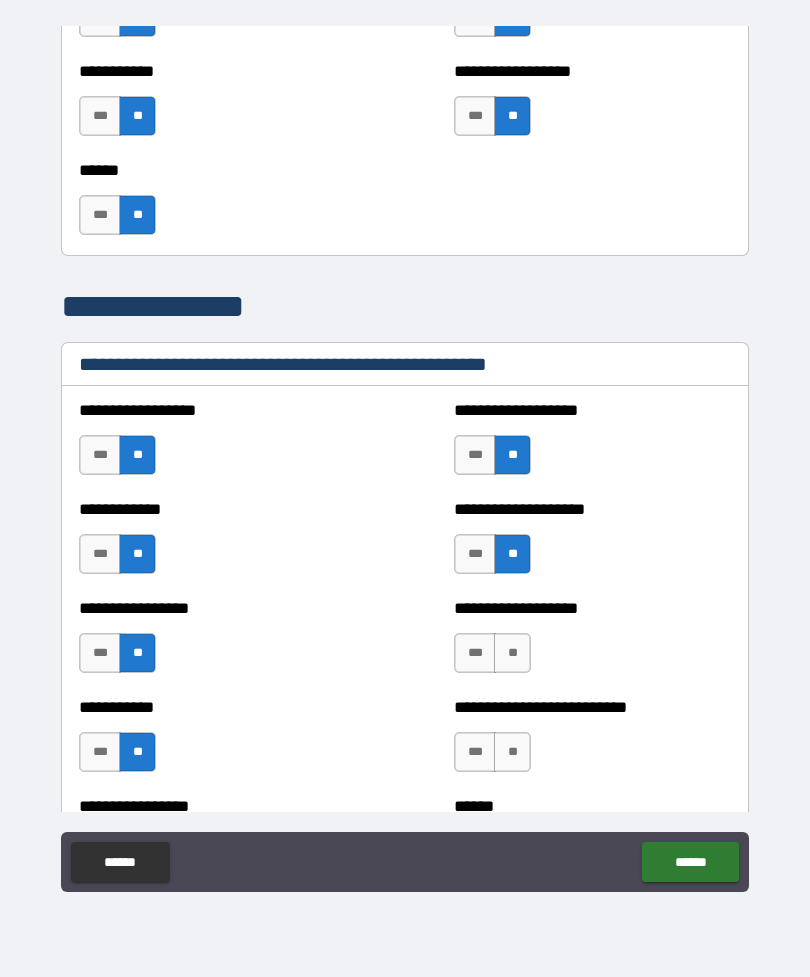 click on "**" at bounding box center [512, 653] 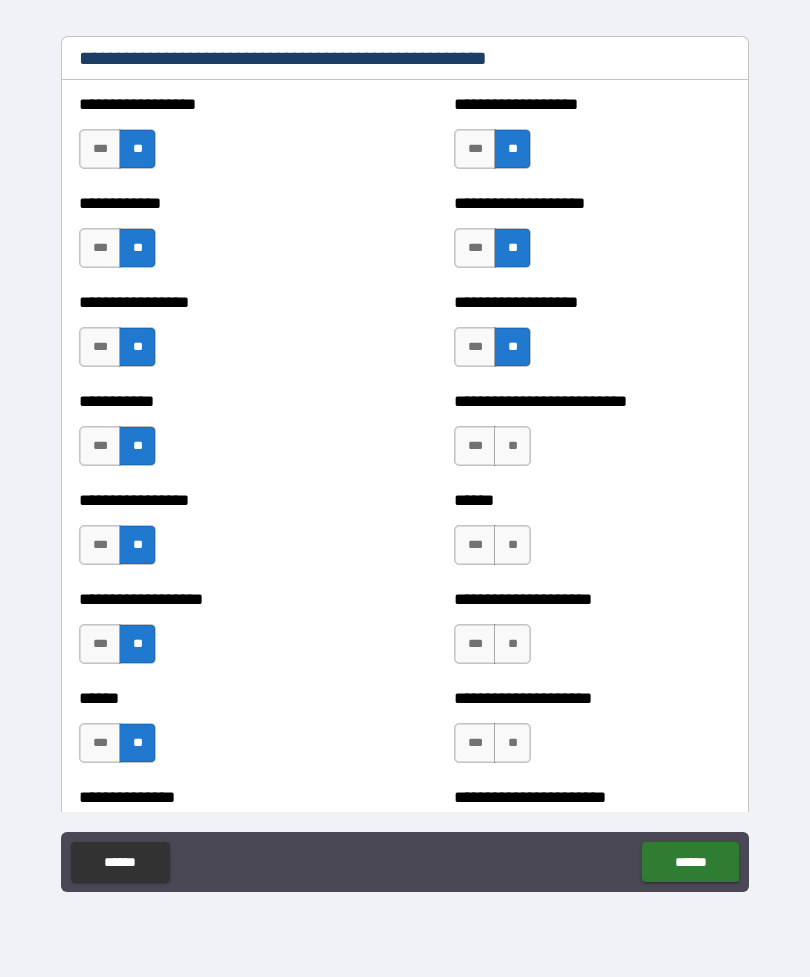 scroll, scrollTop: 2103, scrollLeft: 0, axis: vertical 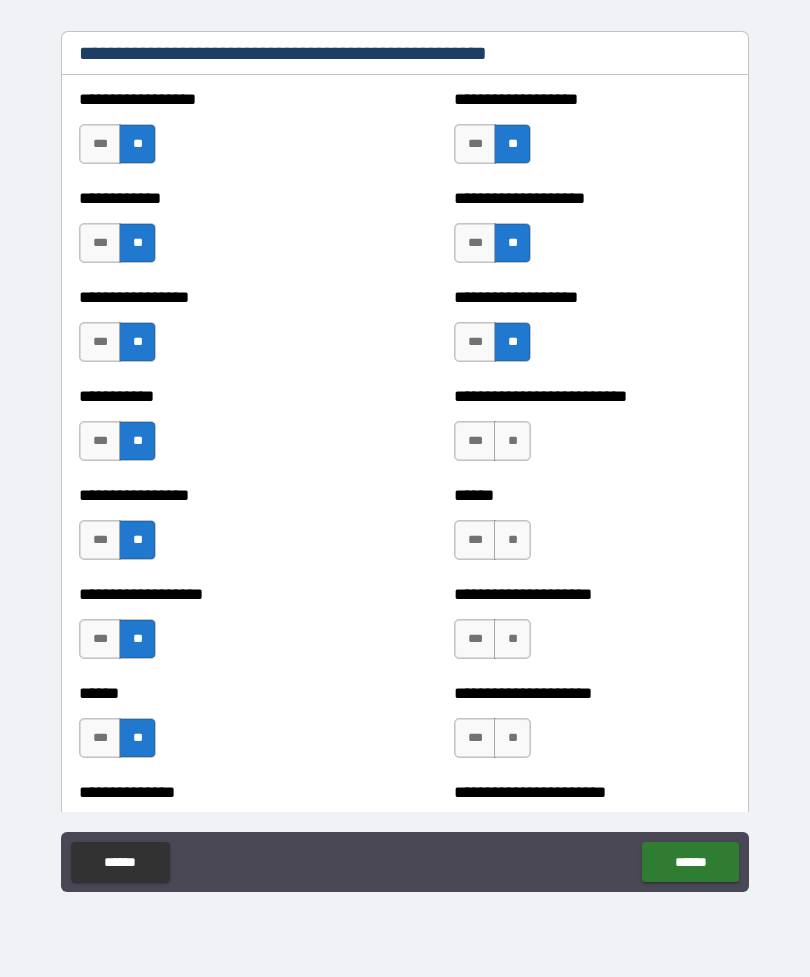 click on "**" at bounding box center [512, 441] 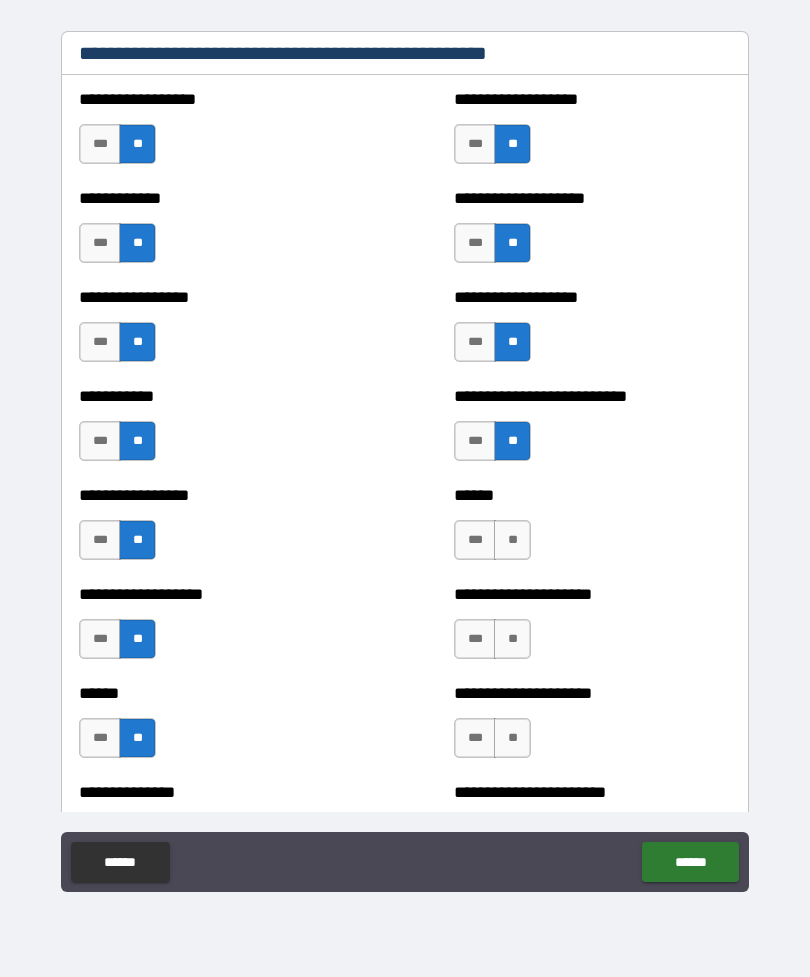 click on "**" at bounding box center (512, 540) 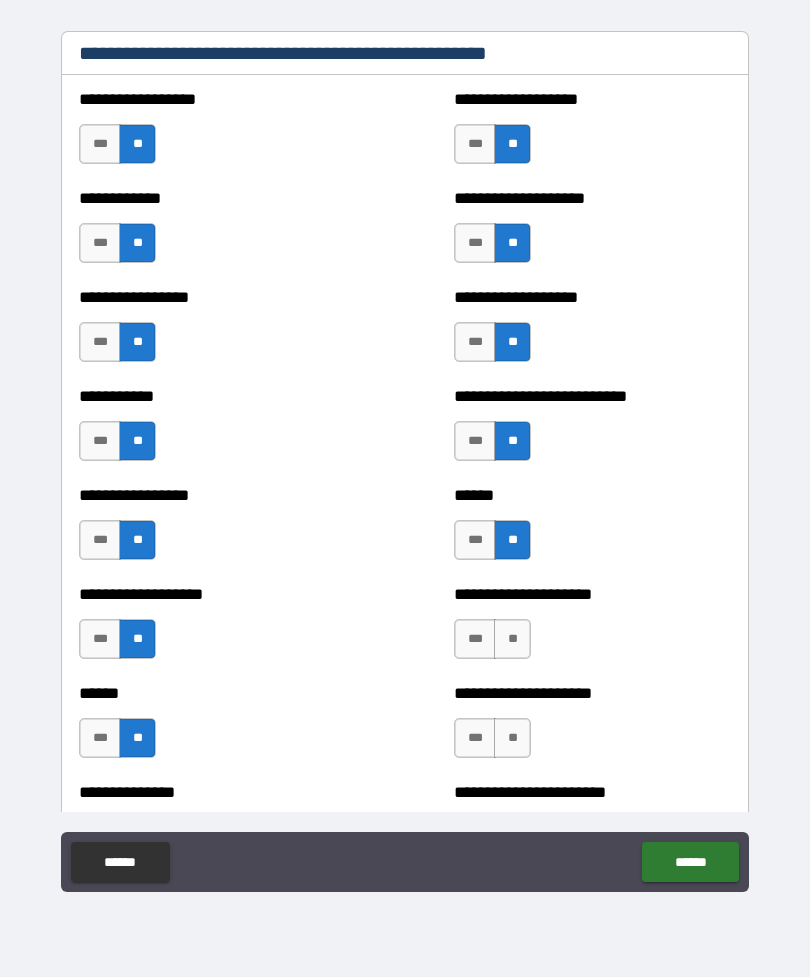 click on "**" at bounding box center [512, 639] 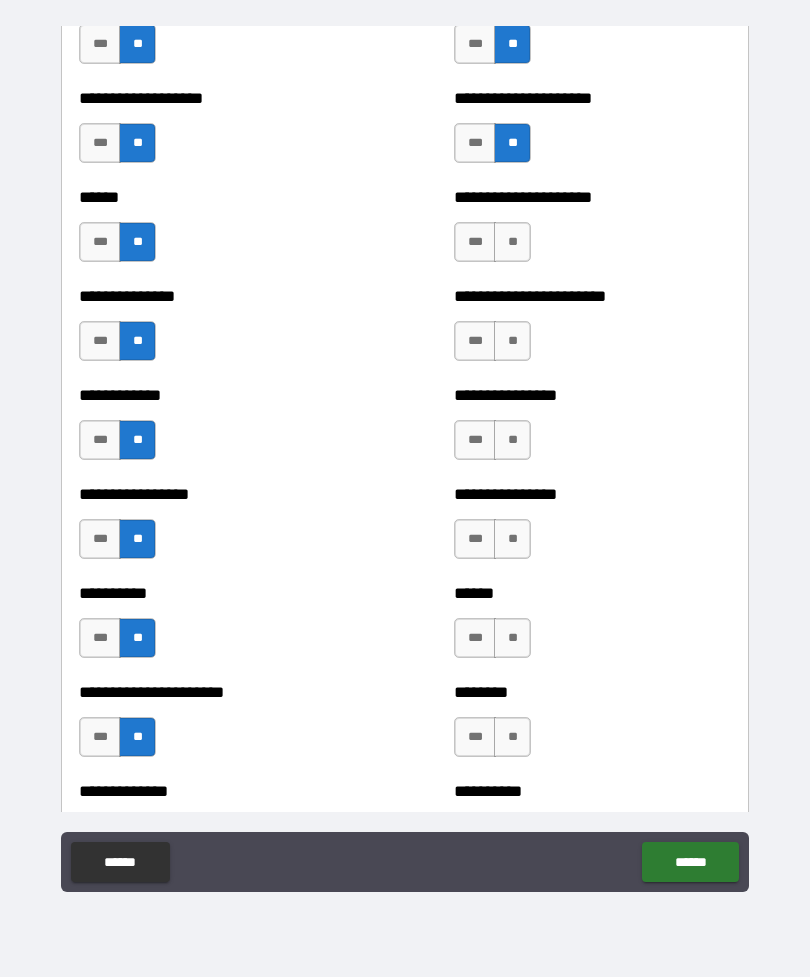 scroll, scrollTop: 2603, scrollLeft: 0, axis: vertical 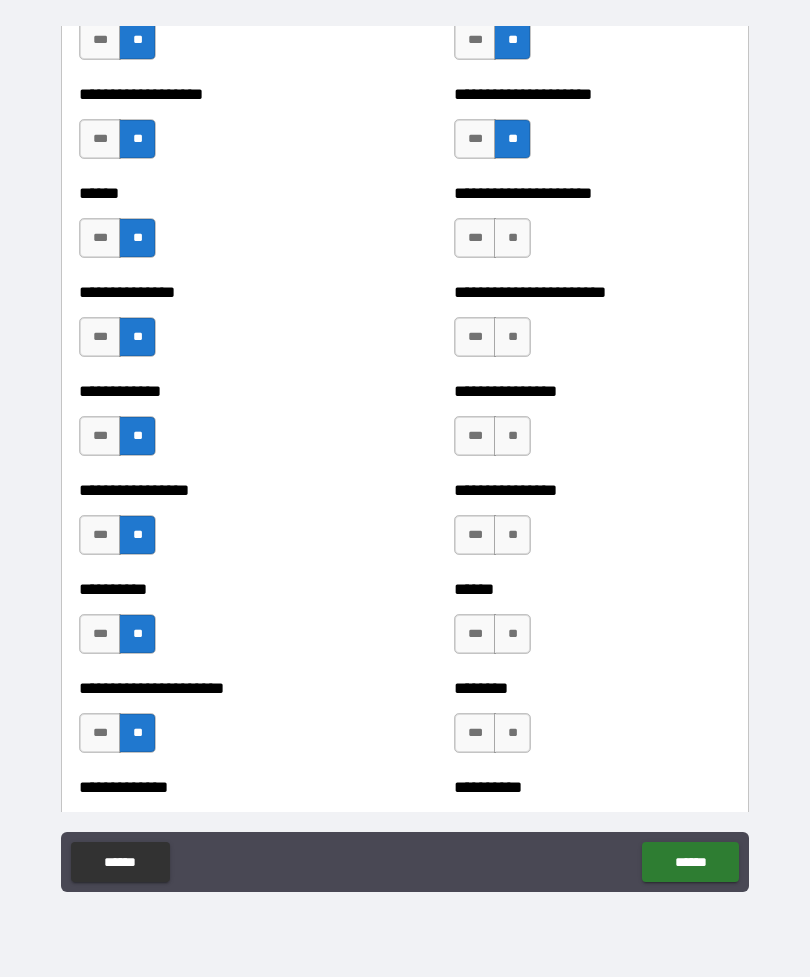 click on "**" at bounding box center (512, 238) 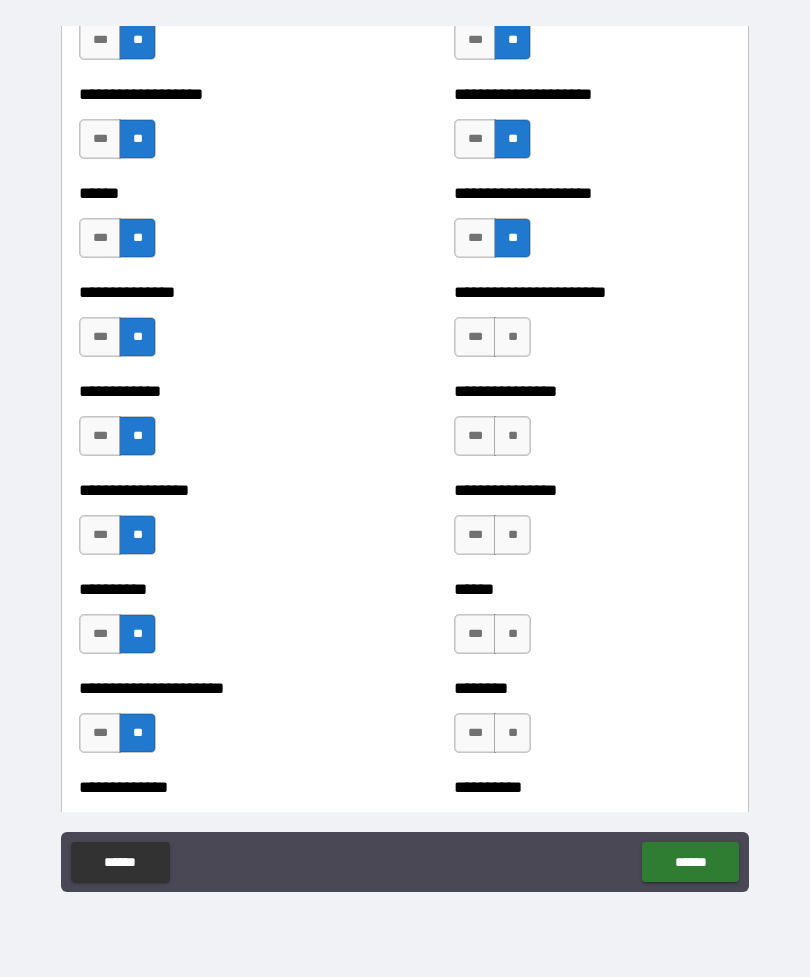 click on "**" at bounding box center [512, 337] 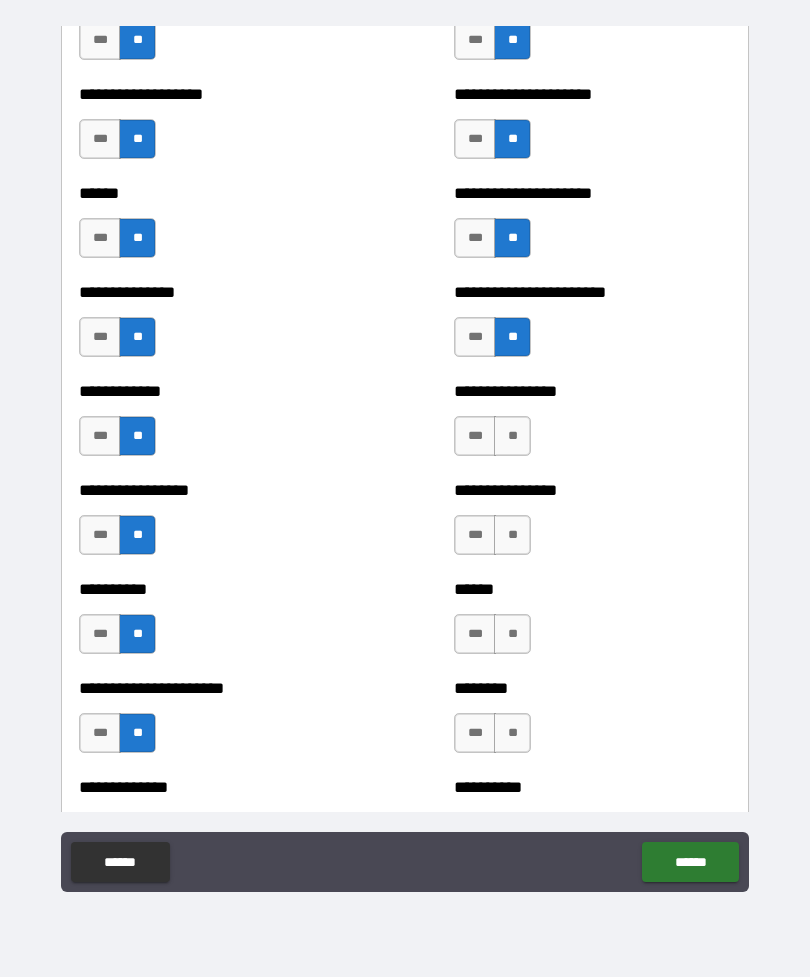 click on "**" at bounding box center [512, 436] 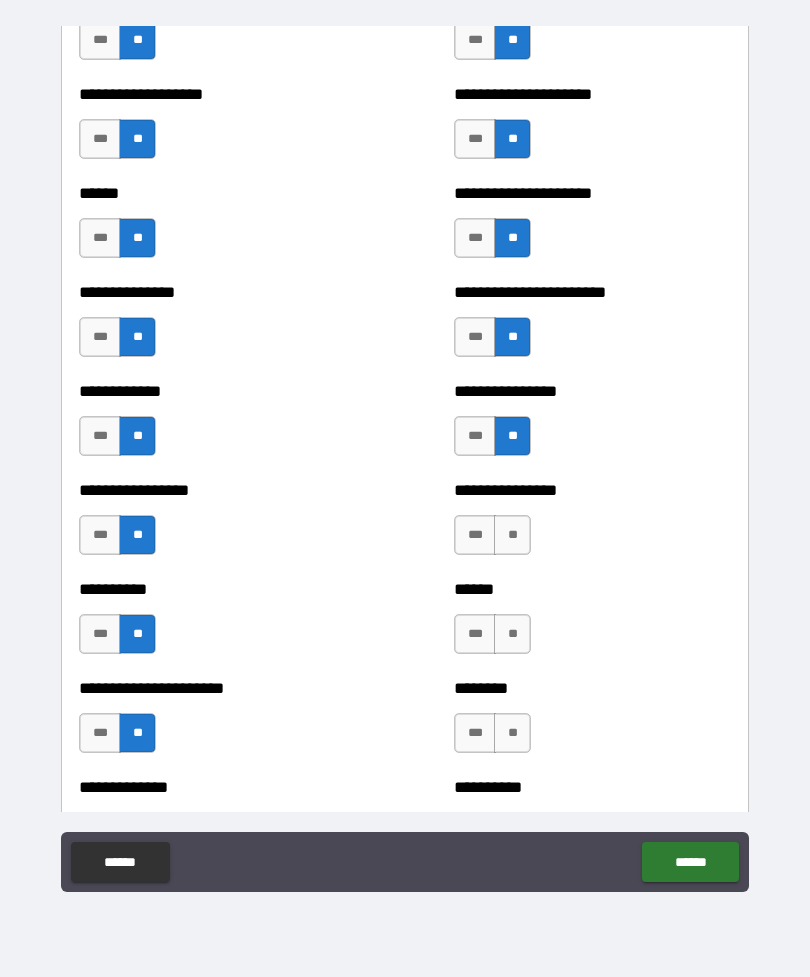 click on "**" at bounding box center (512, 535) 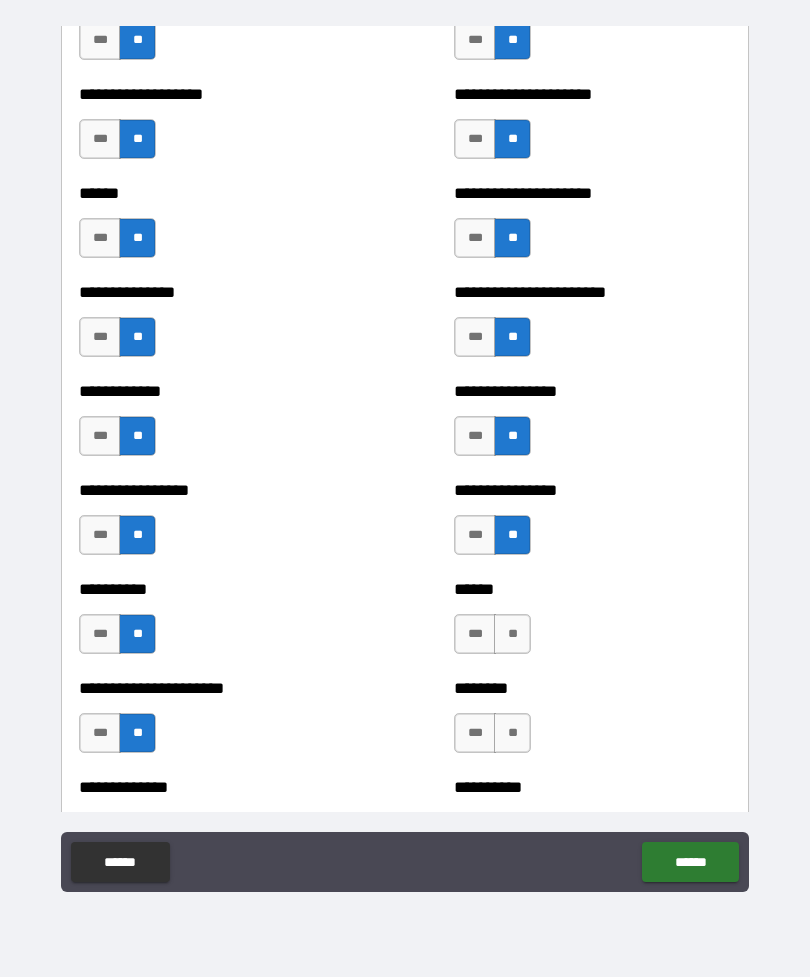 click on "**" at bounding box center (512, 634) 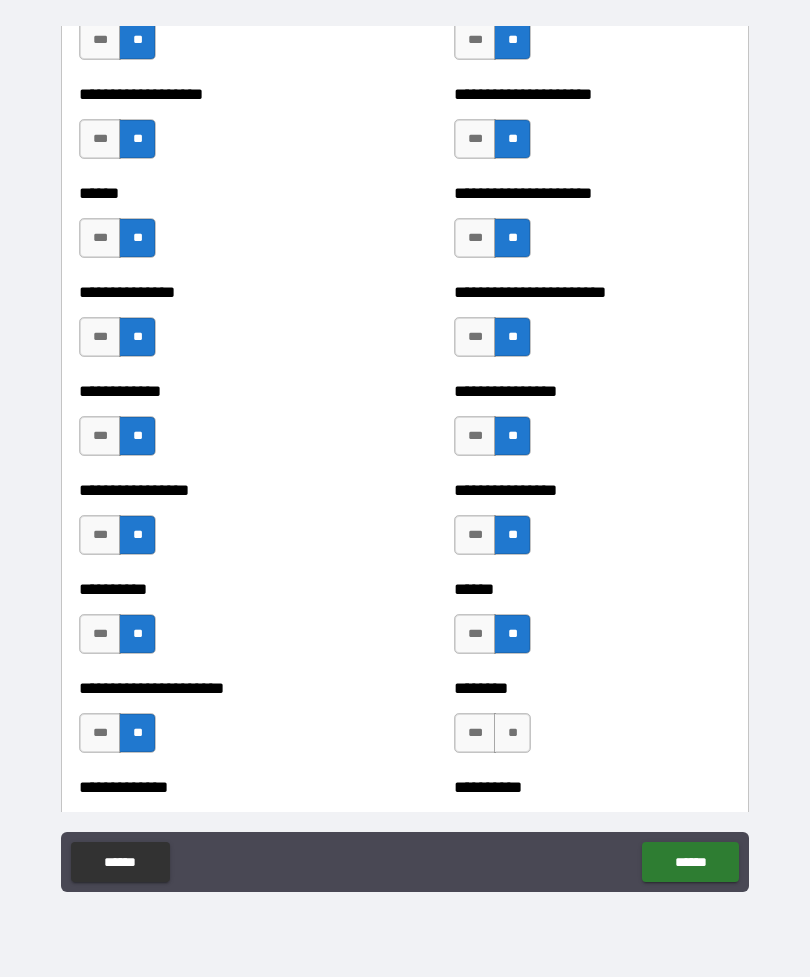 click on "**" at bounding box center [512, 733] 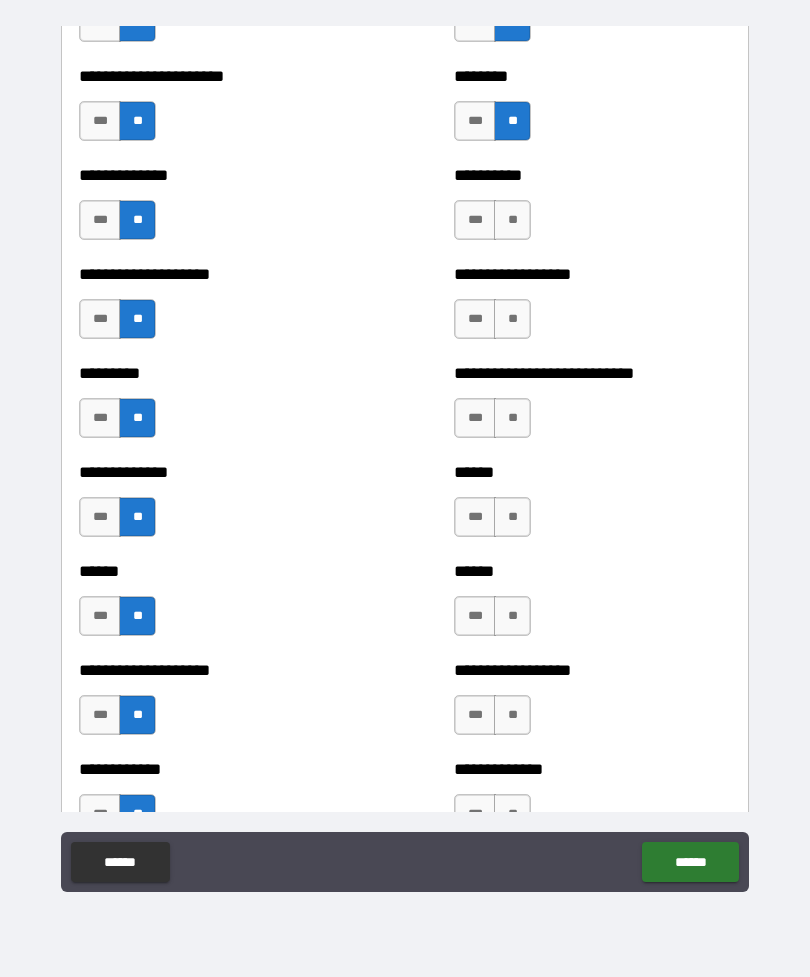 scroll, scrollTop: 3216, scrollLeft: 0, axis: vertical 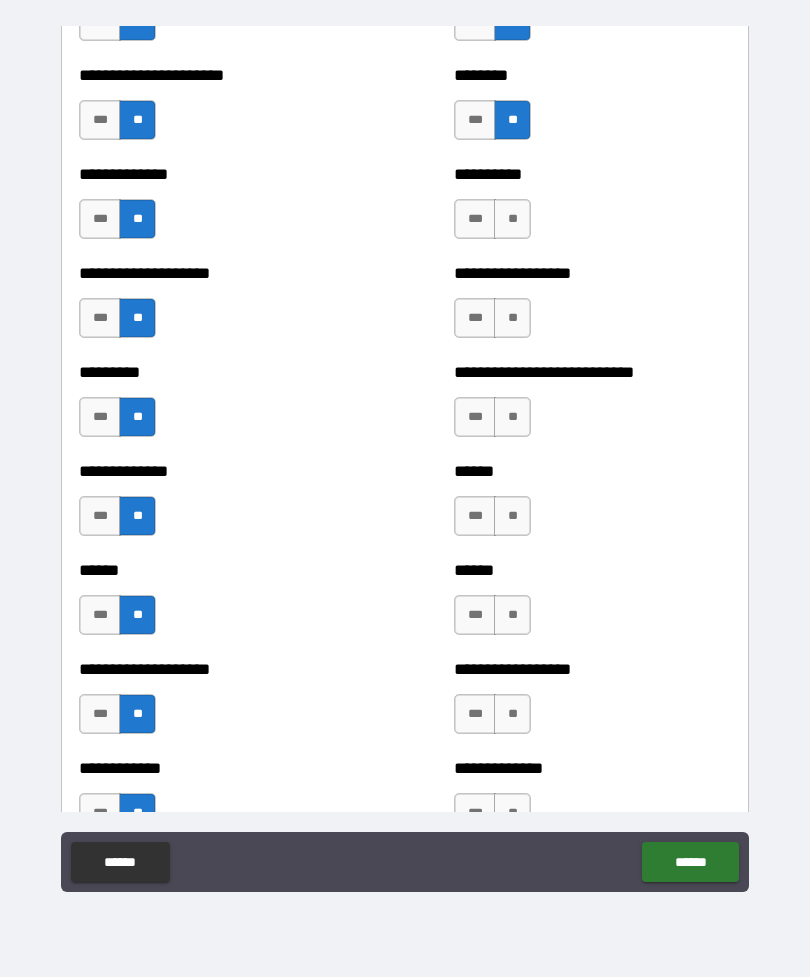 click on "**" at bounding box center (512, 318) 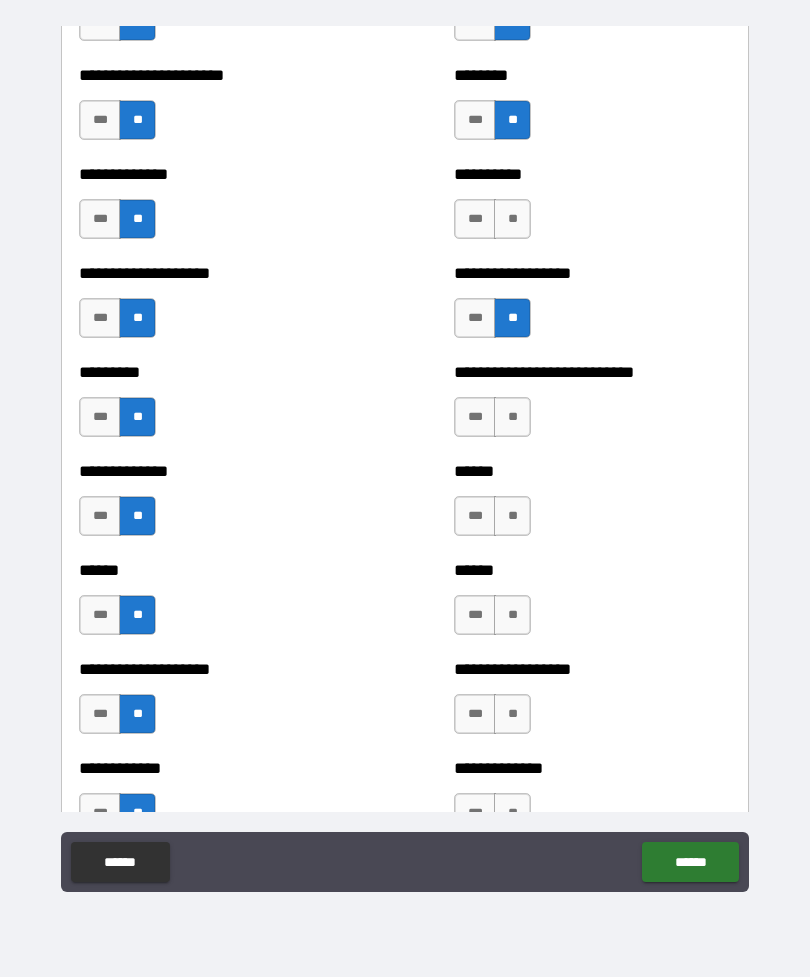 click on "**" at bounding box center (512, 417) 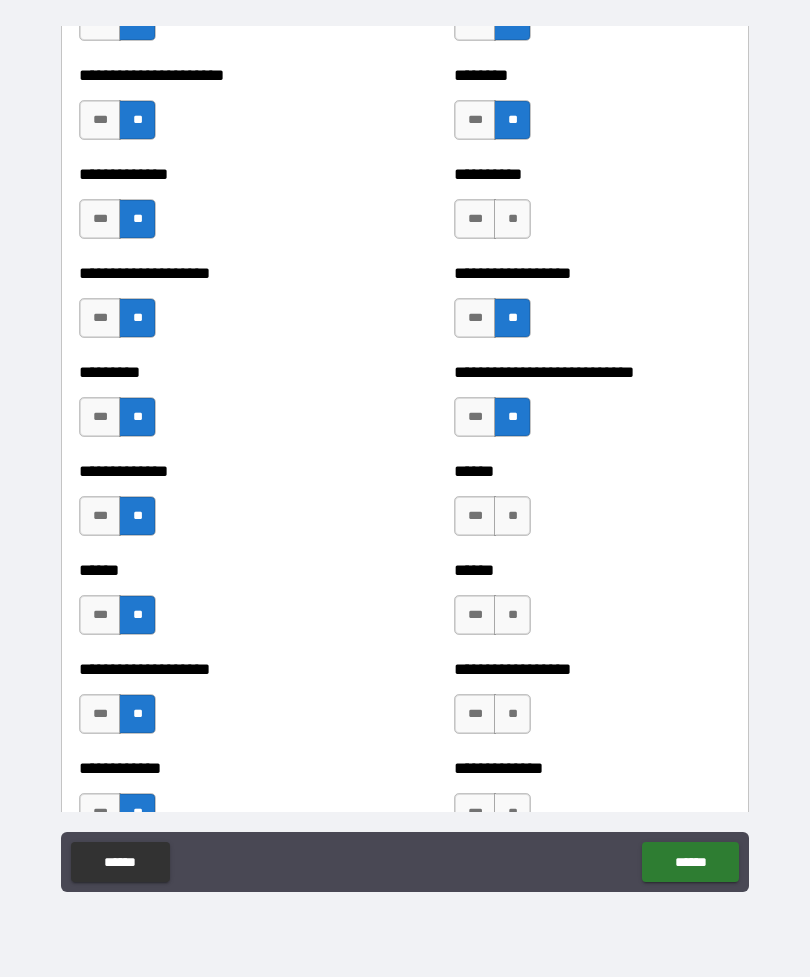 click on "**" at bounding box center [512, 219] 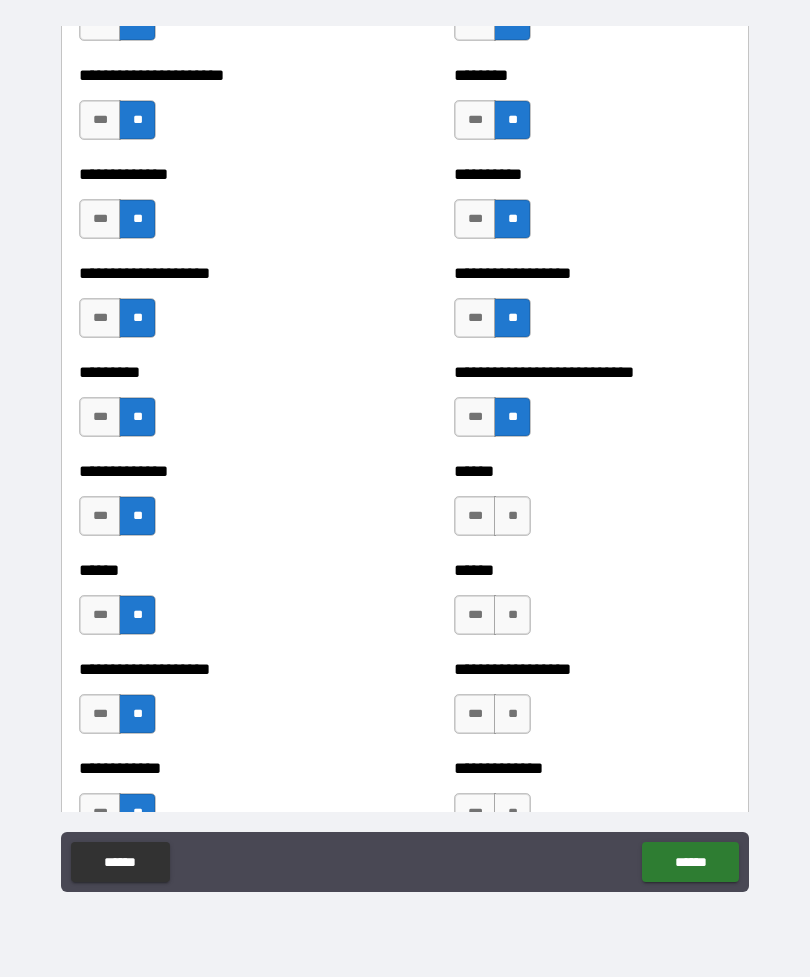 click on "**" at bounding box center [512, 516] 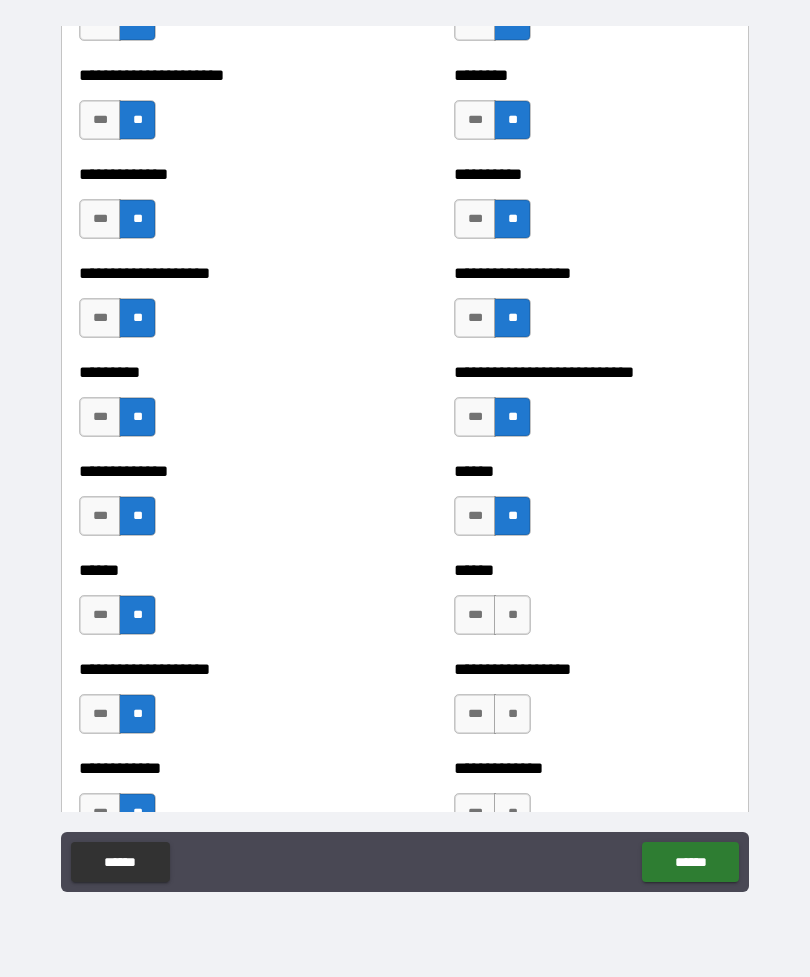 click on "**" at bounding box center (512, 615) 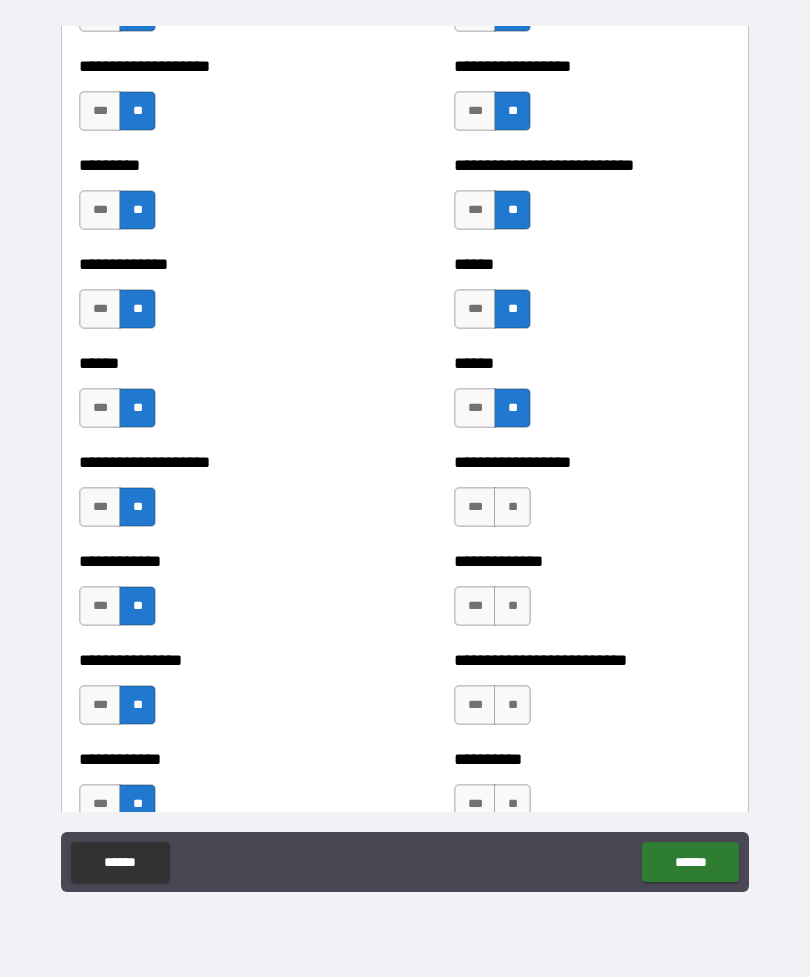 scroll, scrollTop: 3426, scrollLeft: 0, axis: vertical 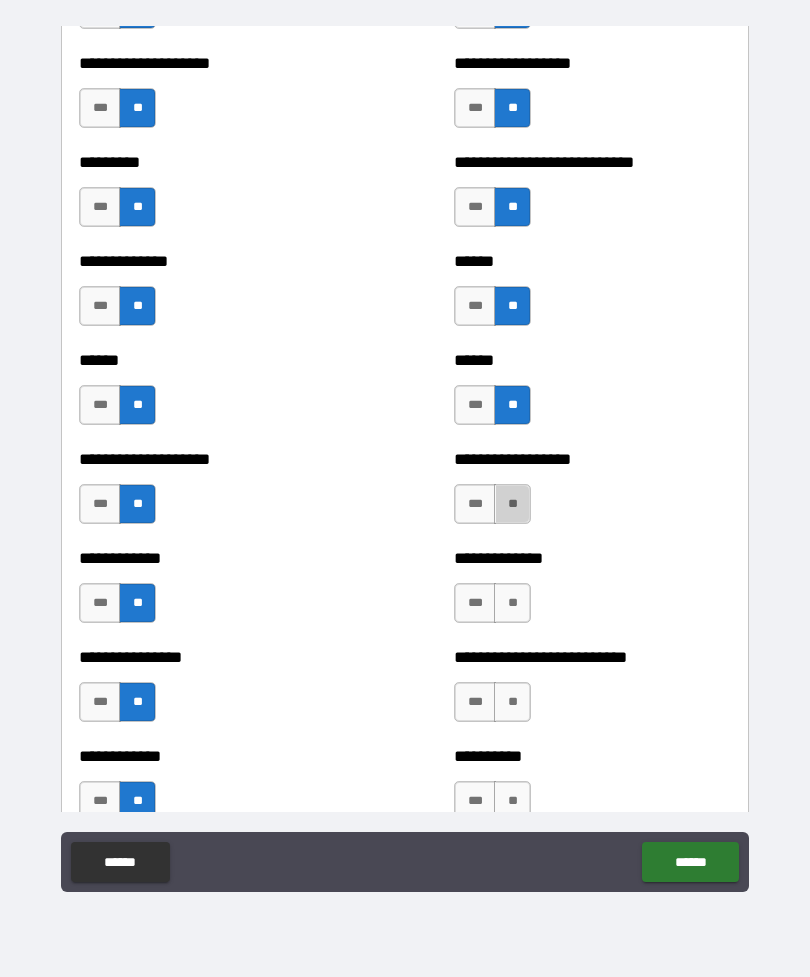 click on "**" at bounding box center (512, 504) 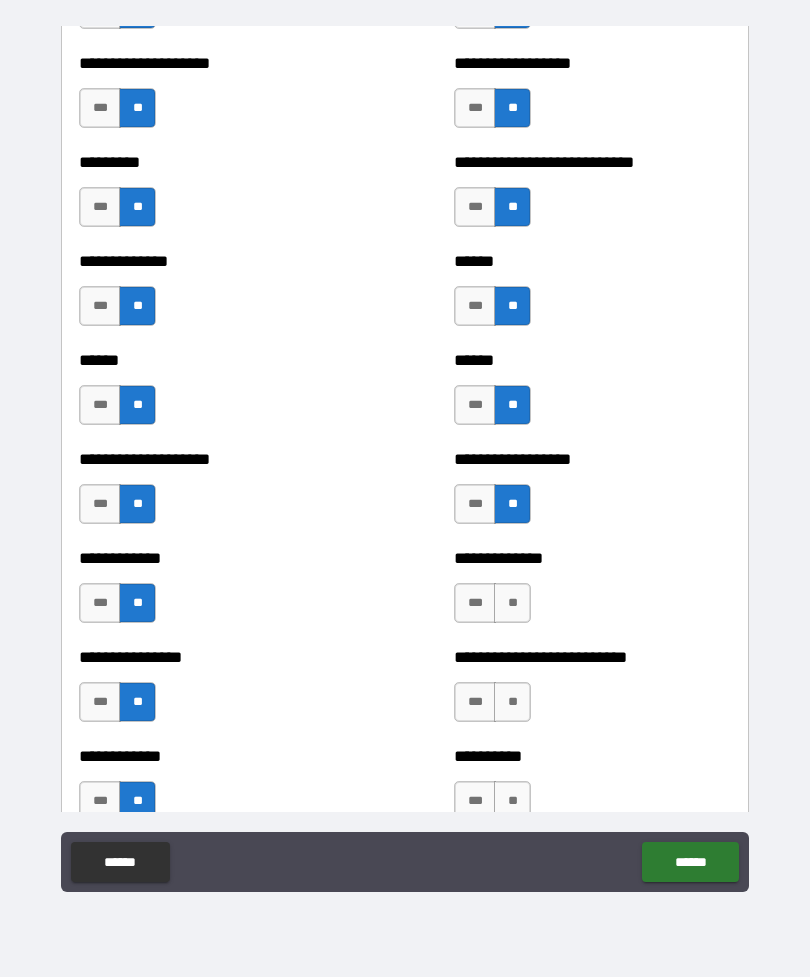 click on "**" at bounding box center [512, 603] 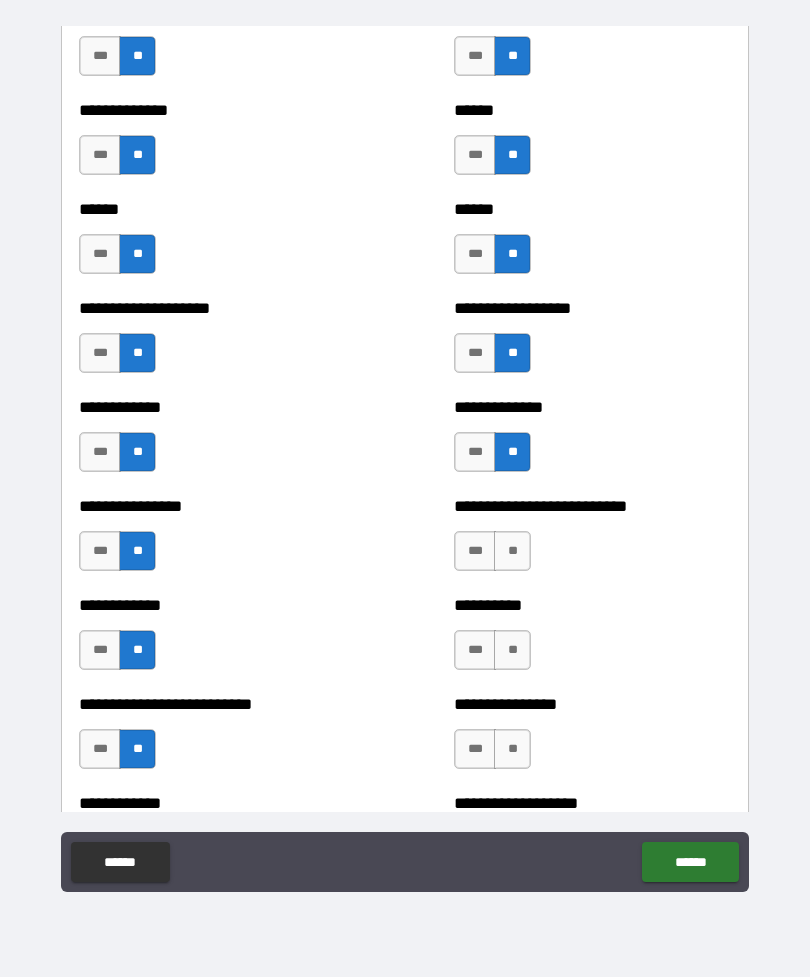 scroll, scrollTop: 3595, scrollLeft: 0, axis: vertical 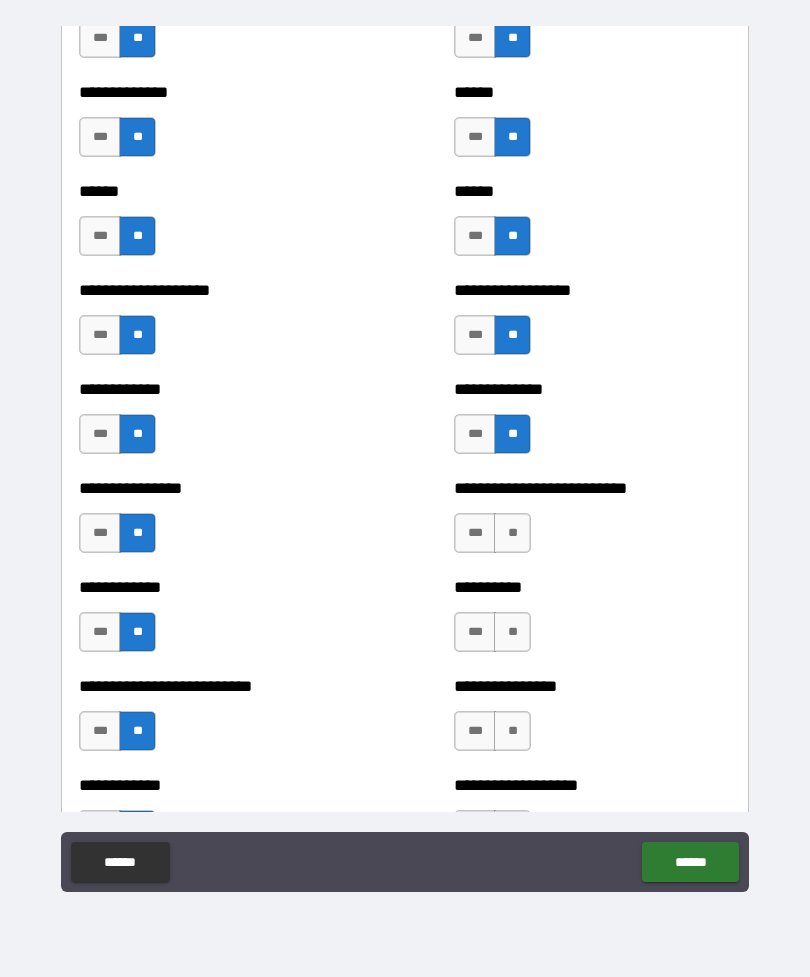 click on "**" at bounding box center (512, 533) 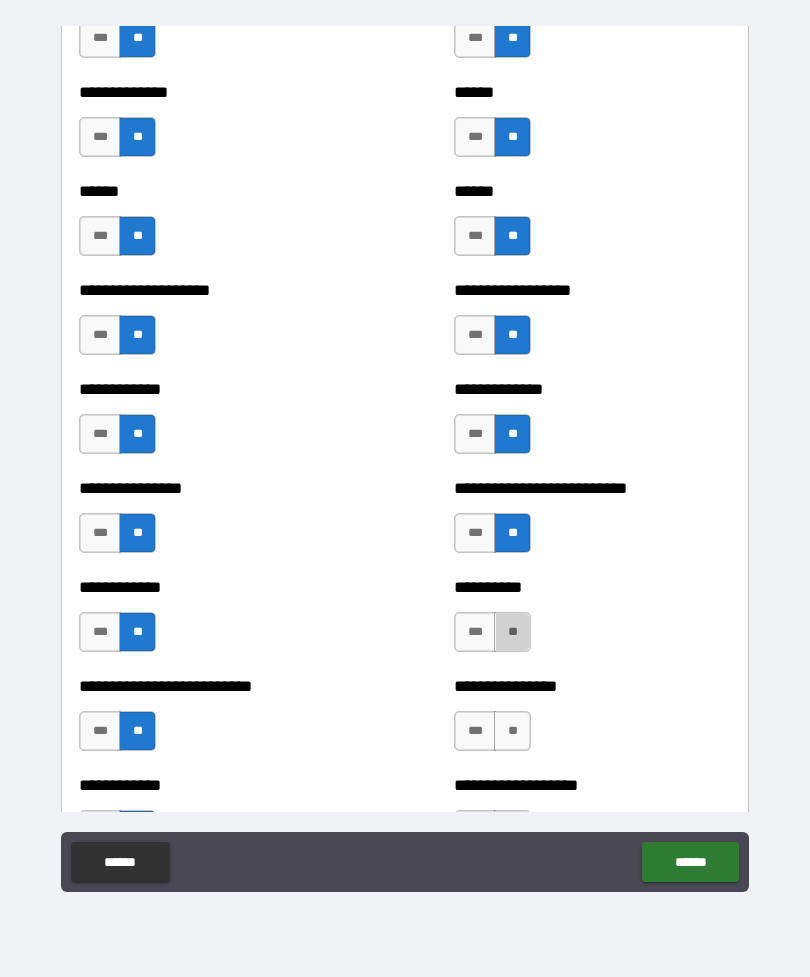 click on "**" at bounding box center [512, 632] 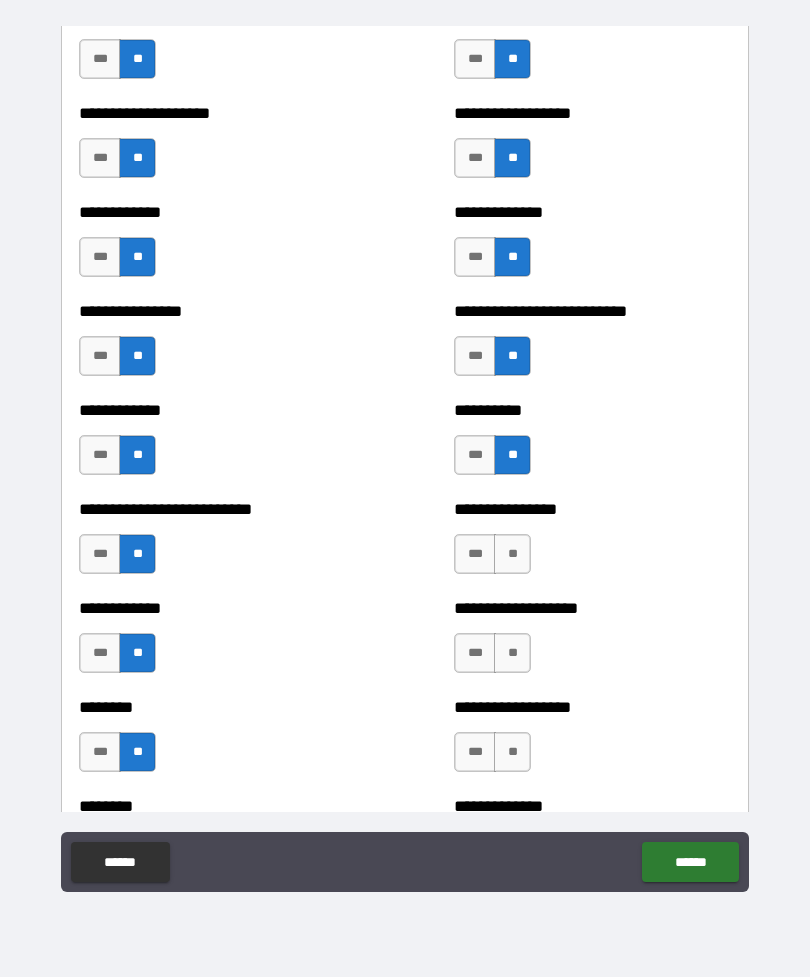 scroll, scrollTop: 3771, scrollLeft: 0, axis: vertical 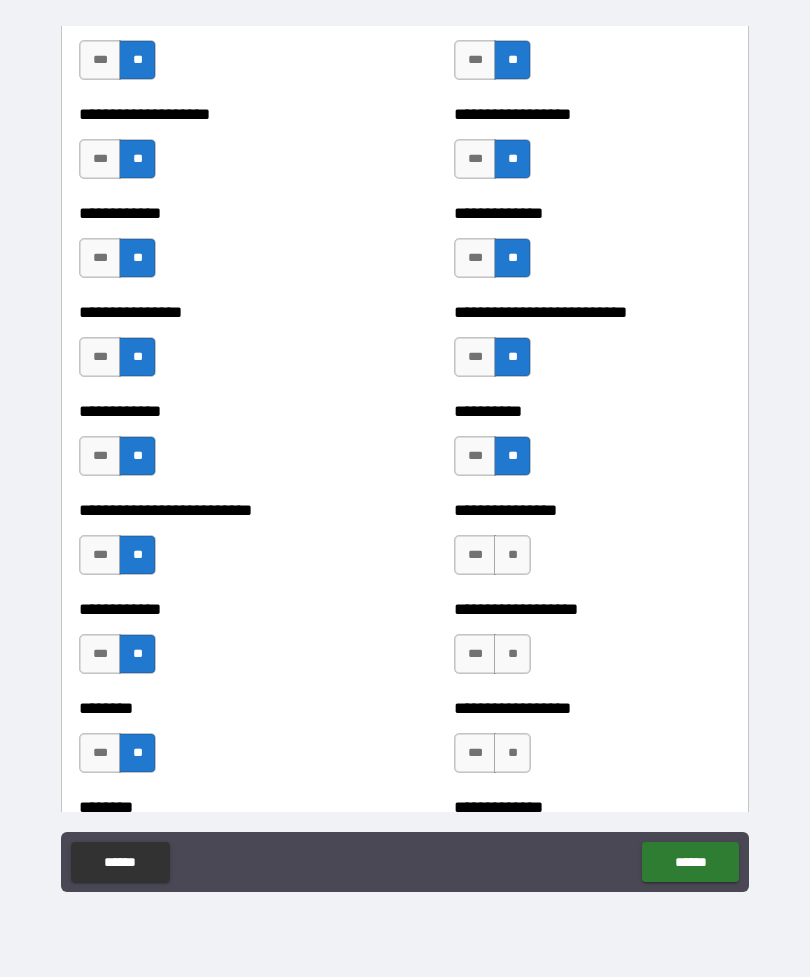 click on "**" at bounding box center (512, 555) 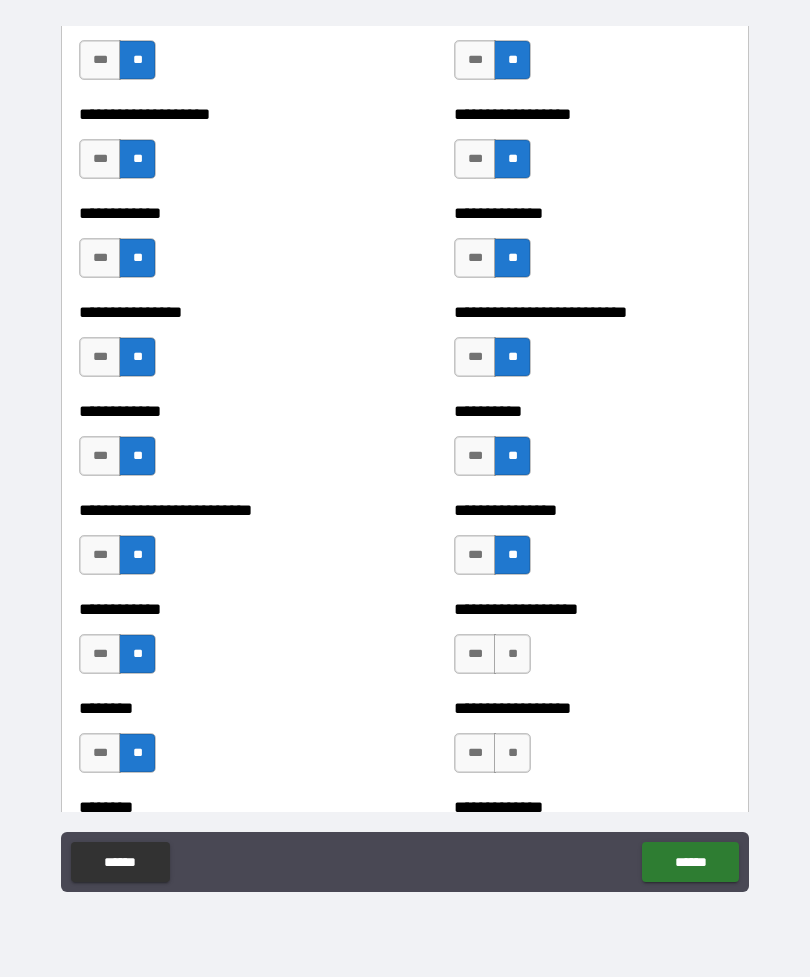 click on "**" at bounding box center (512, 654) 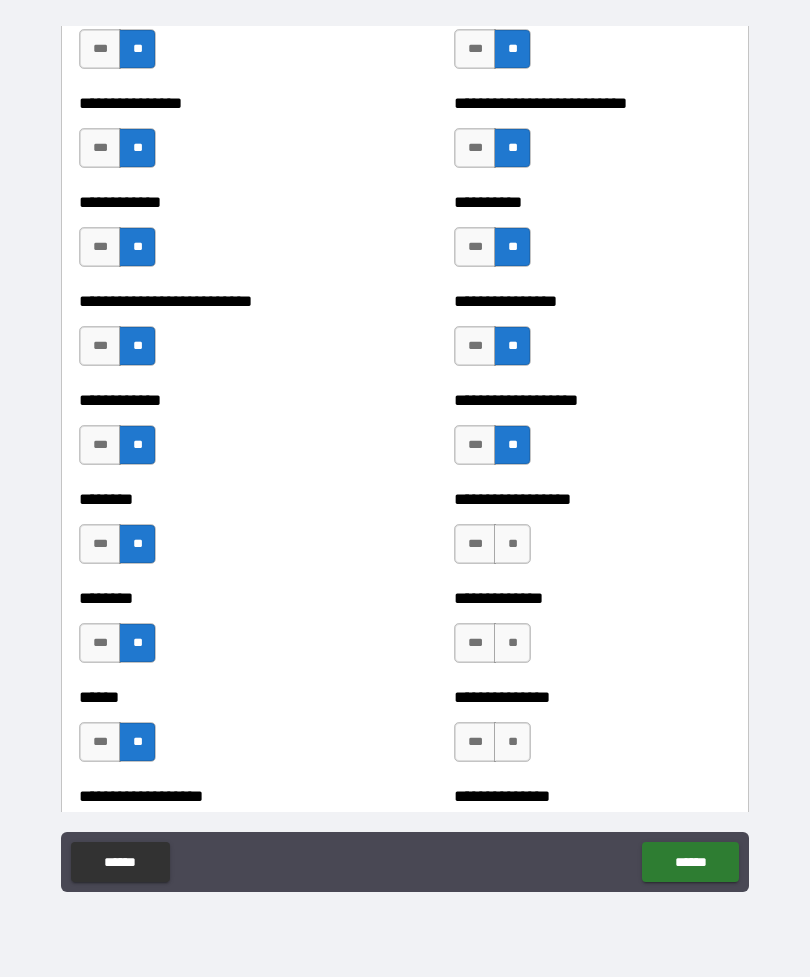 scroll, scrollTop: 3978, scrollLeft: 0, axis: vertical 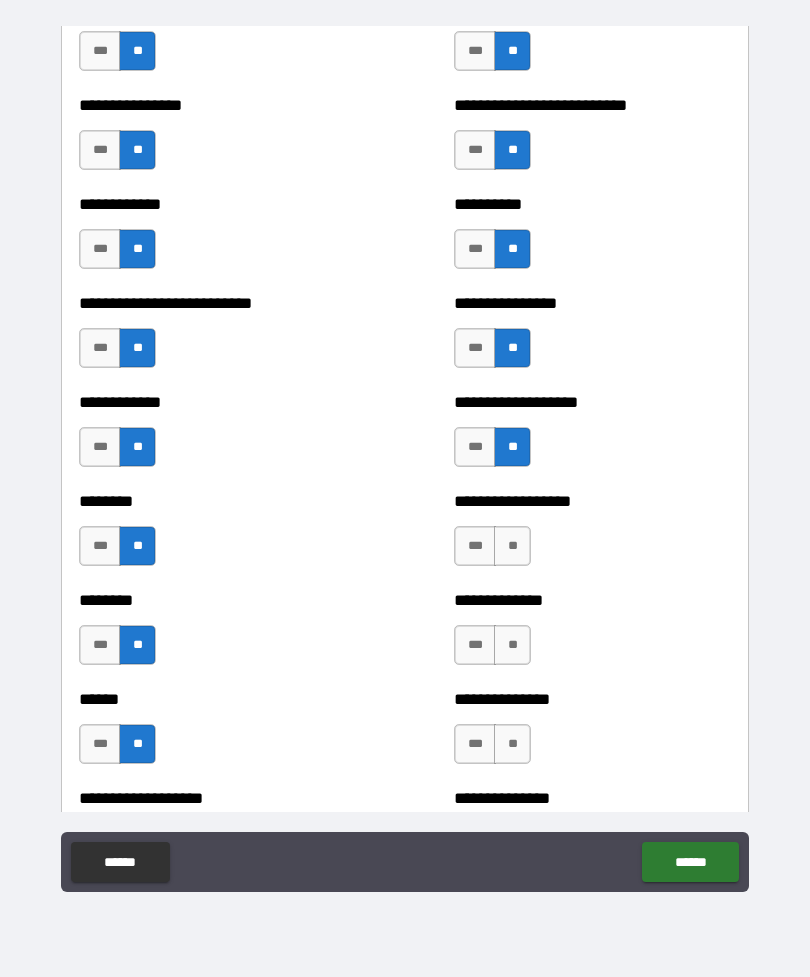 click on "**" at bounding box center [512, 546] 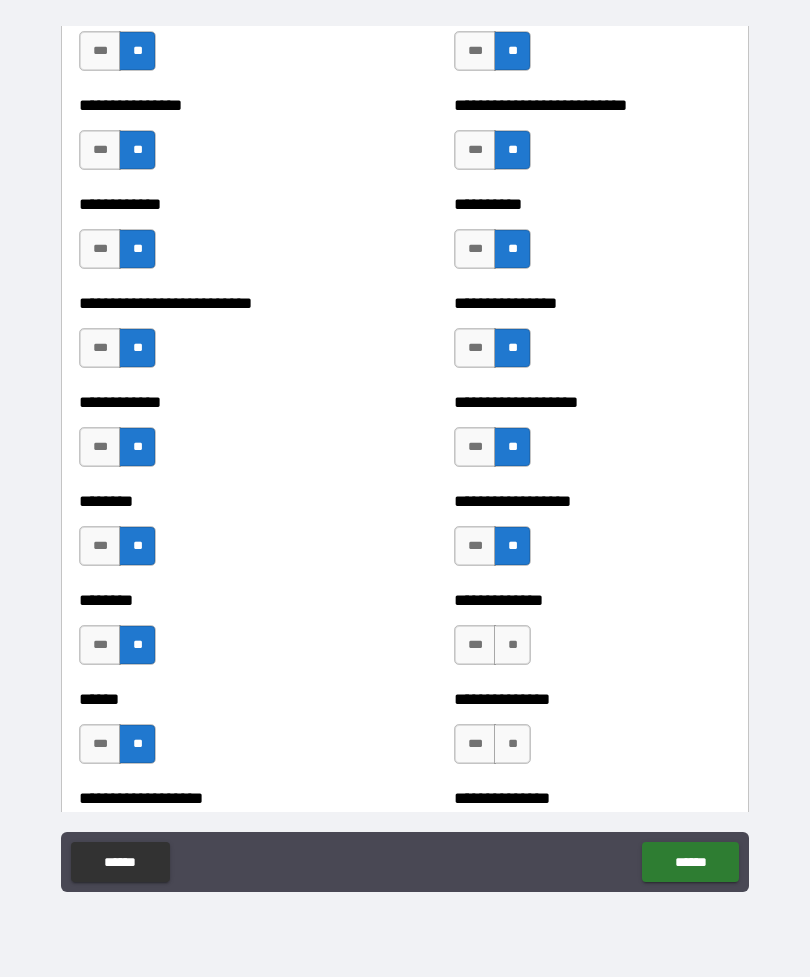 click on "**" at bounding box center (512, 645) 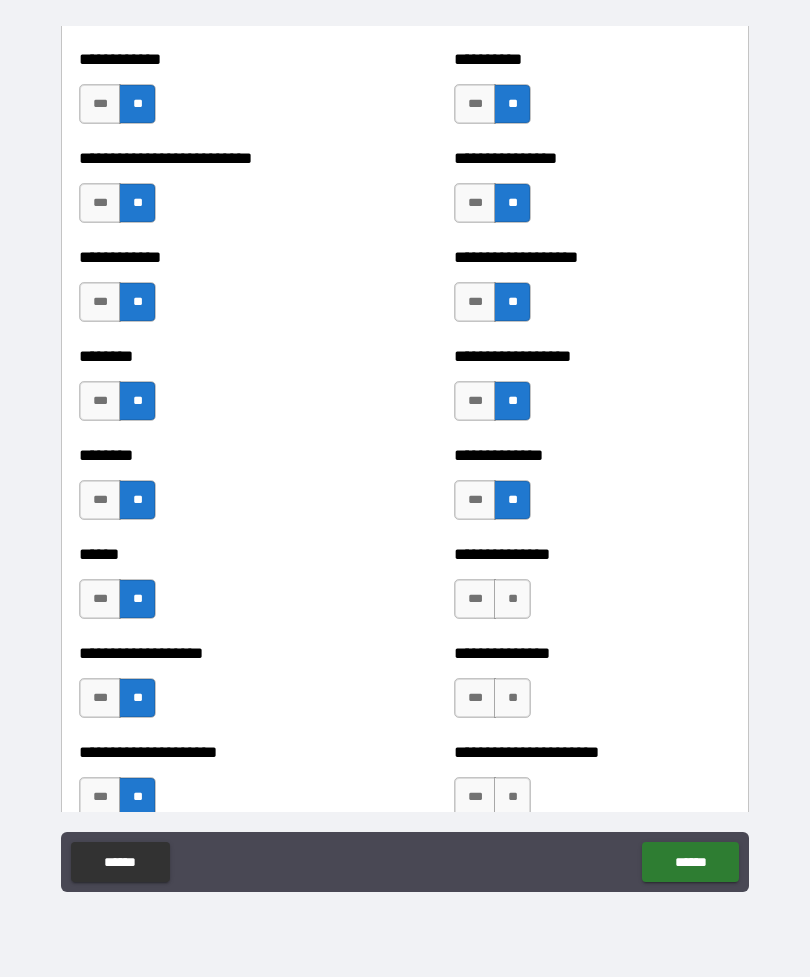 scroll, scrollTop: 4154, scrollLeft: 0, axis: vertical 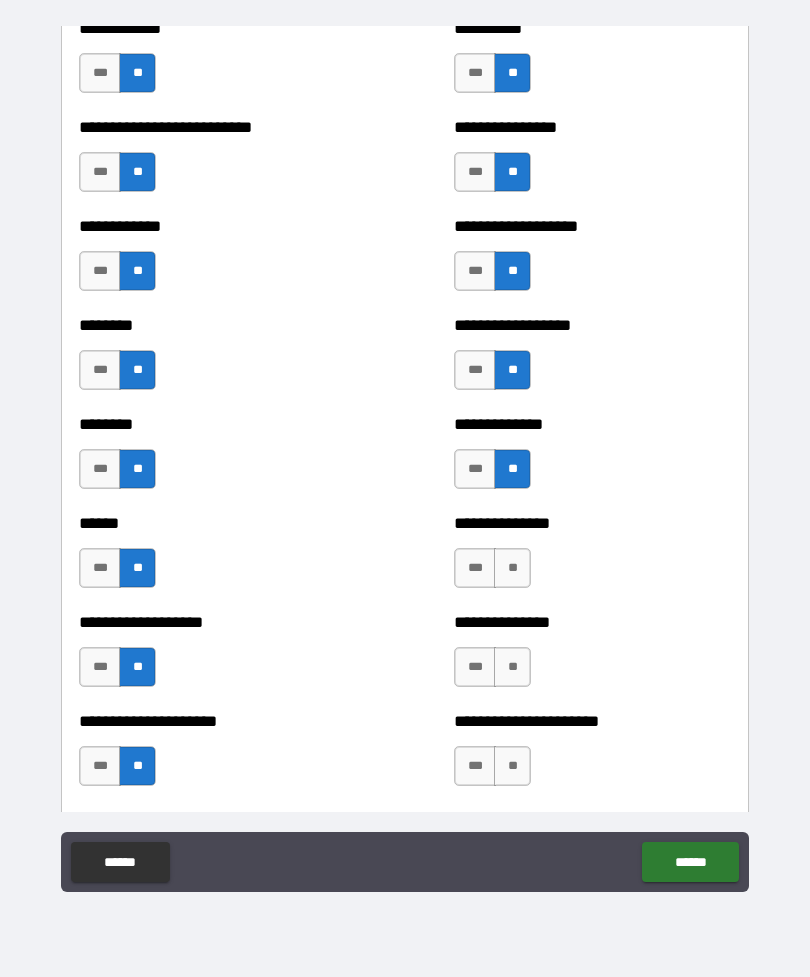 click on "**" at bounding box center [512, 568] 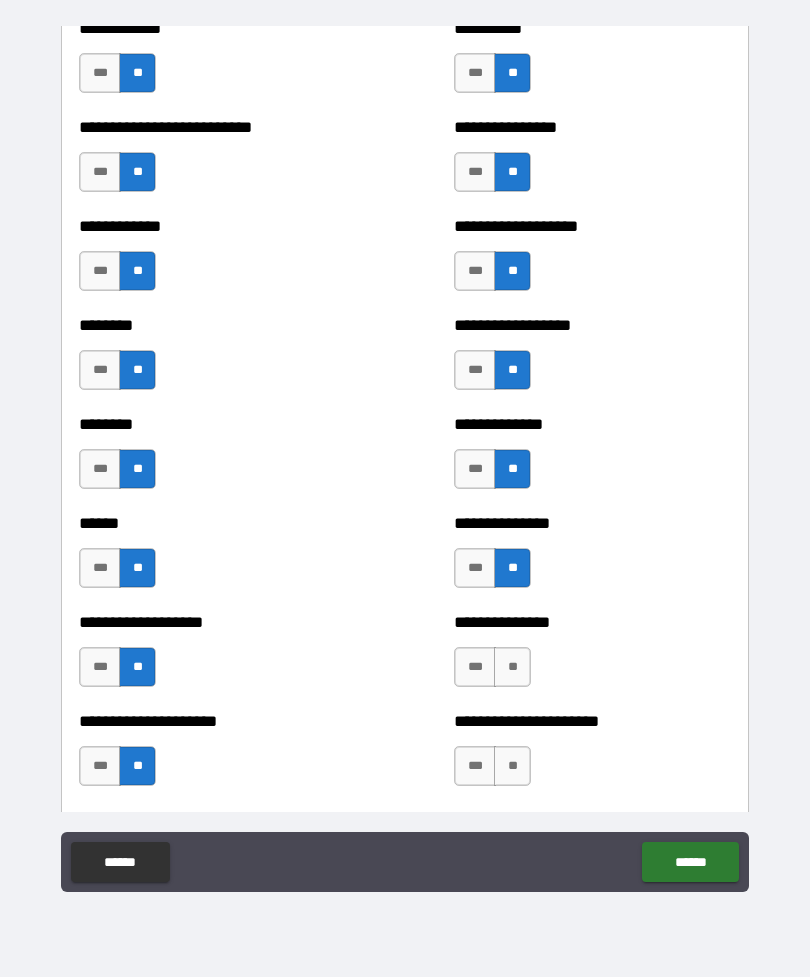 click on "**" at bounding box center [512, 667] 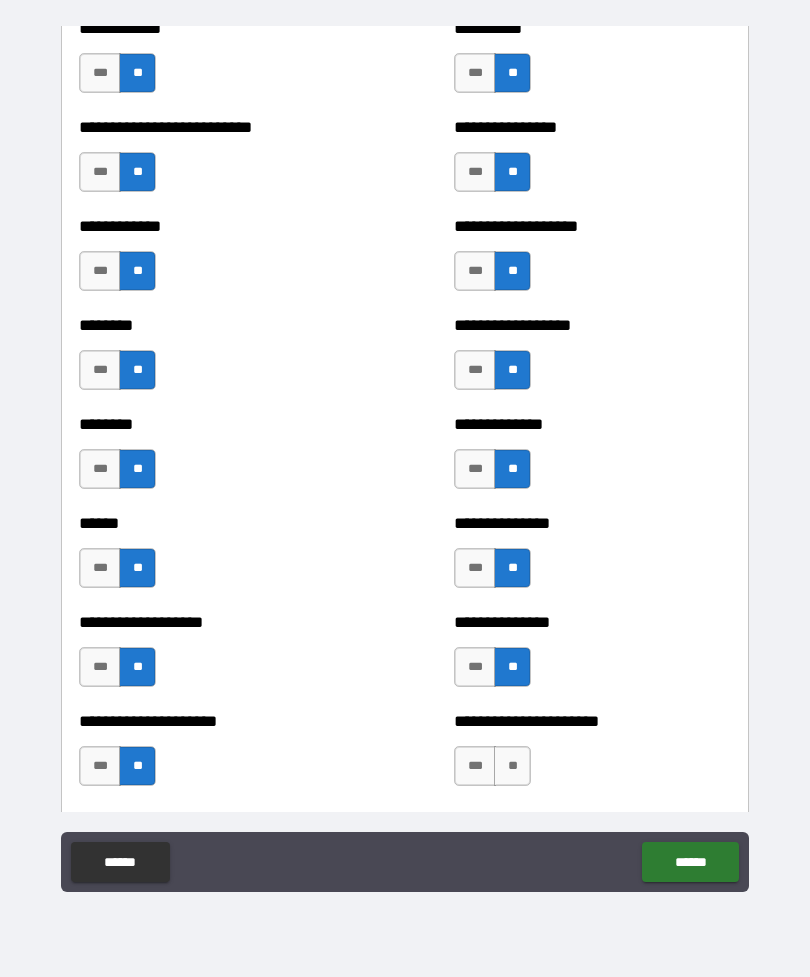 click on "**" at bounding box center [512, 766] 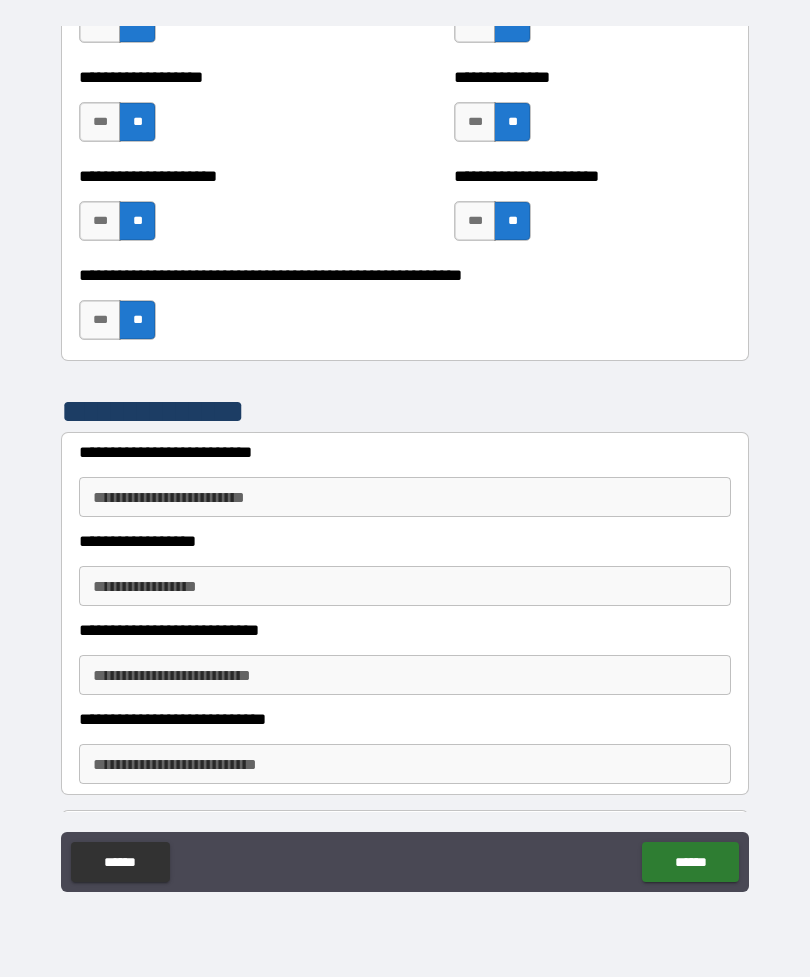 scroll, scrollTop: 4714, scrollLeft: 0, axis: vertical 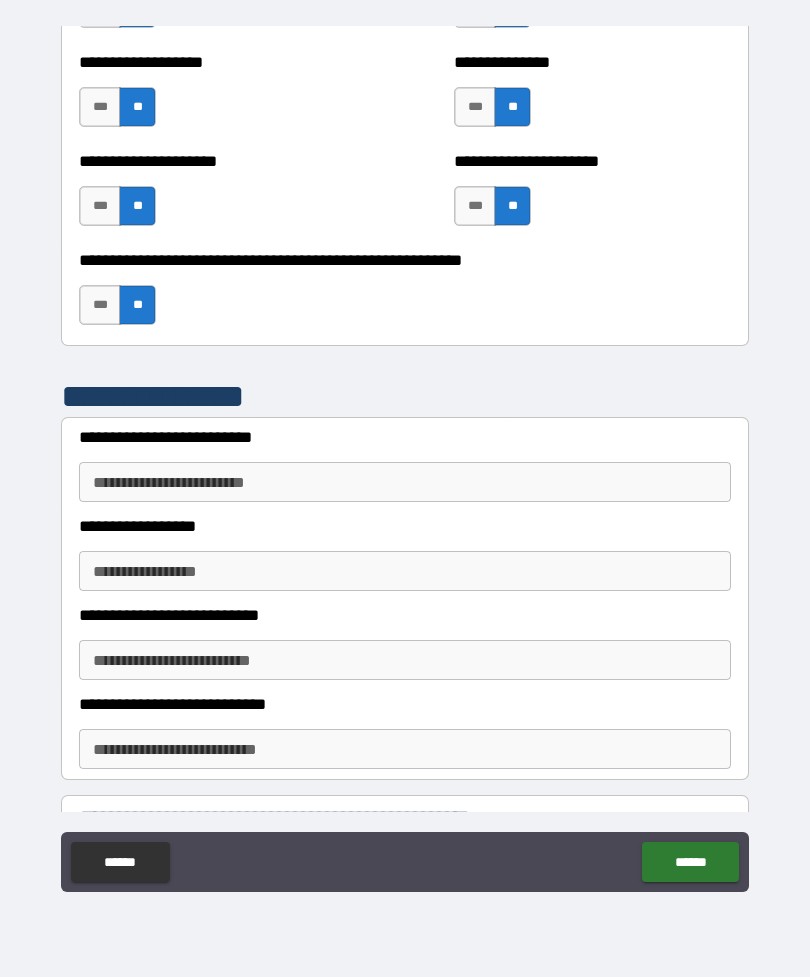 click on "**********" at bounding box center [405, 482] 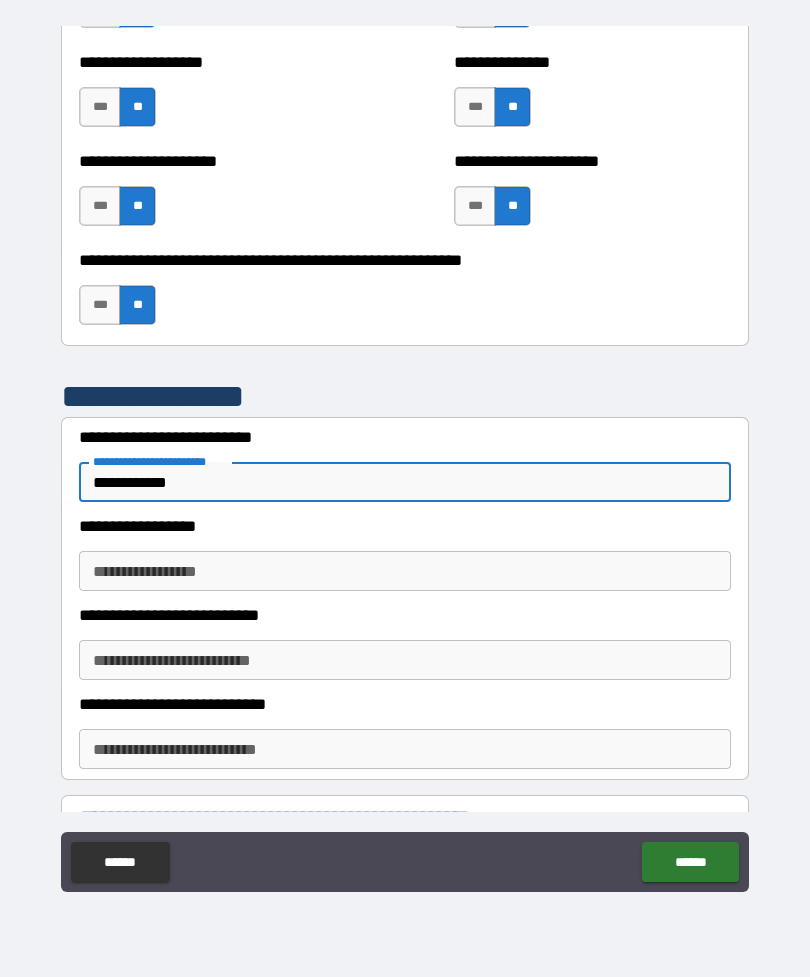 type on "**********" 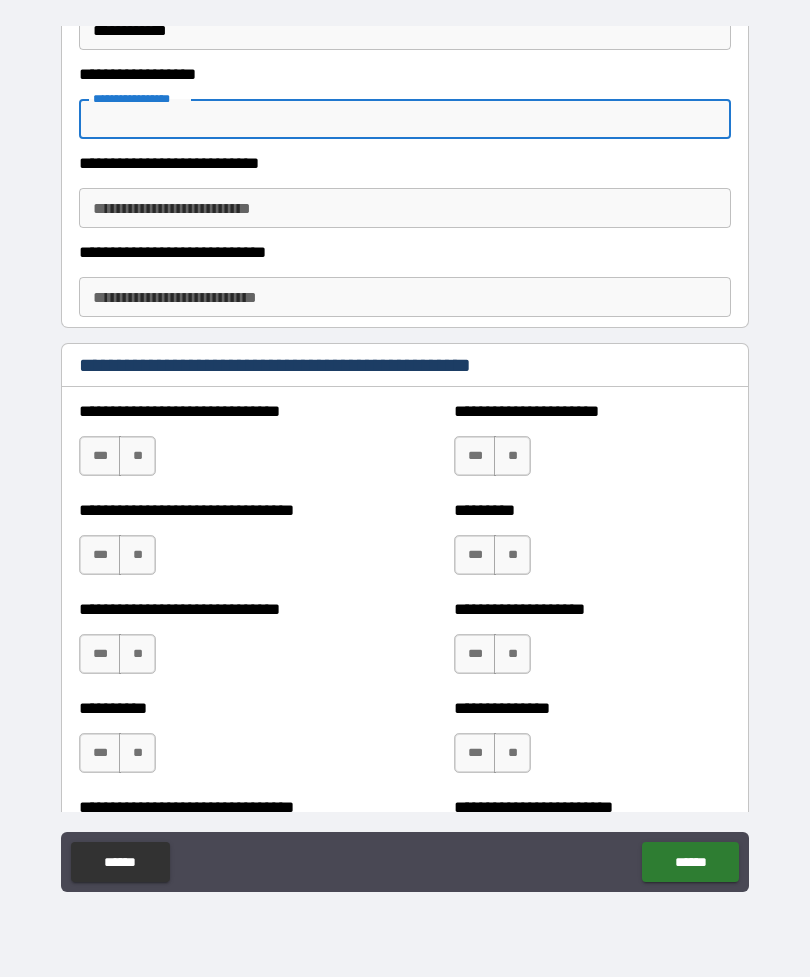 scroll, scrollTop: 5168, scrollLeft: 0, axis: vertical 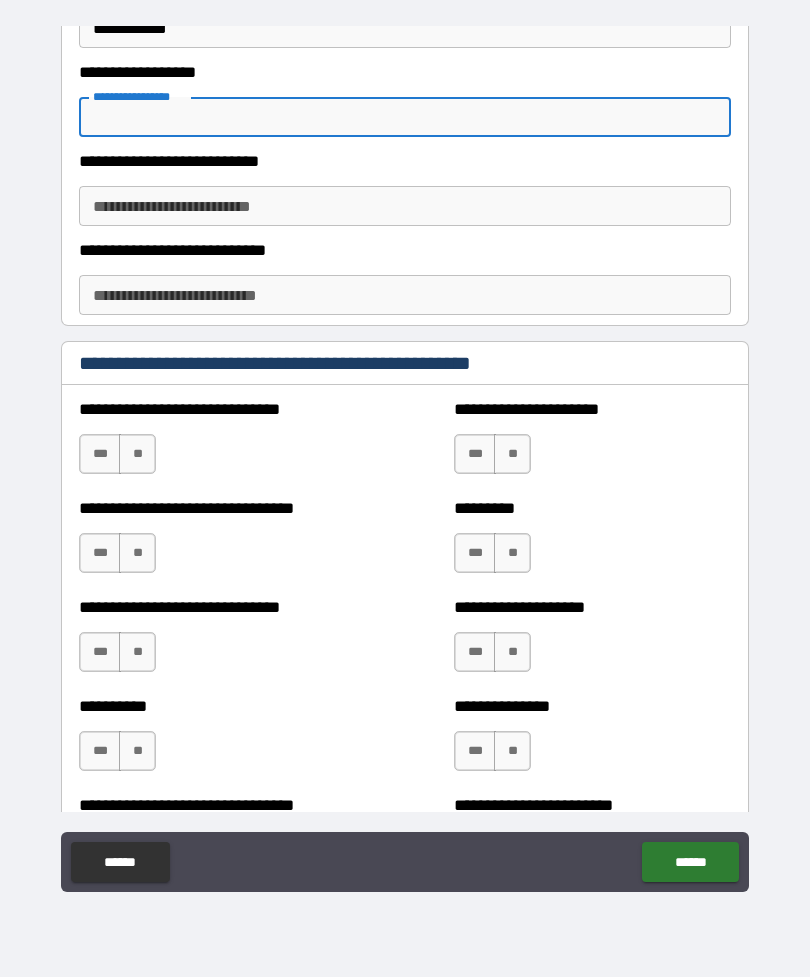 click on "**" at bounding box center [137, 454] 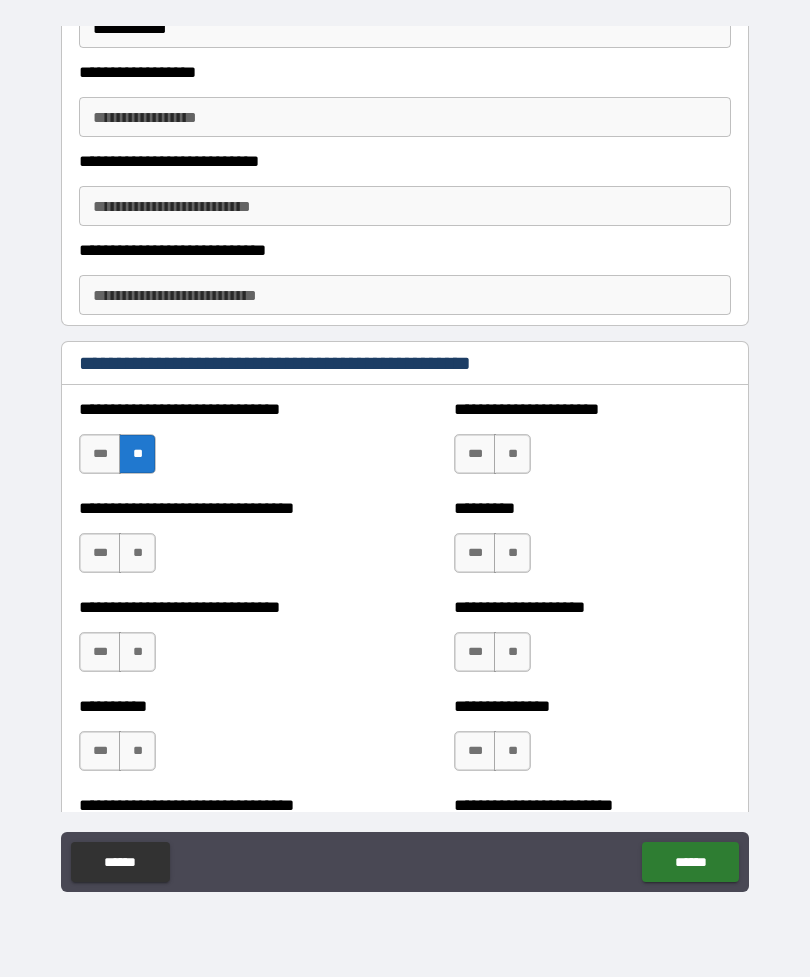 click on "**" at bounding box center (137, 553) 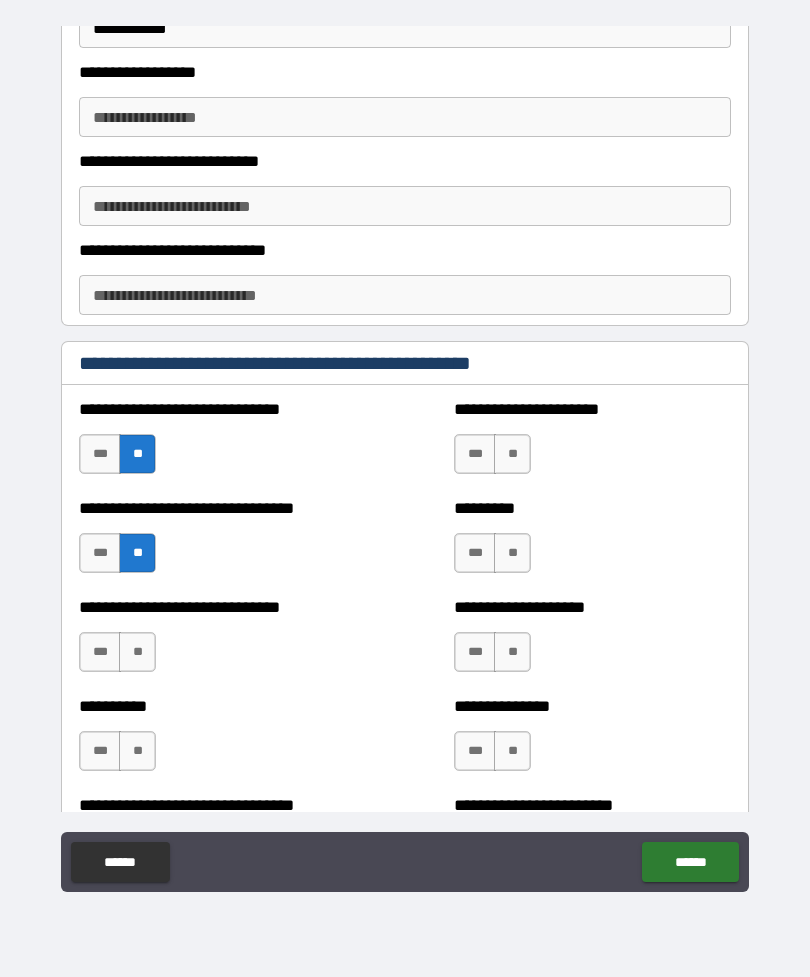 click on "**" at bounding box center (137, 652) 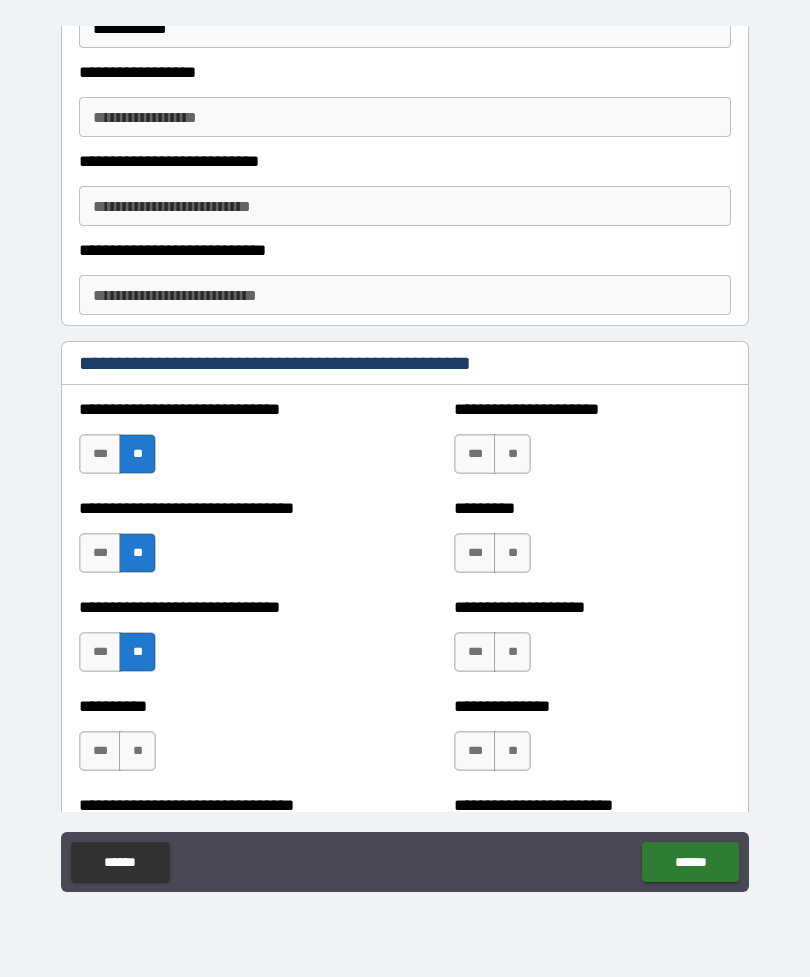 click on "**" at bounding box center [137, 751] 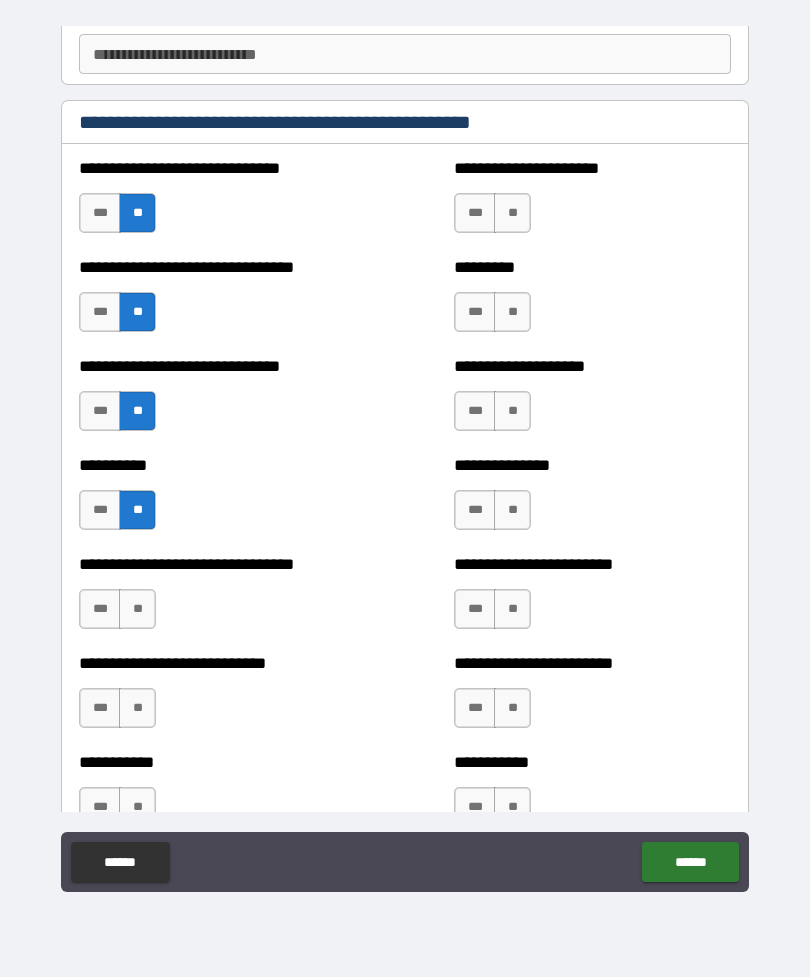 scroll, scrollTop: 5410, scrollLeft: 0, axis: vertical 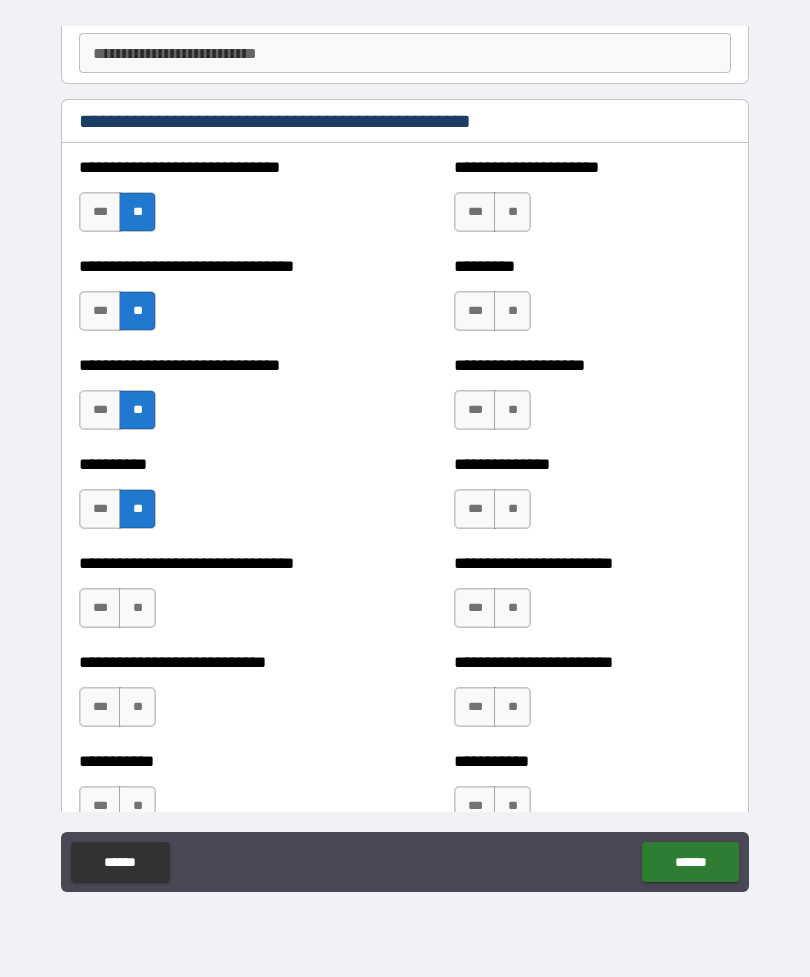 click on "**" at bounding box center [137, 608] 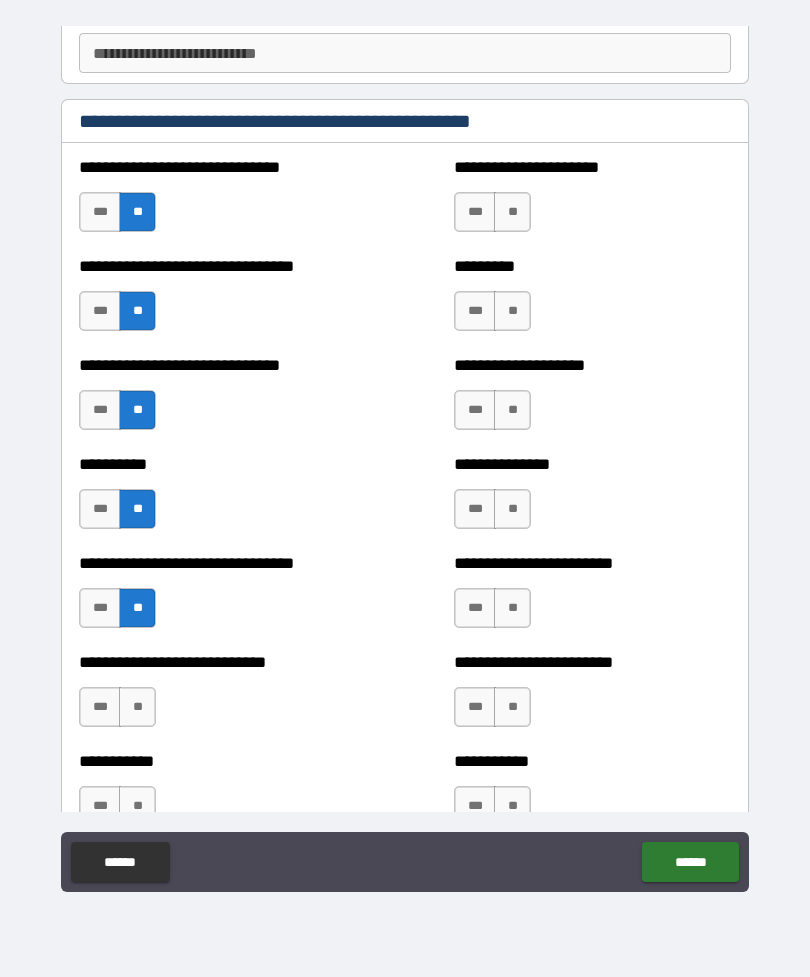 click on "***" at bounding box center (100, 608) 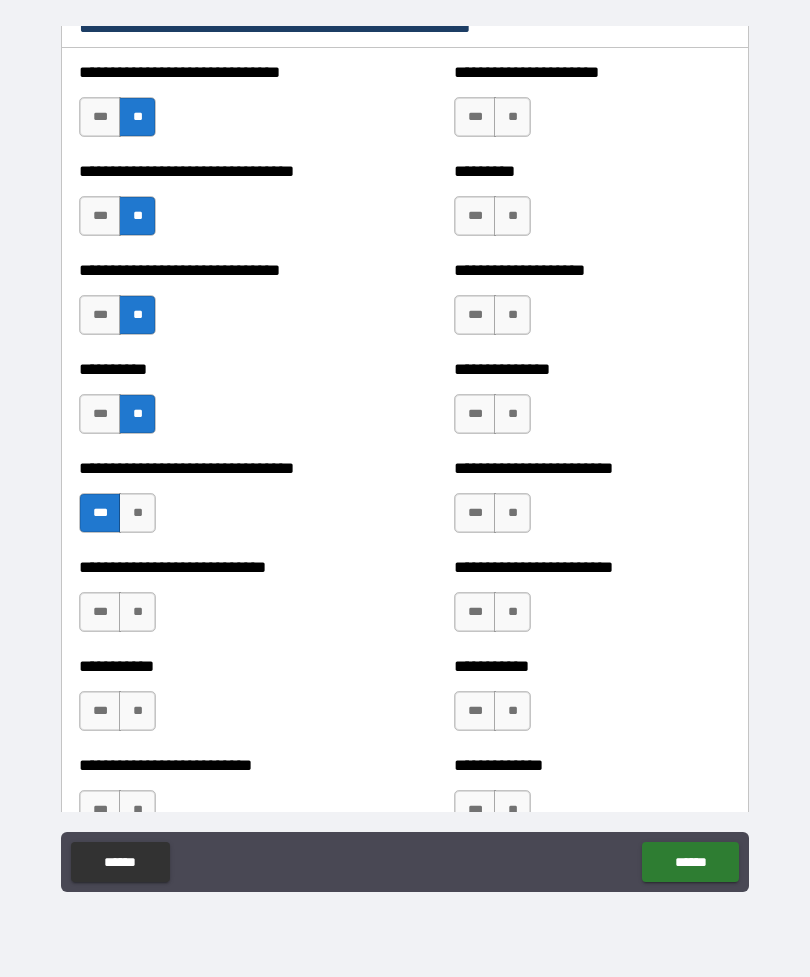 scroll, scrollTop: 5519, scrollLeft: 0, axis: vertical 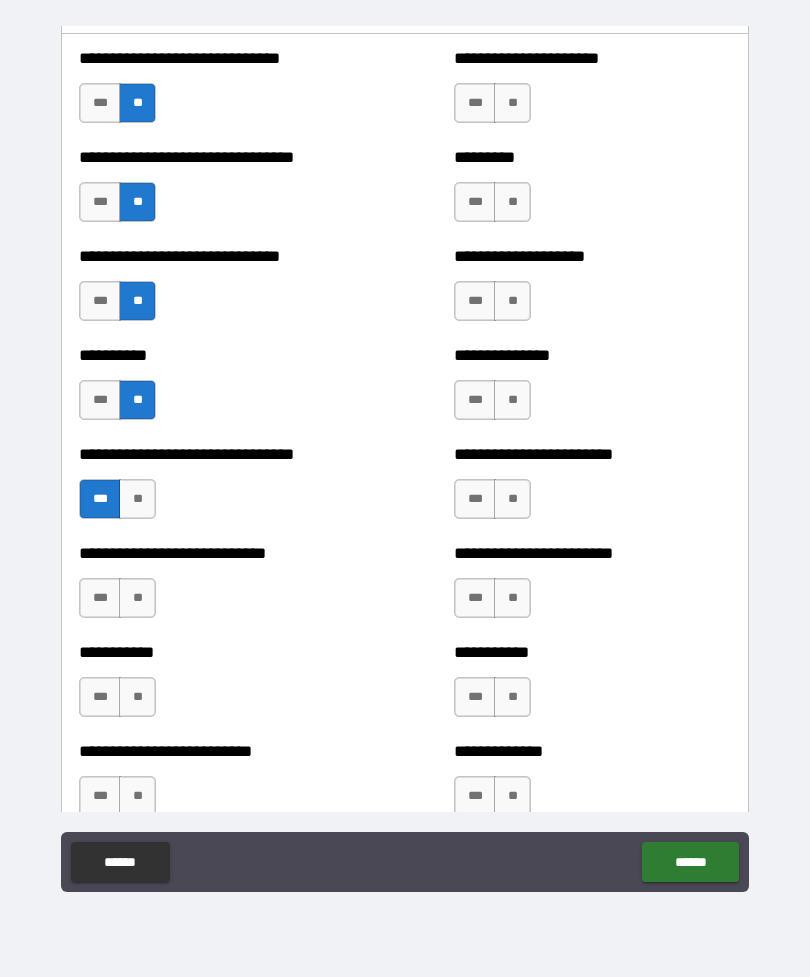 click on "**" at bounding box center (137, 598) 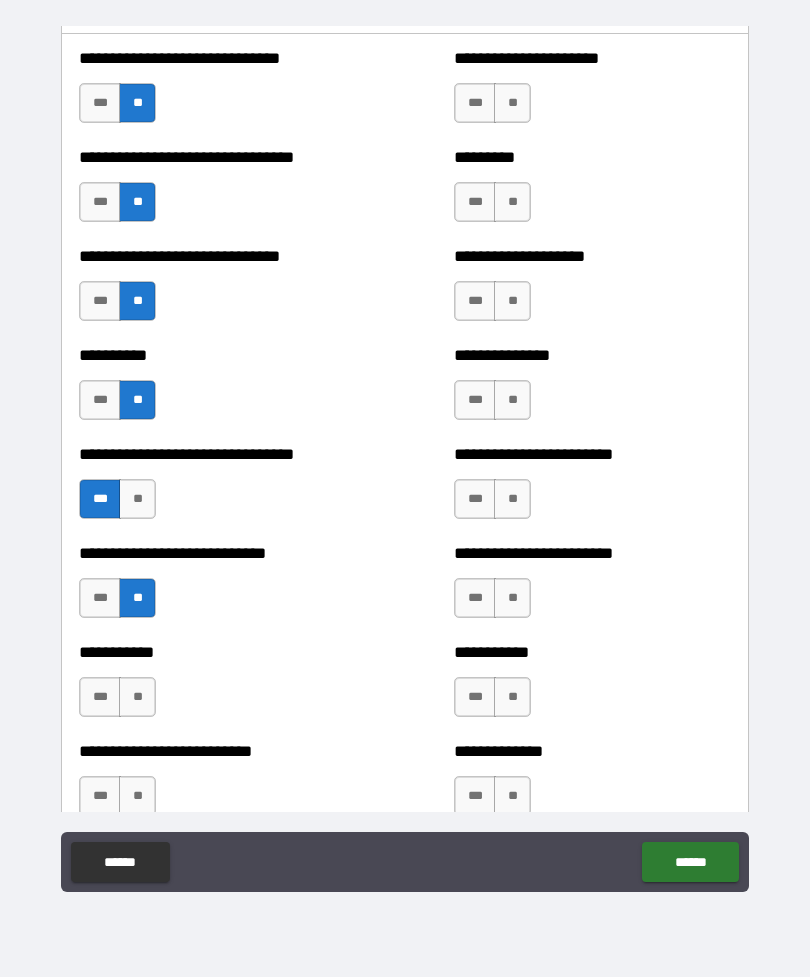 click on "**" at bounding box center [137, 697] 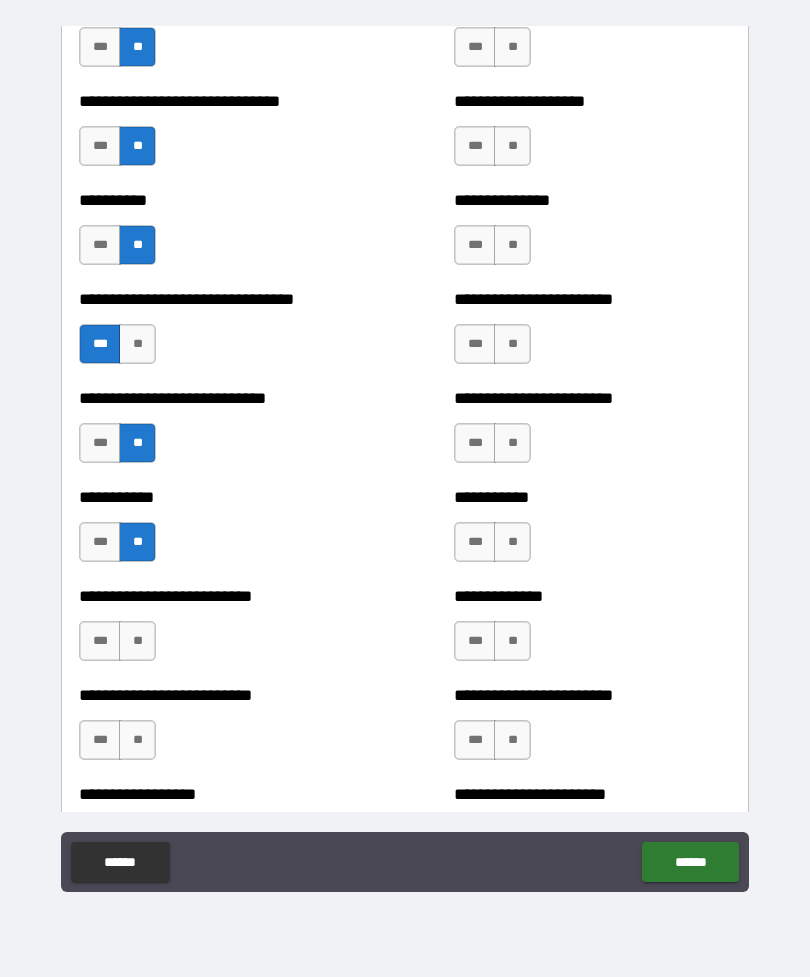 scroll, scrollTop: 5679, scrollLeft: 0, axis: vertical 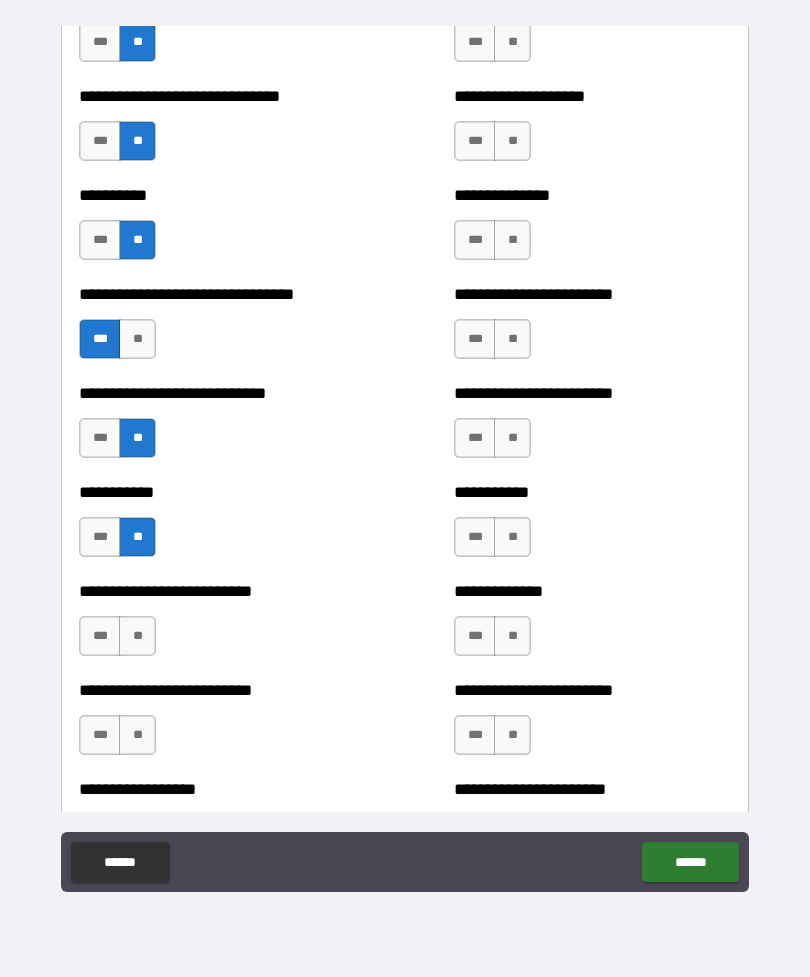 click on "**" at bounding box center (137, 636) 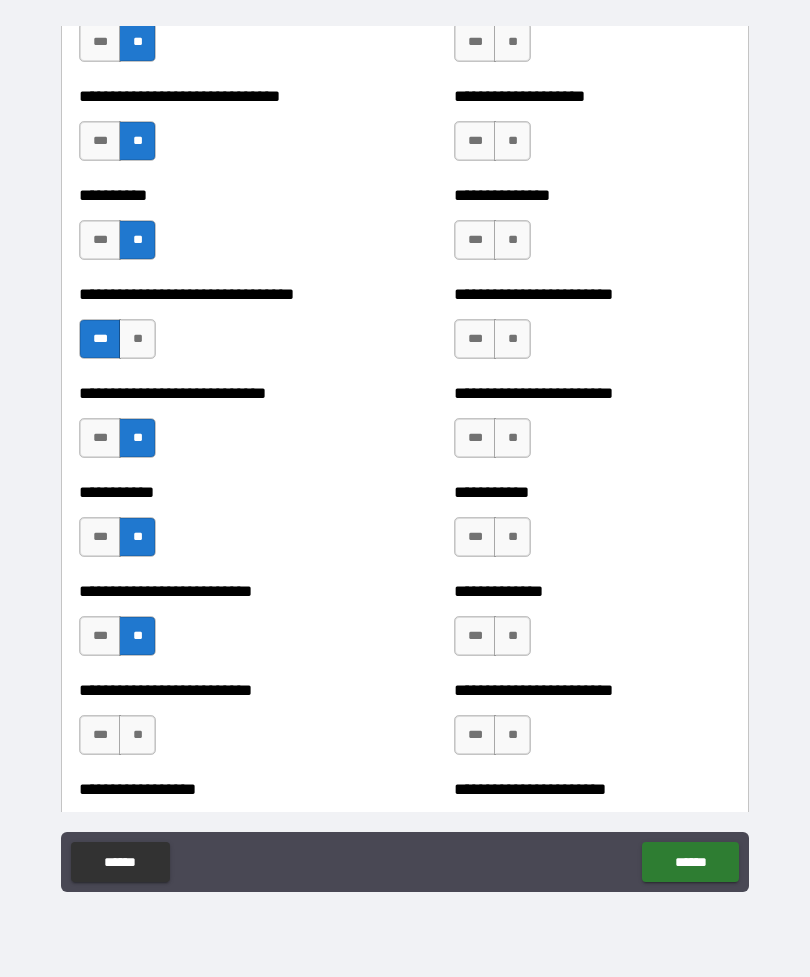 click on "**" at bounding box center (137, 735) 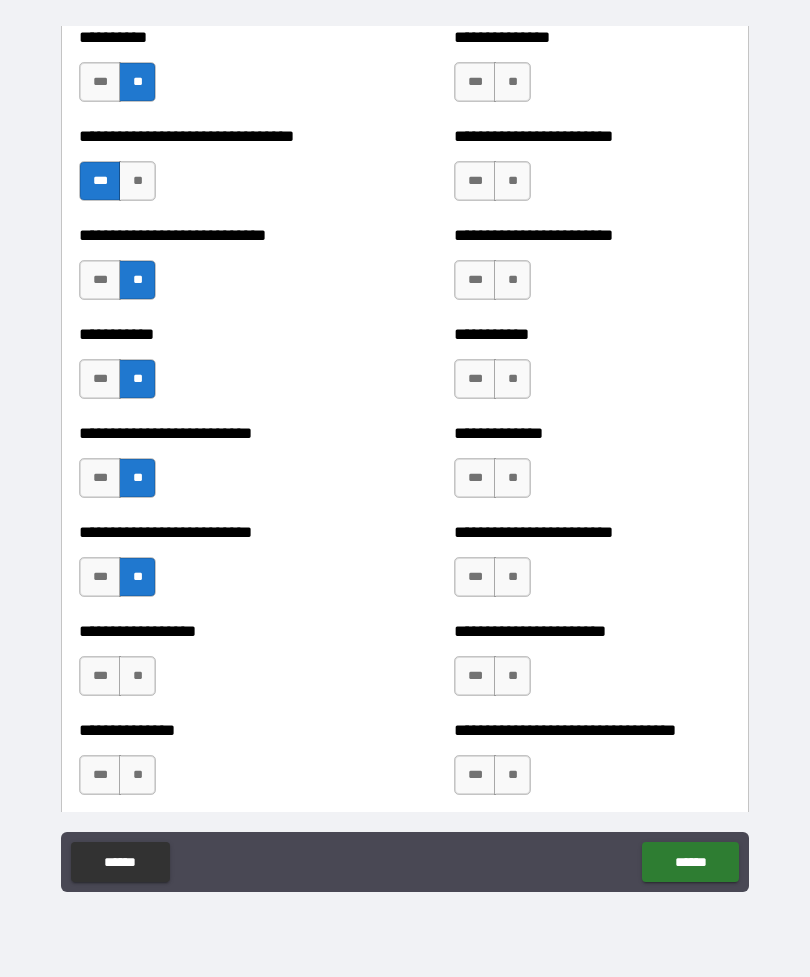 scroll, scrollTop: 5842, scrollLeft: 0, axis: vertical 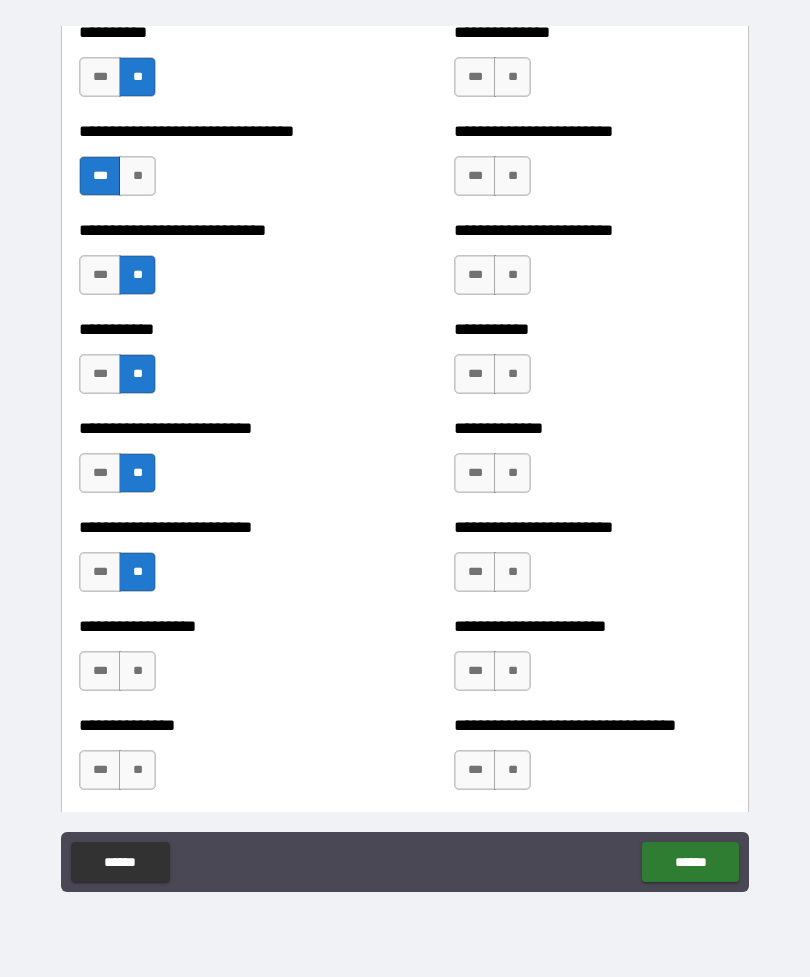 click on "**" at bounding box center (137, 671) 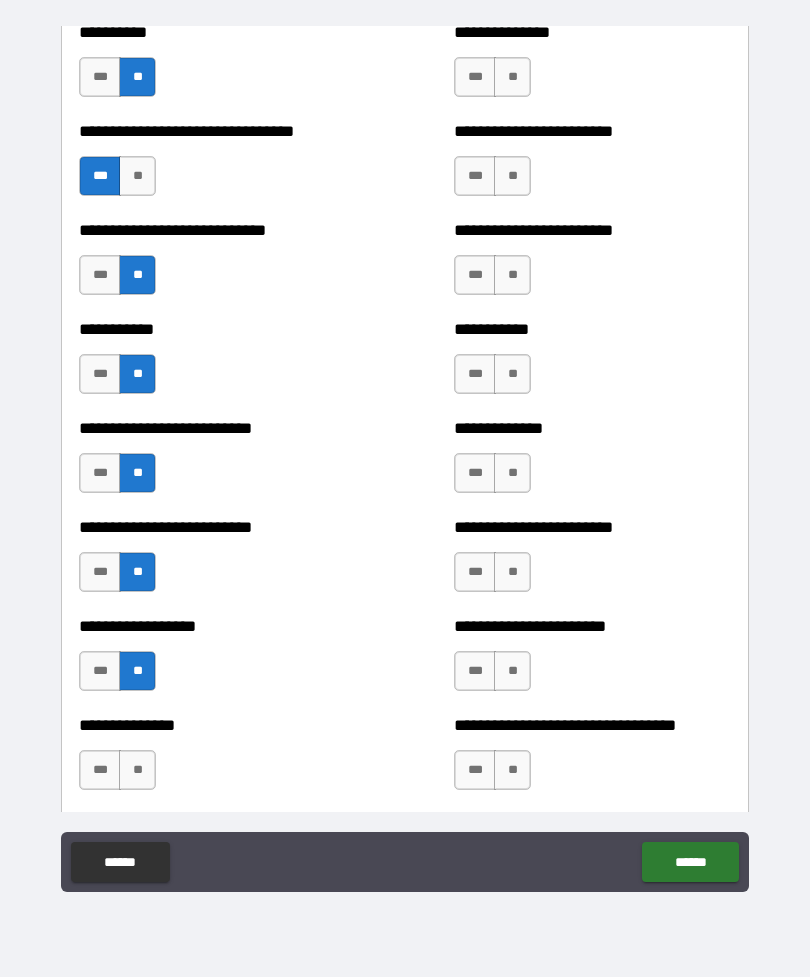 click on "**" at bounding box center [137, 770] 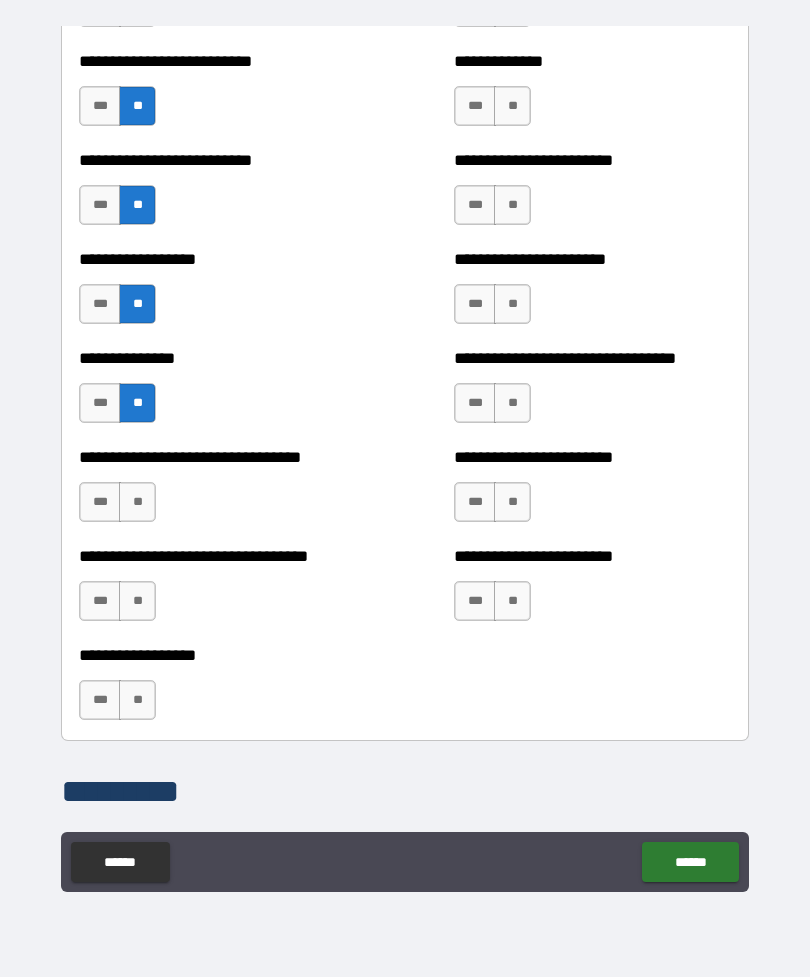 scroll, scrollTop: 6207, scrollLeft: 0, axis: vertical 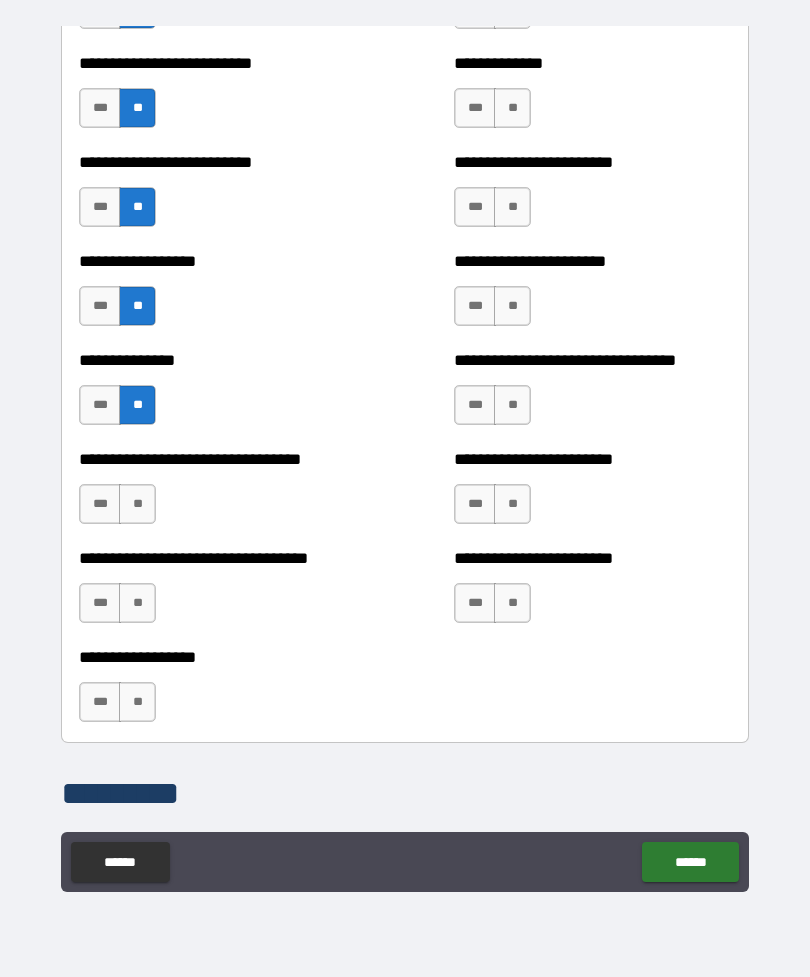 click on "**" at bounding box center (137, 504) 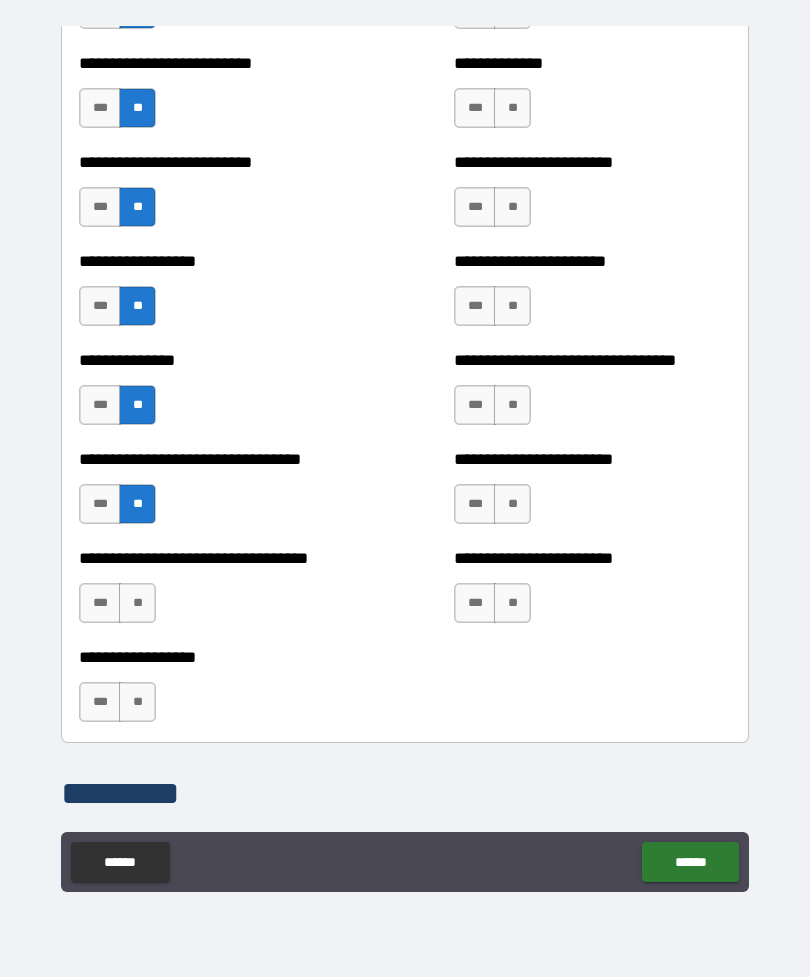 click on "**" at bounding box center (137, 603) 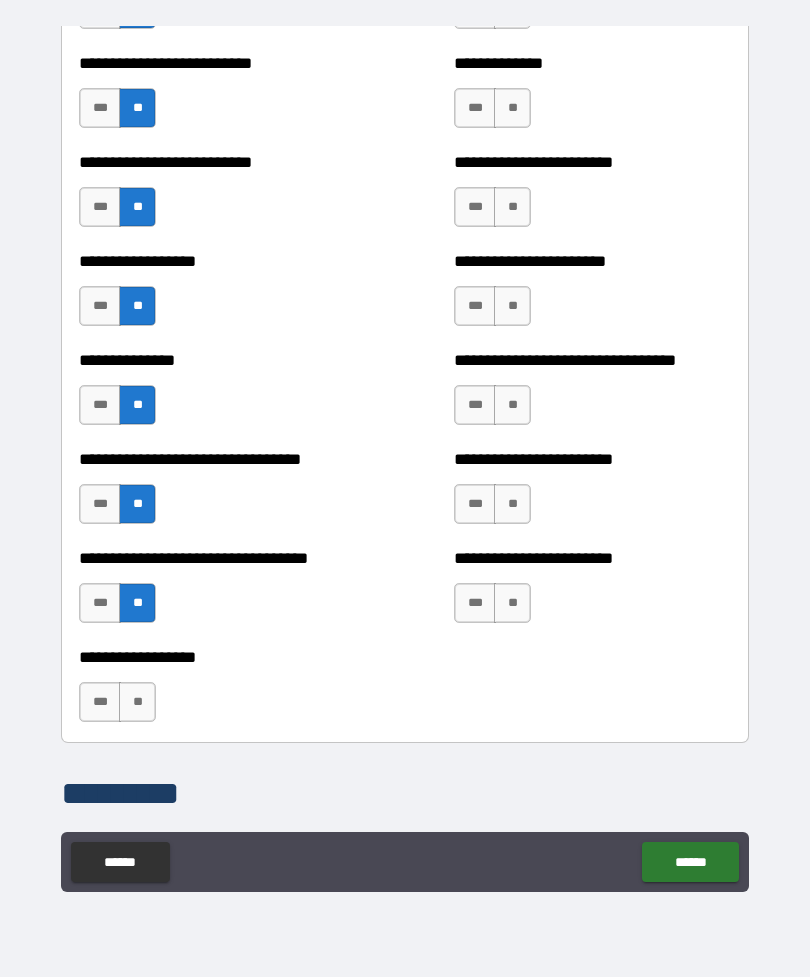 click on "**" at bounding box center [137, 702] 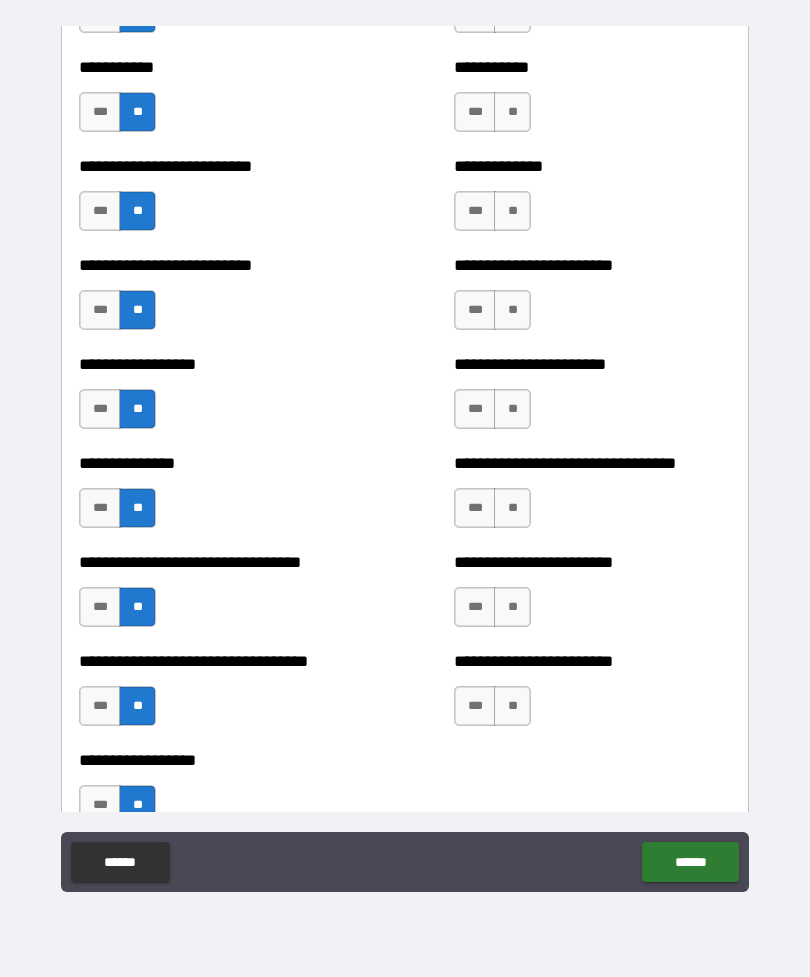 scroll, scrollTop: 6098, scrollLeft: 0, axis: vertical 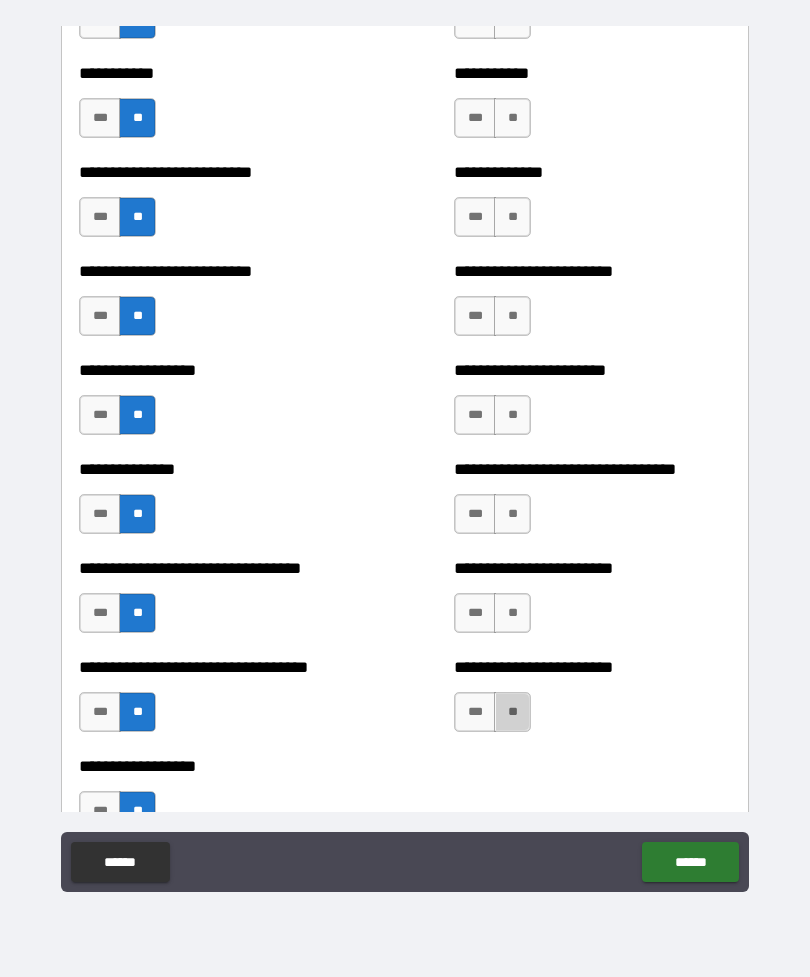 click on "**" at bounding box center [512, 712] 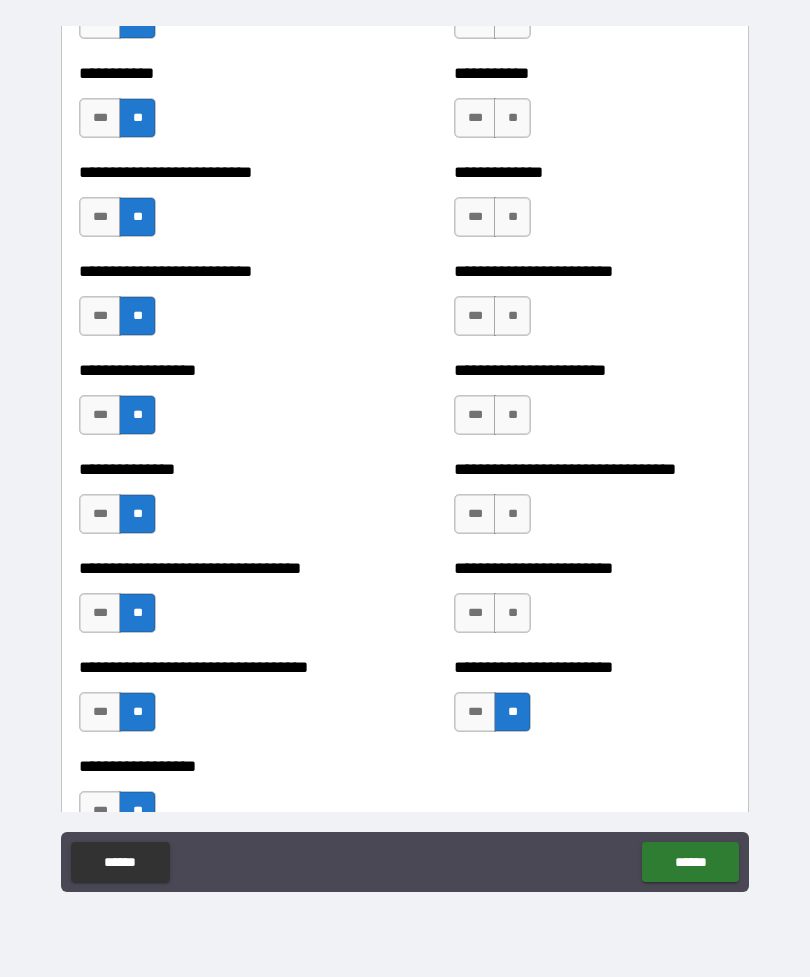click on "**" at bounding box center [512, 613] 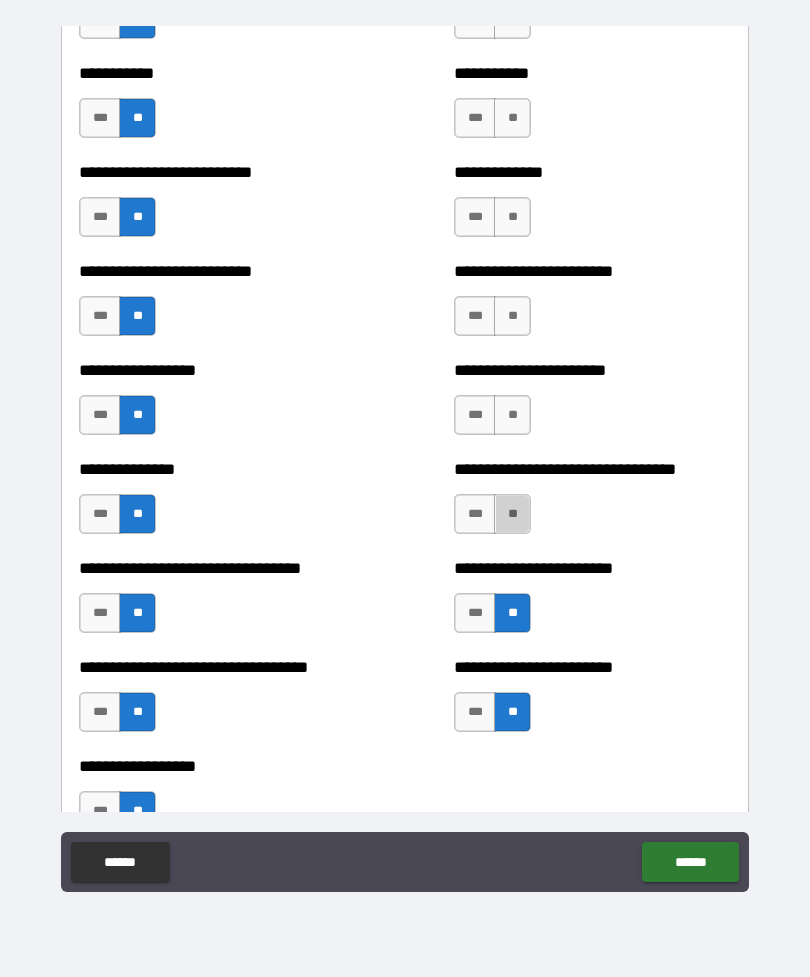 click on "**" at bounding box center (512, 514) 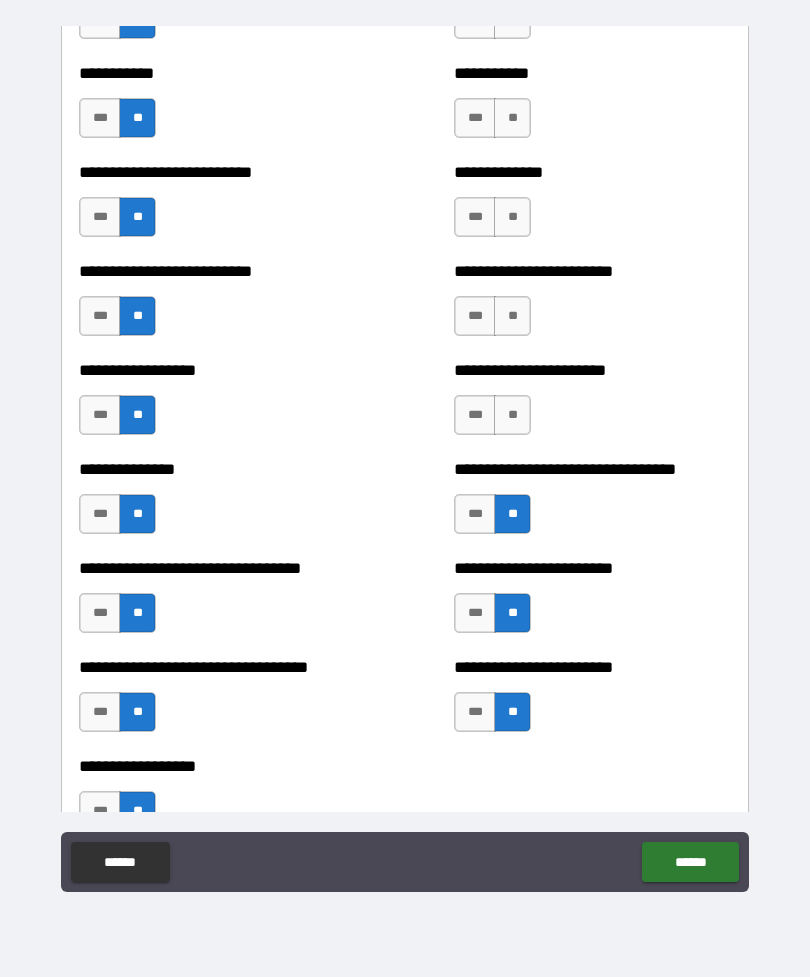 click on "**" at bounding box center (512, 415) 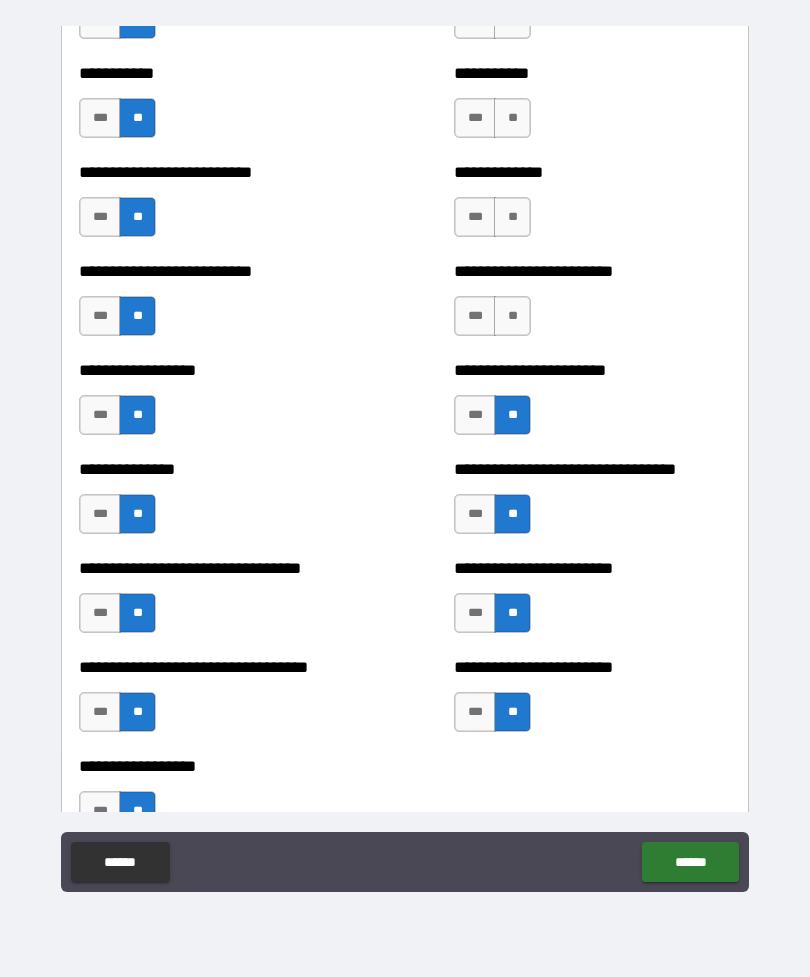 click on "**" at bounding box center (512, 316) 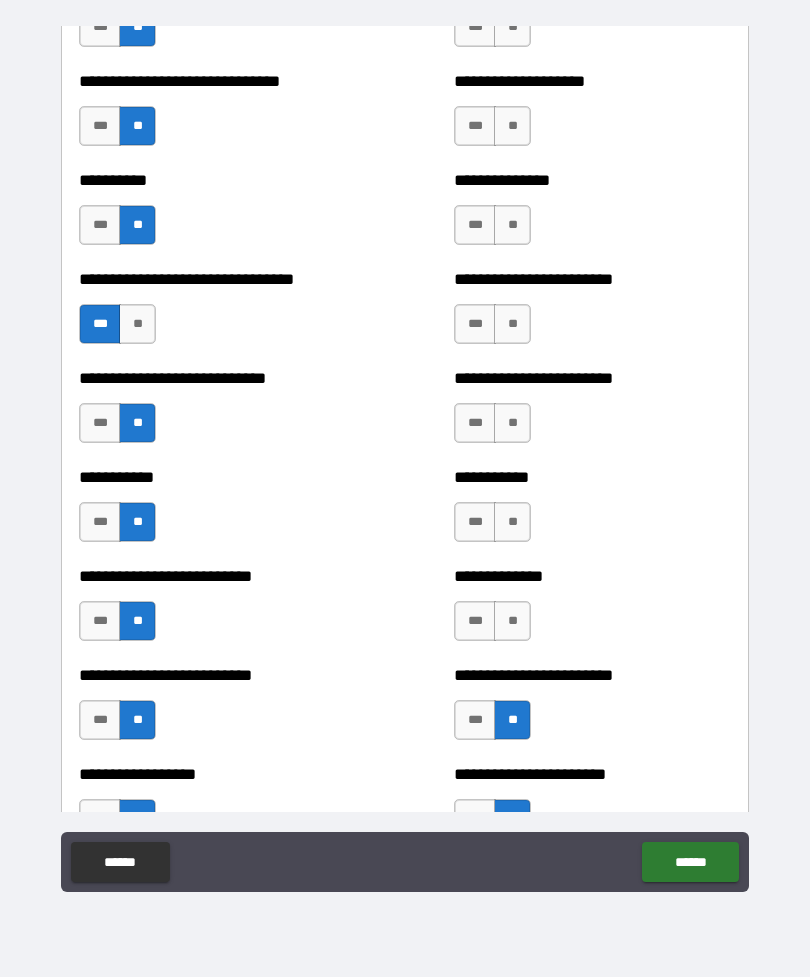 scroll, scrollTop: 5689, scrollLeft: 0, axis: vertical 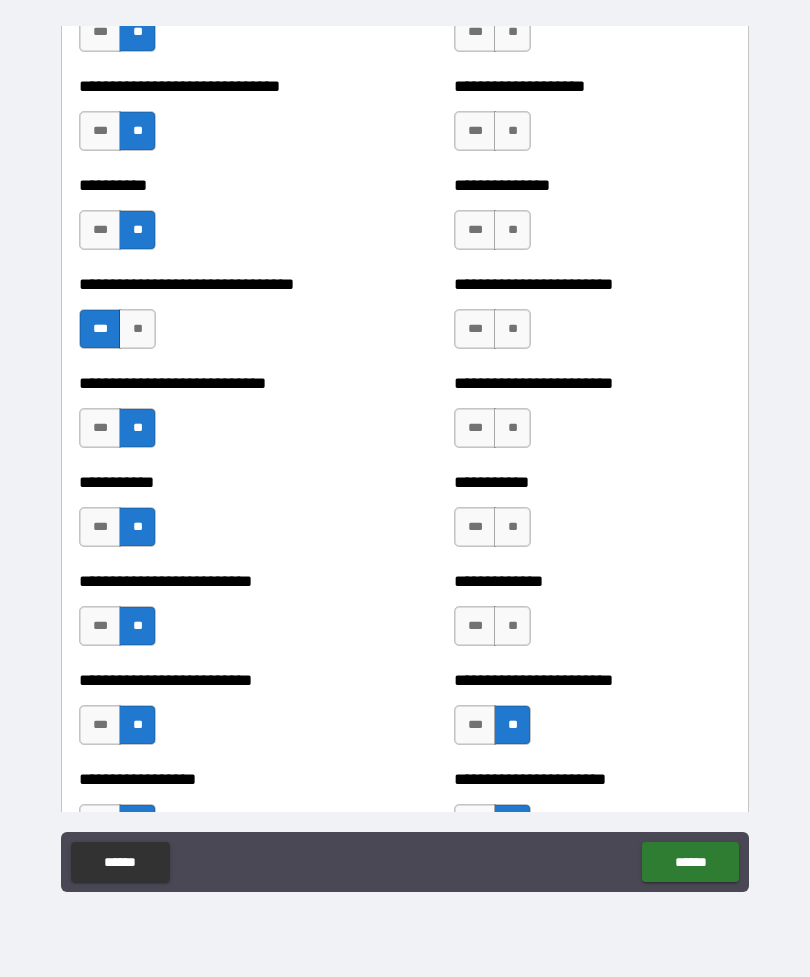 click on "**" at bounding box center (512, 626) 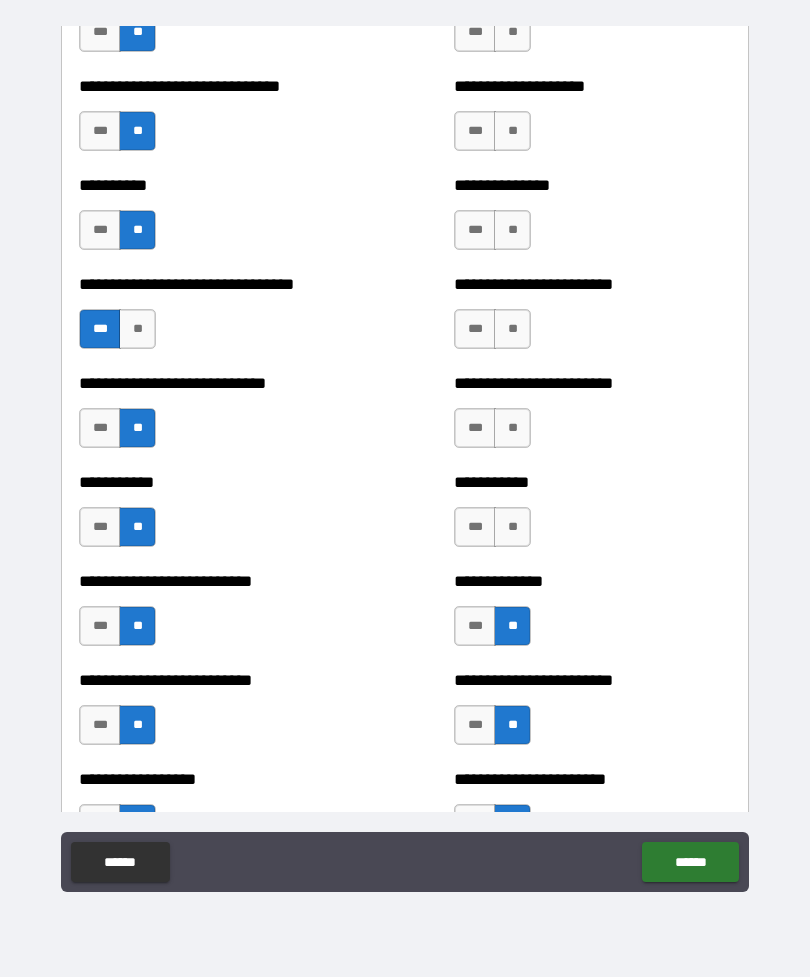 click on "***" at bounding box center (475, 527) 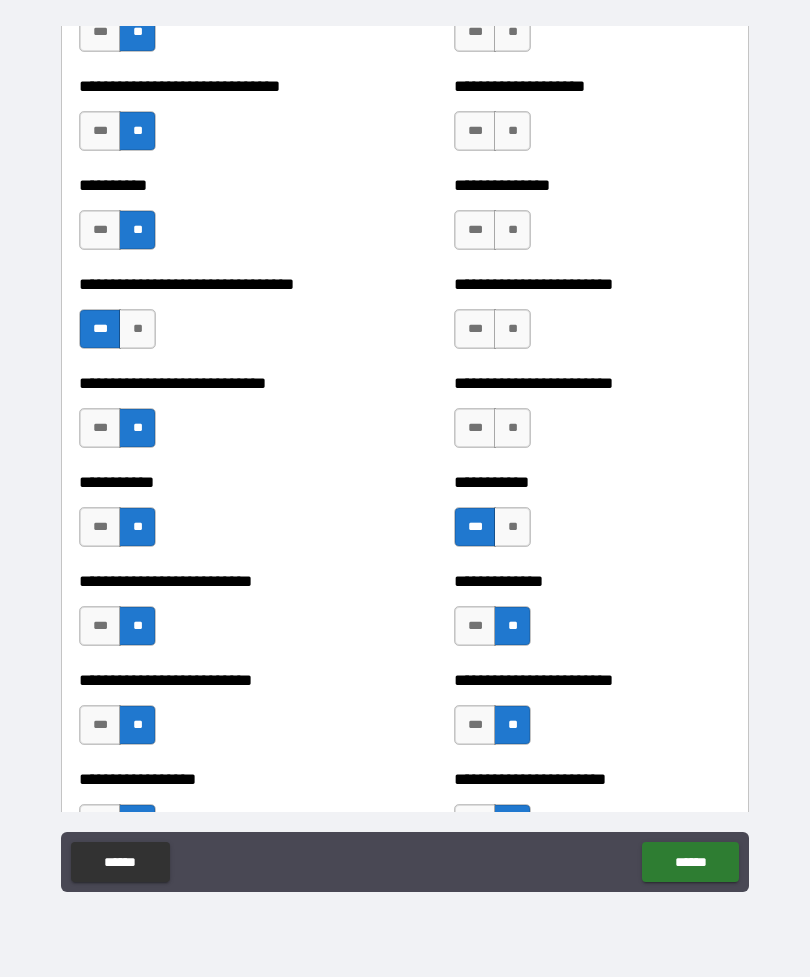 click on "**" at bounding box center (512, 428) 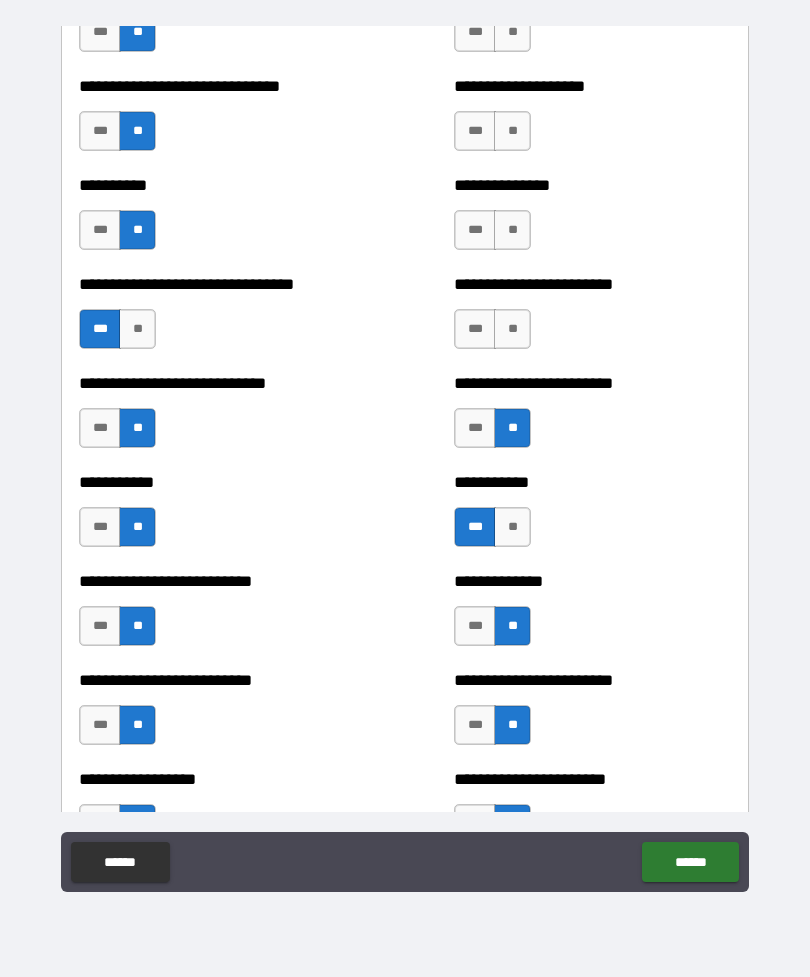 click on "**" at bounding box center [512, 329] 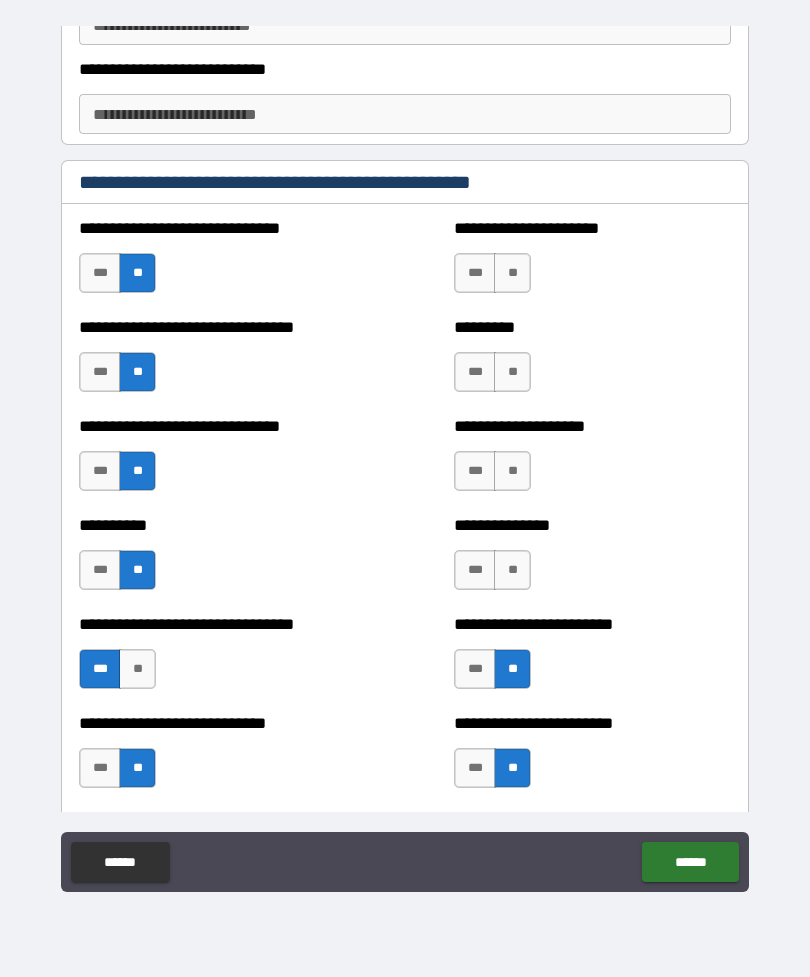 scroll, scrollTop: 5346, scrollLeft: 0, axis: vertical 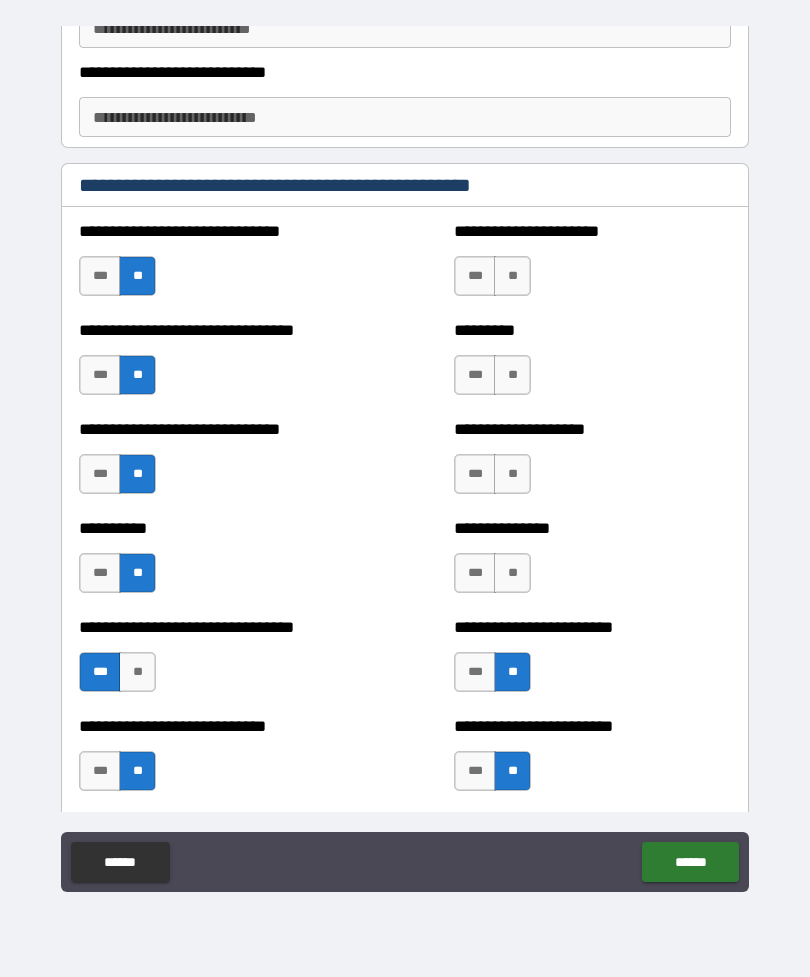 click on "**" at bounding box center [512, 573] 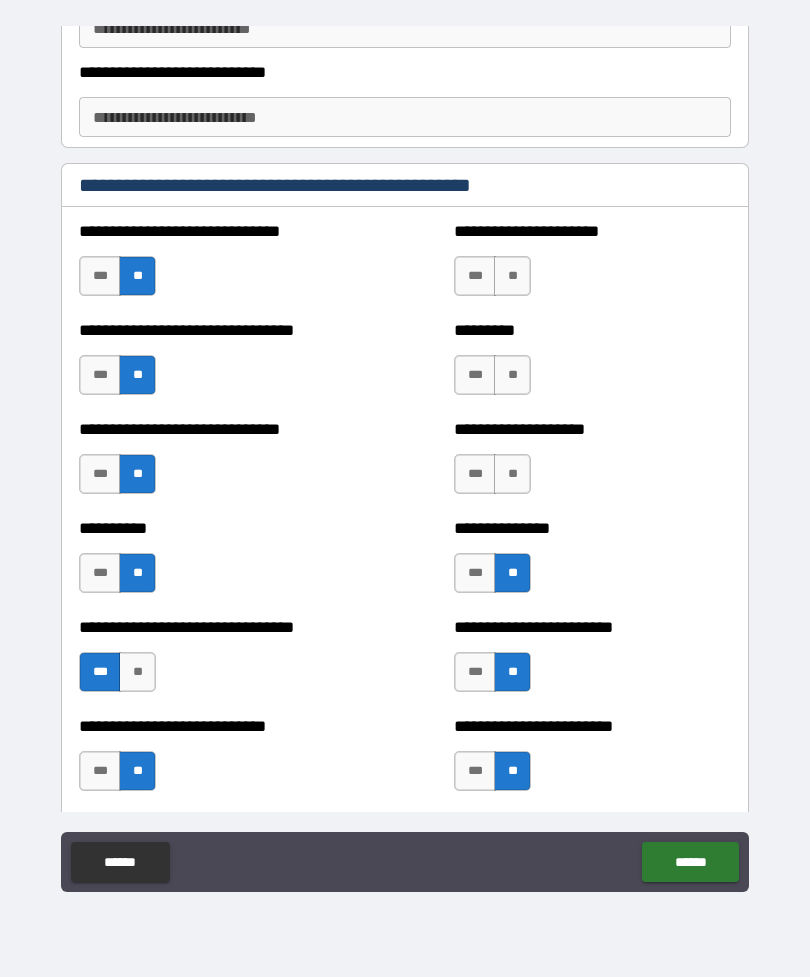 click on "**" at bounding box center [512, 474] 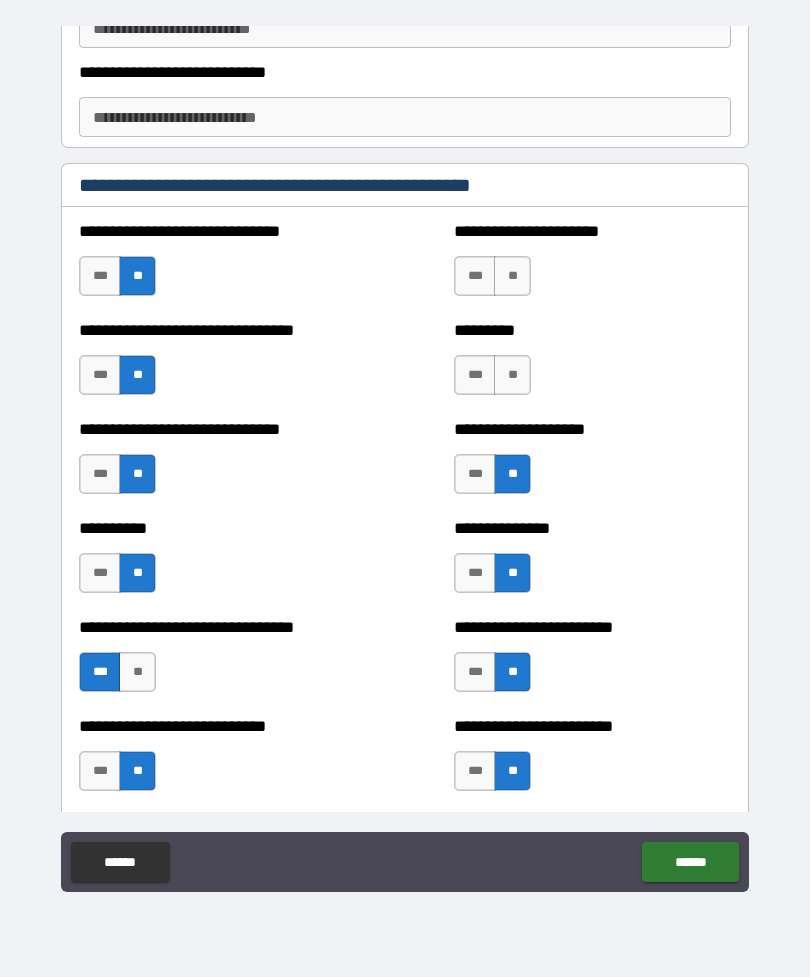 click on "**" at bounding box center (512, 375) 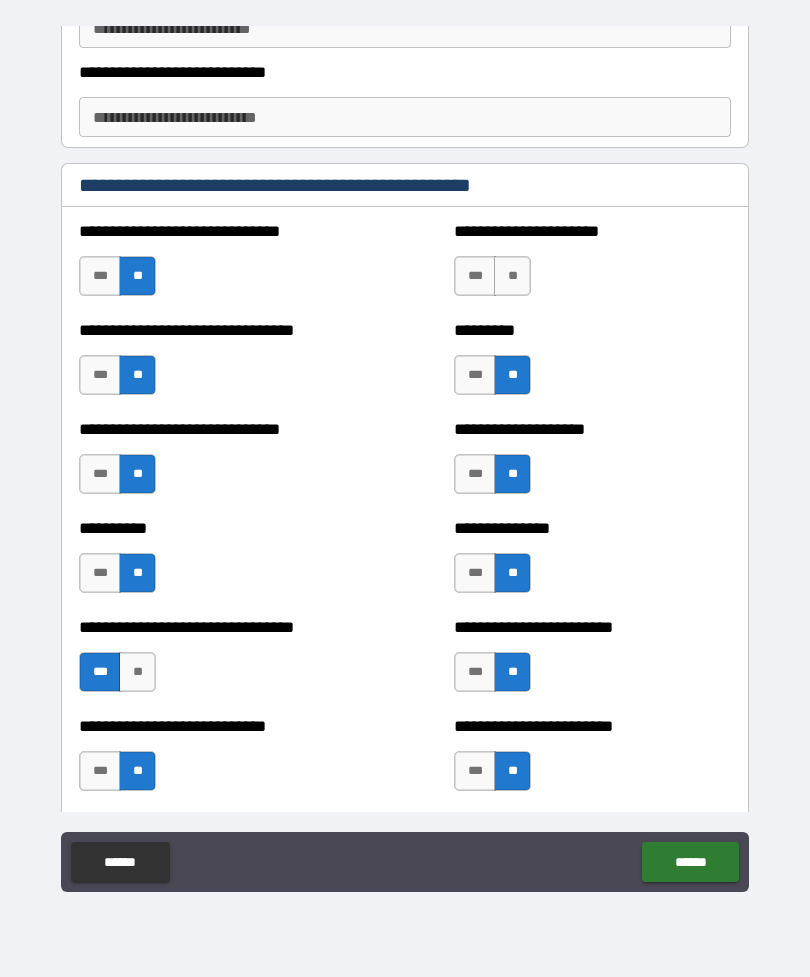 click on "**" at bounding box center [512, 276] 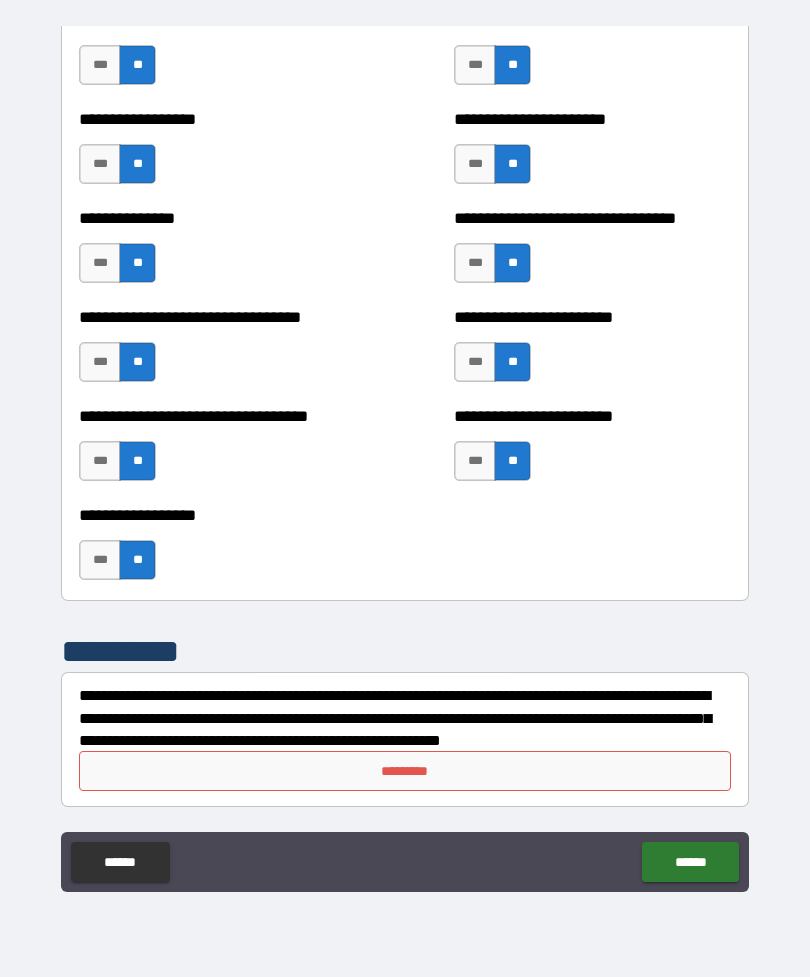 scroll, scrollTop: 6349, scrollLeft: 0, axis: vertical 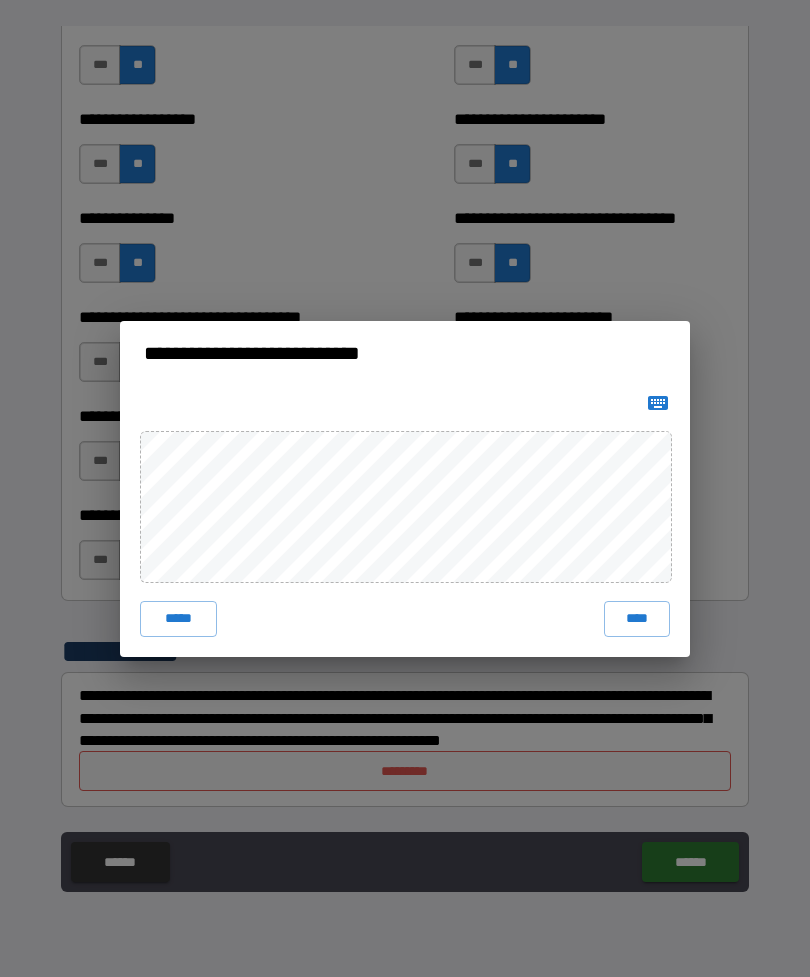 click on "****" at bounding box center [637, 619] 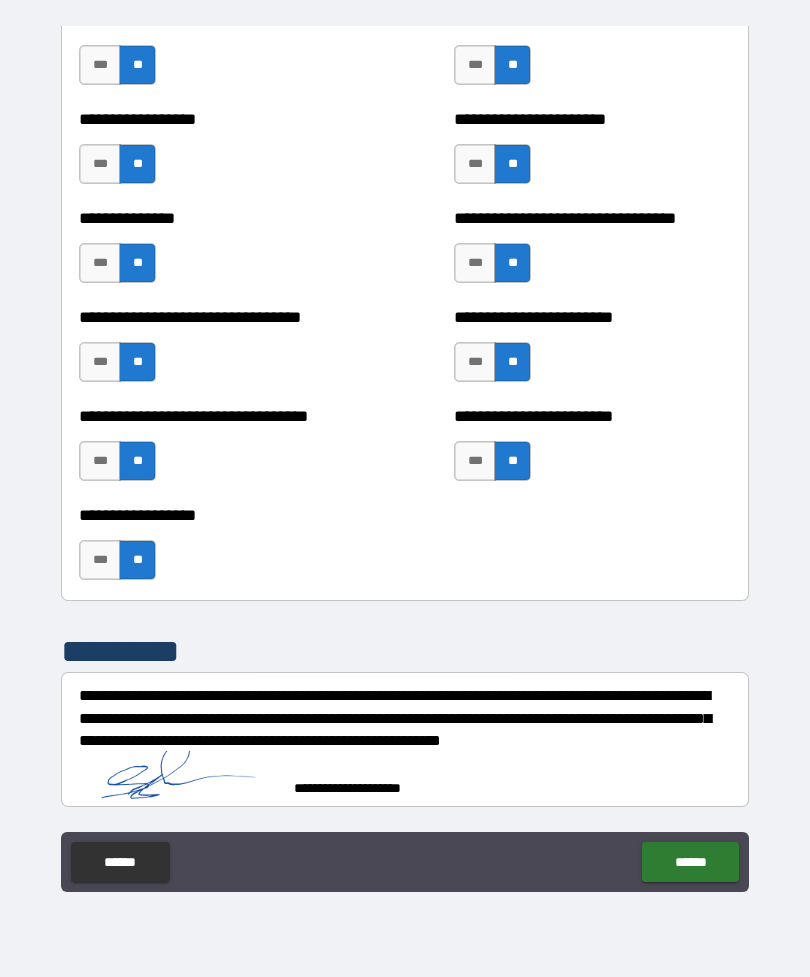 scroll, scrollTop: 6339, scrollLeft: 0, axis: vertical 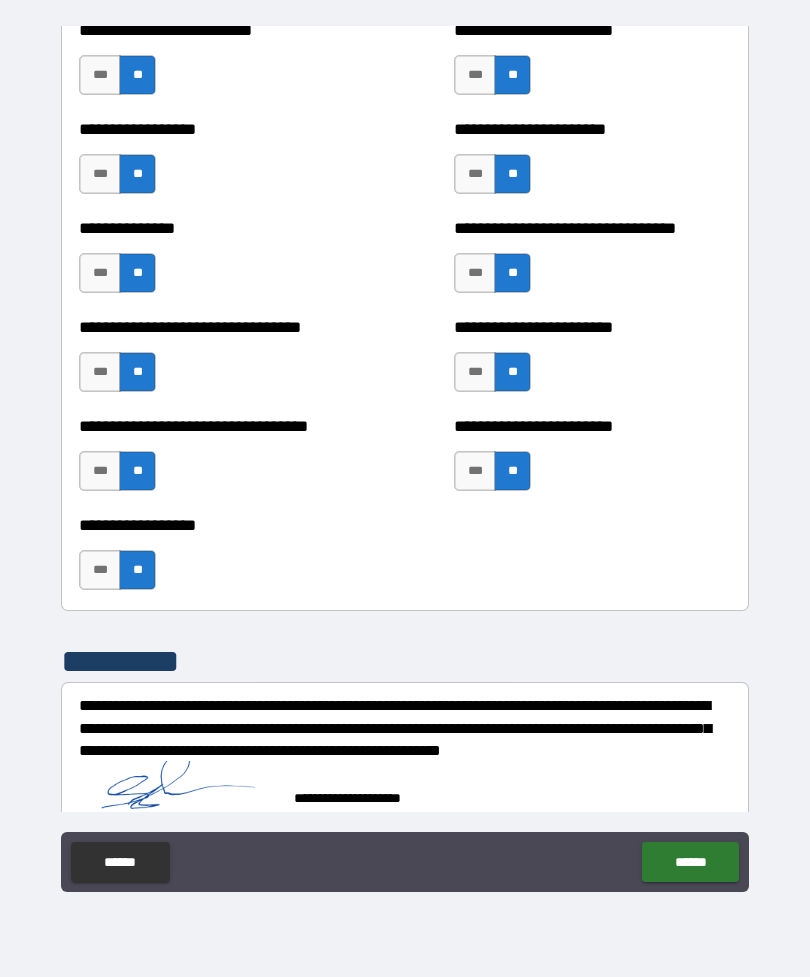 click on "******" at bounding box center (690, 862) 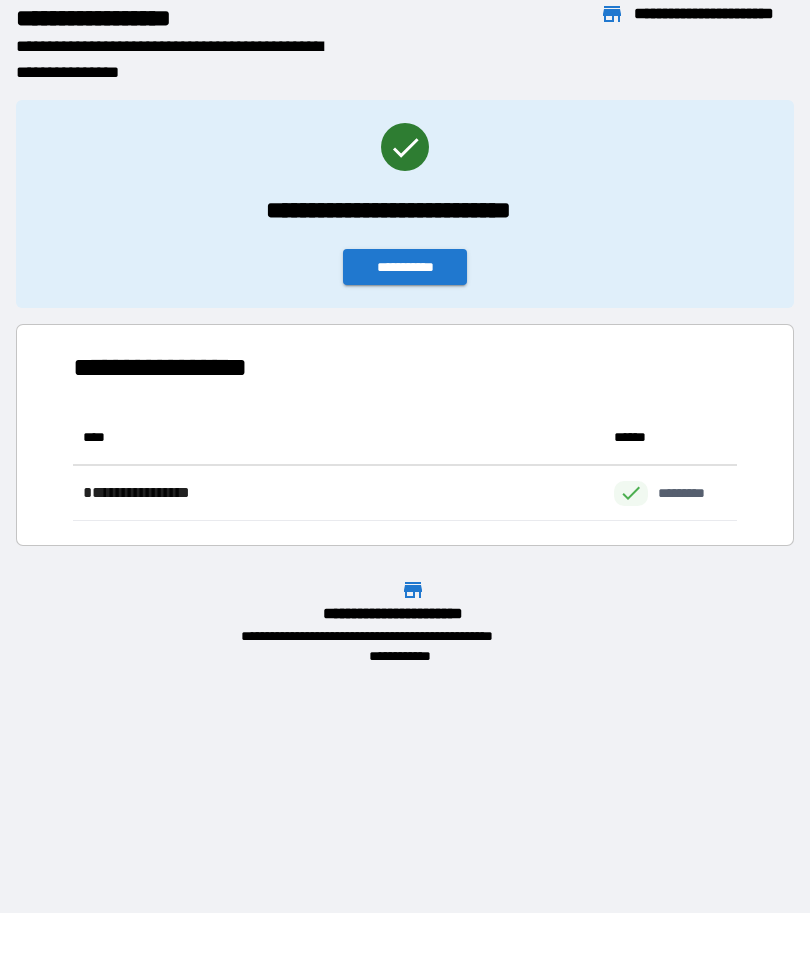 scroll, scrollTop: 111, scrollLeft: 664, axis: both 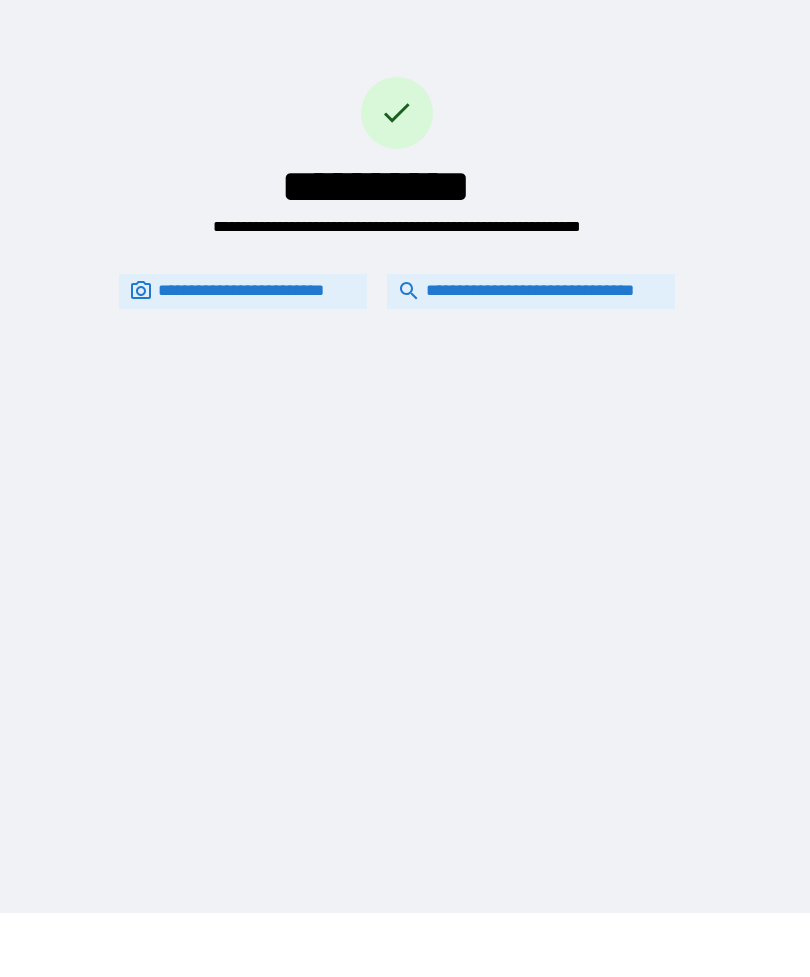 click on "**********" at bounding box center [531, 291] 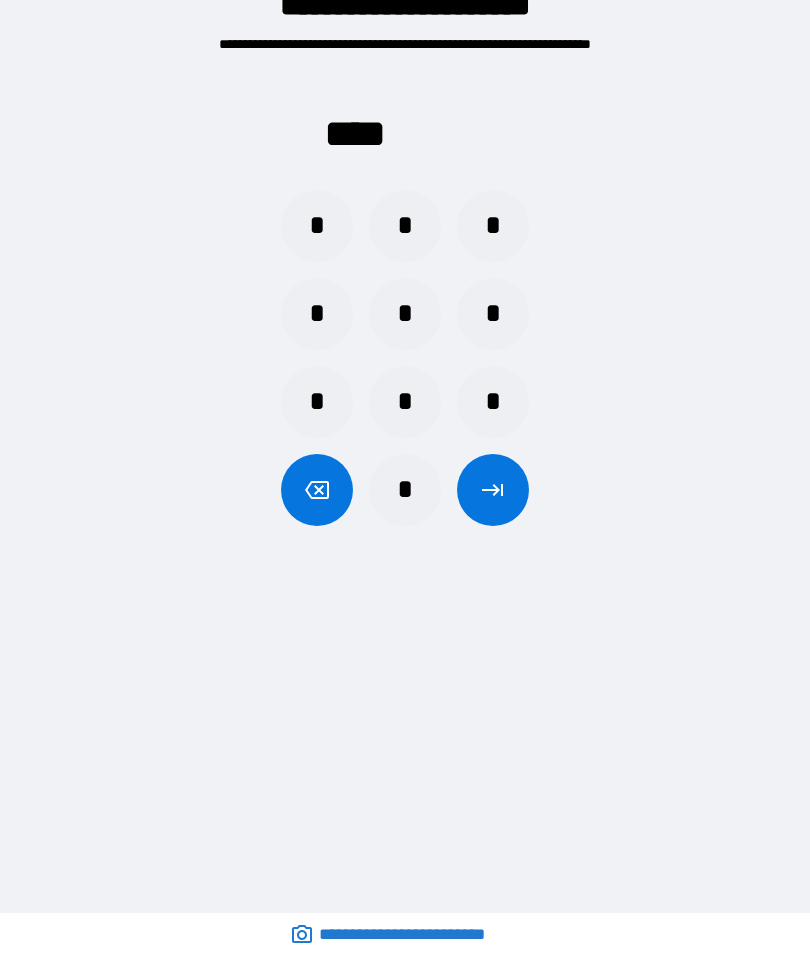 click on "*" at bounding box center [317, 226] 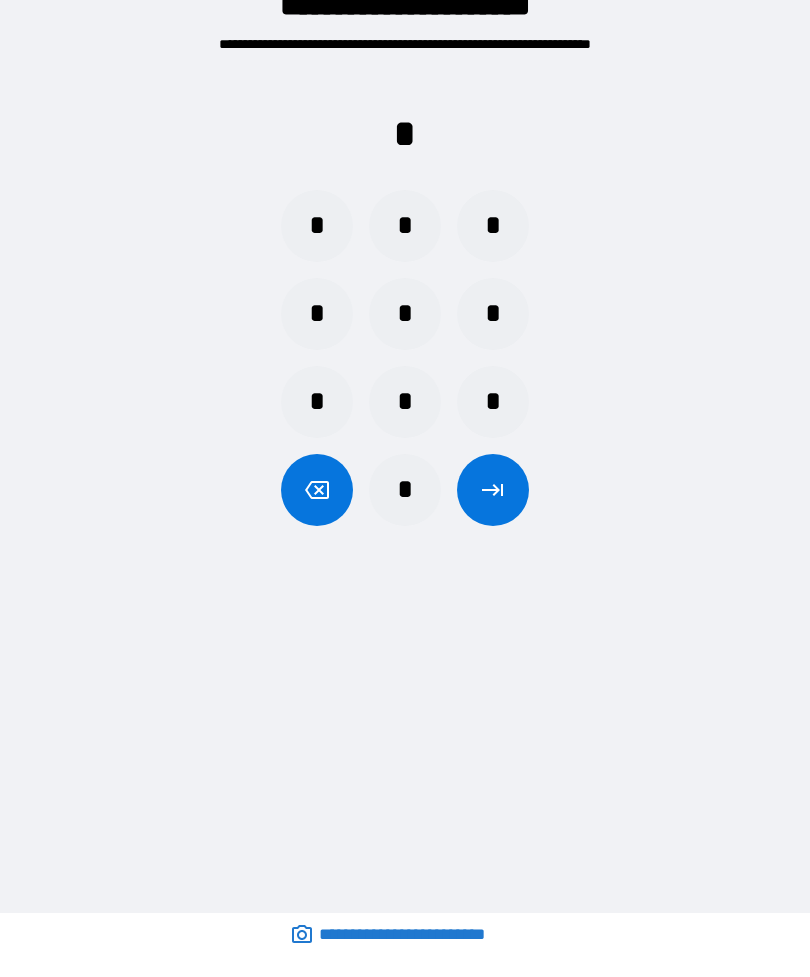click on "*" at bounding box center [405, 490] 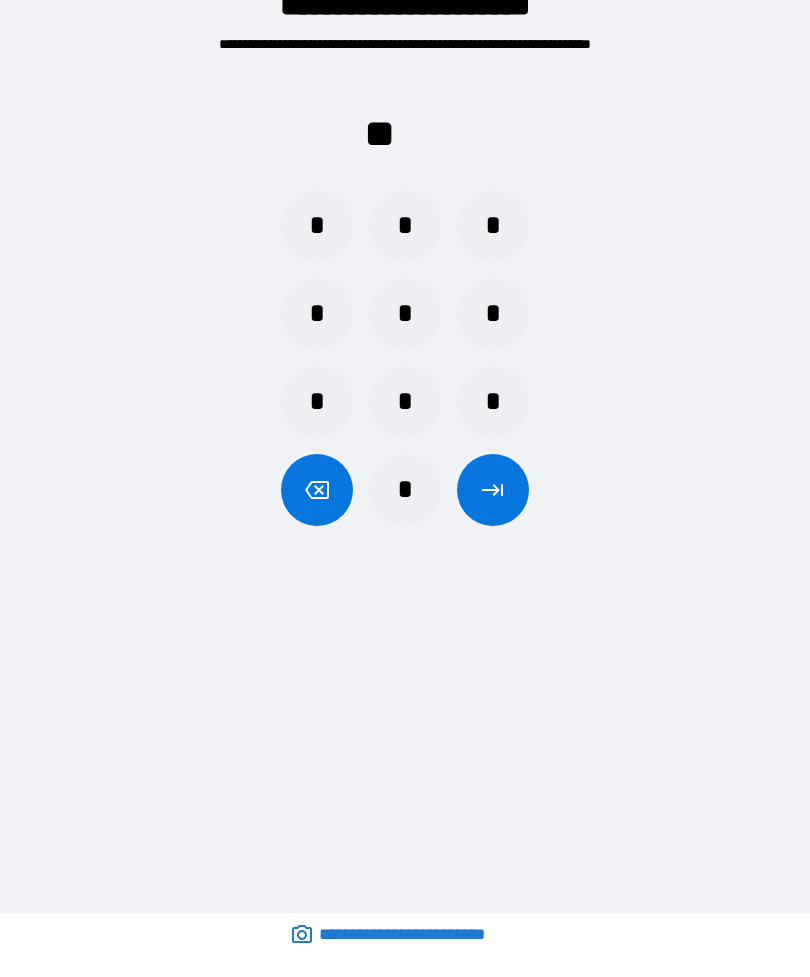 click on "*" at bounding box center (405, 490) 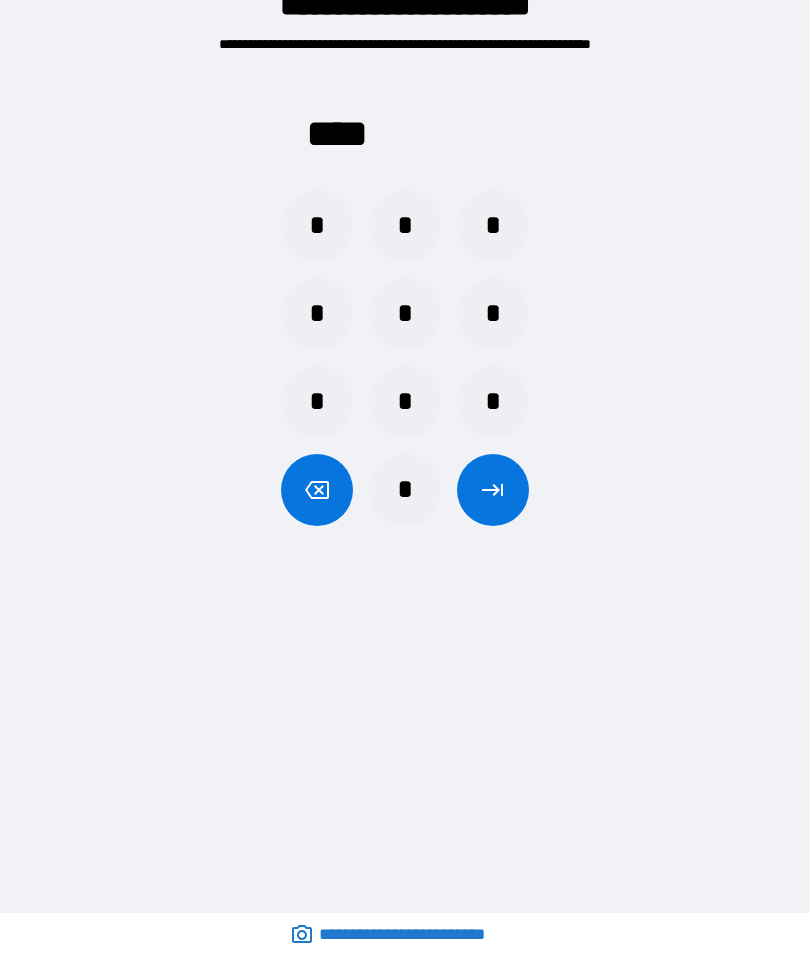 click 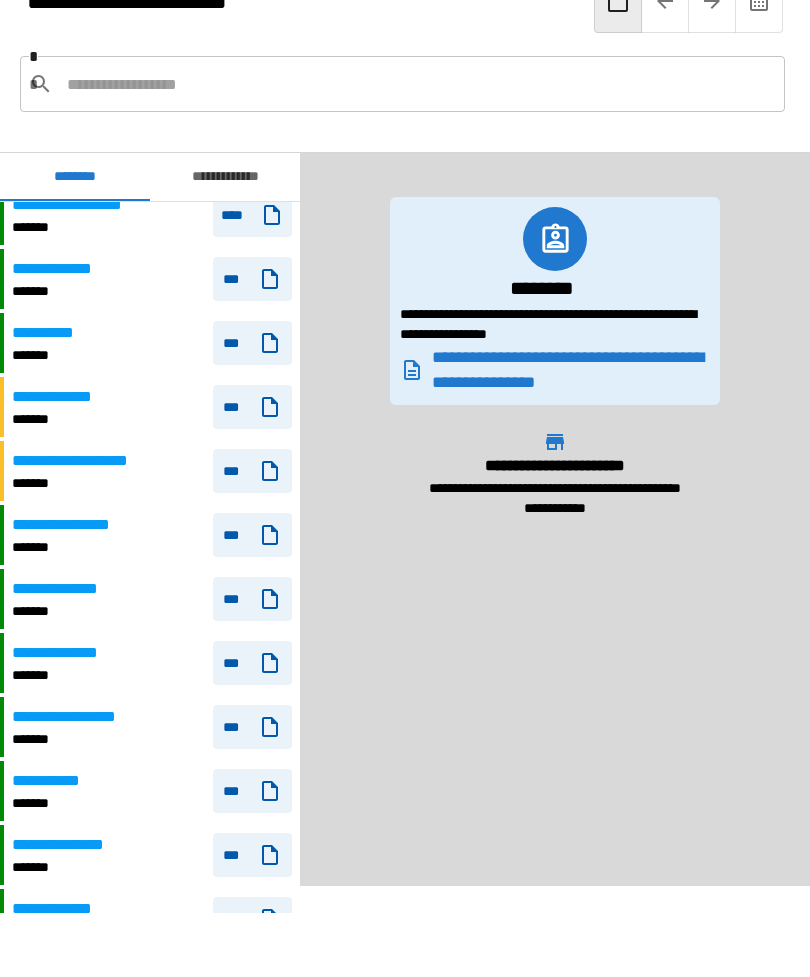 scroll, scrollTop: 1157, scrollLeft: 0, axis: vertical 